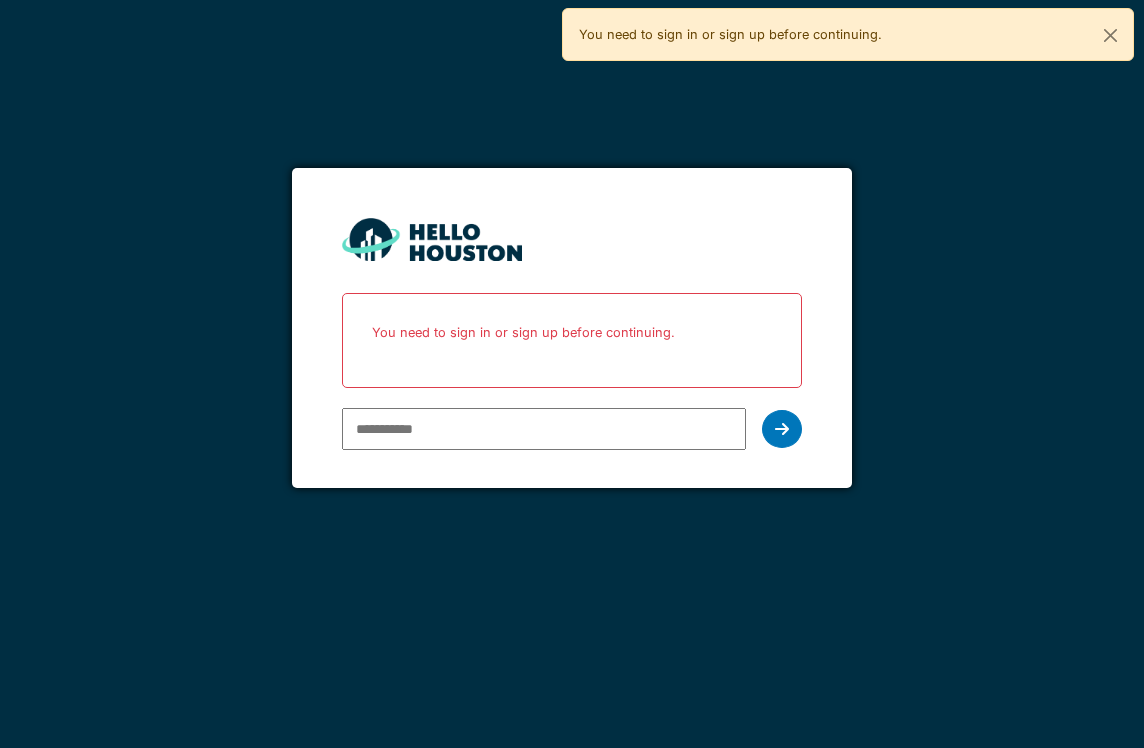 scroll, scrollTop: 0, scrollLeft: 0, axis: both 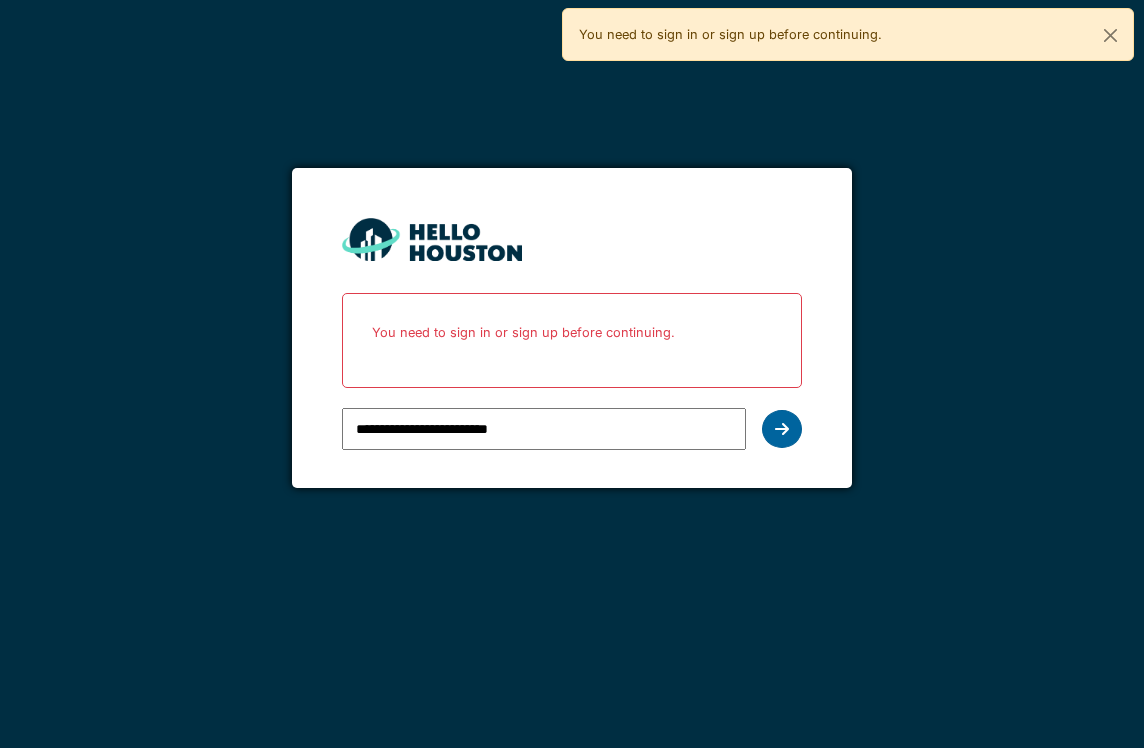 click at bounding box center (782, 429) 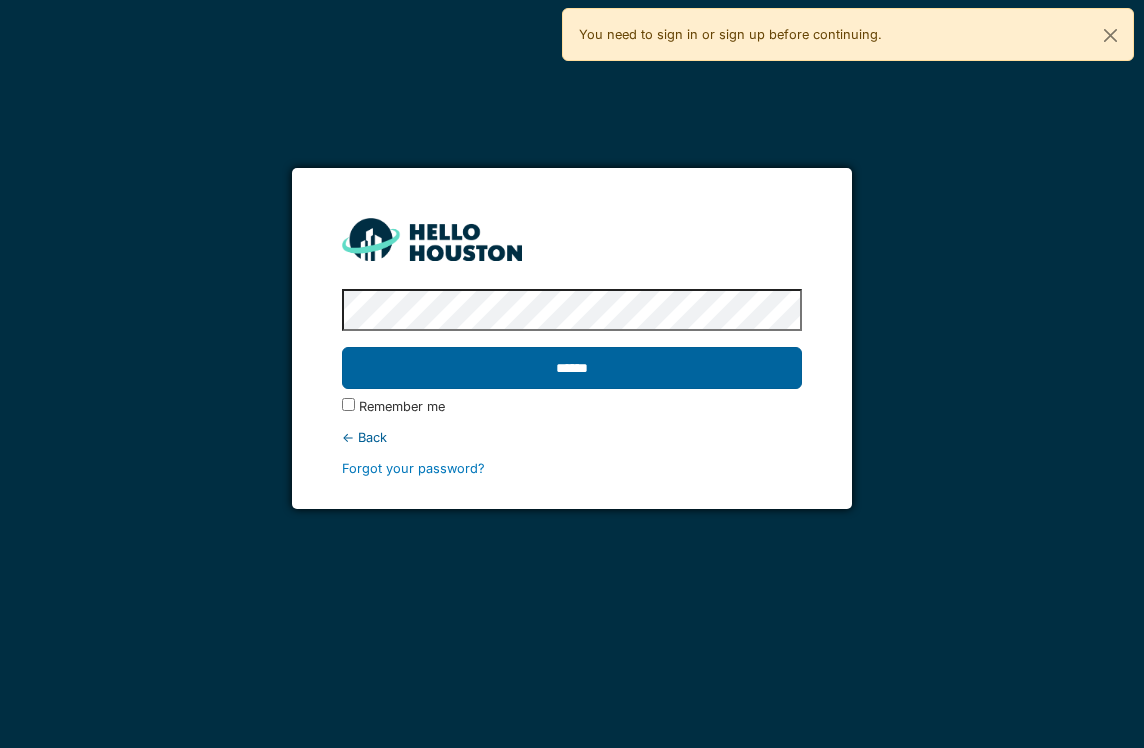 click on "******" at bounding box center (571, 368) 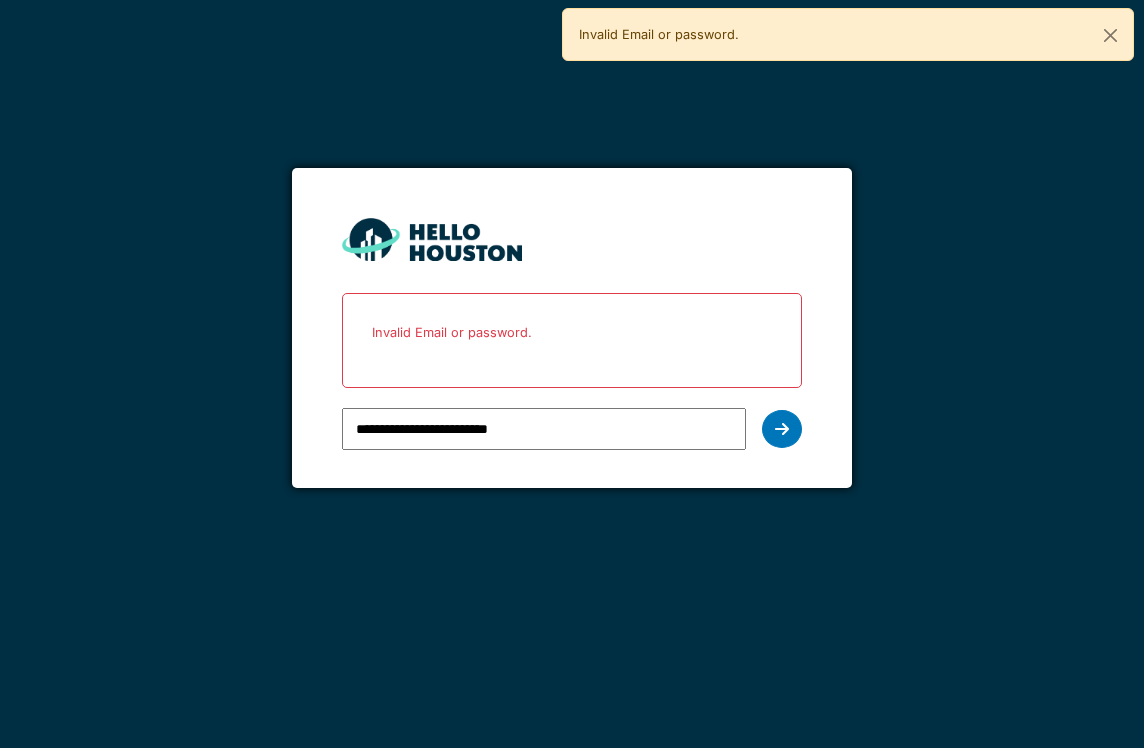scroll, scrollTop: 0, scrollLeft: 0, axis: both 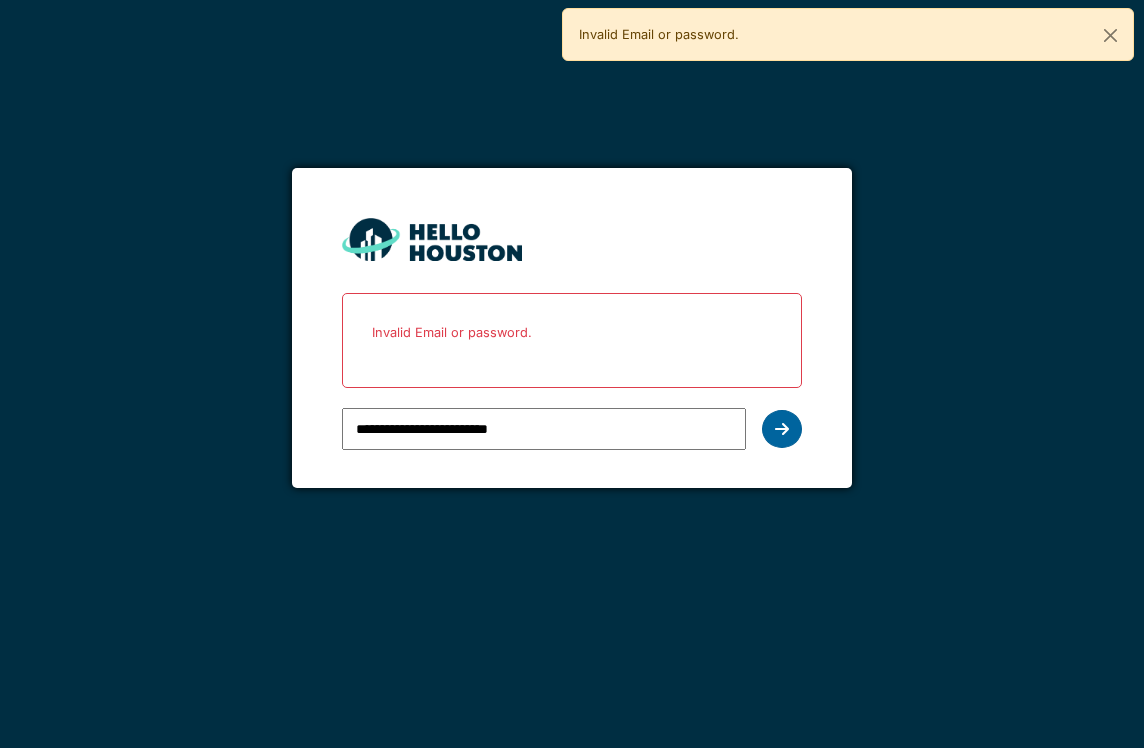 click at bounding box center (782, 429) 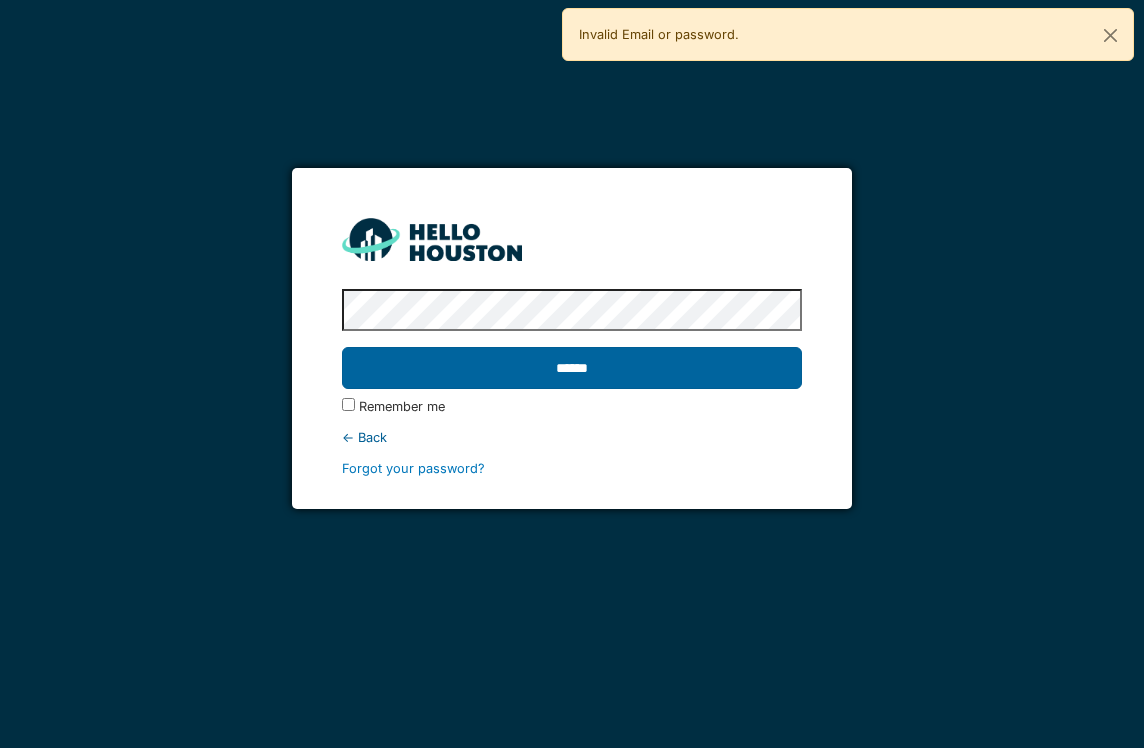 click on "******" at bounding box center (571, 368) 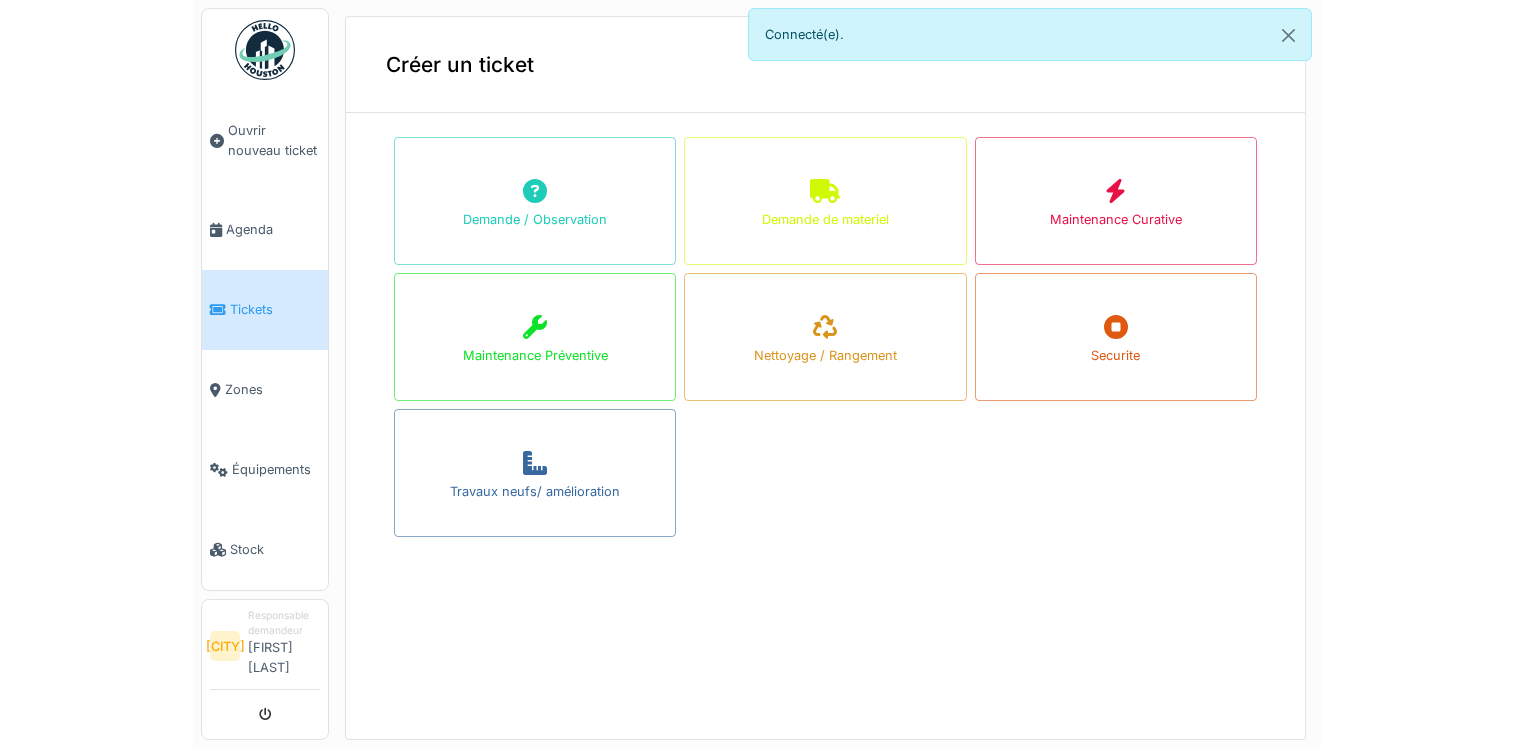 scroll, scrollTop: 0, scrollLeft: 0, axis: both 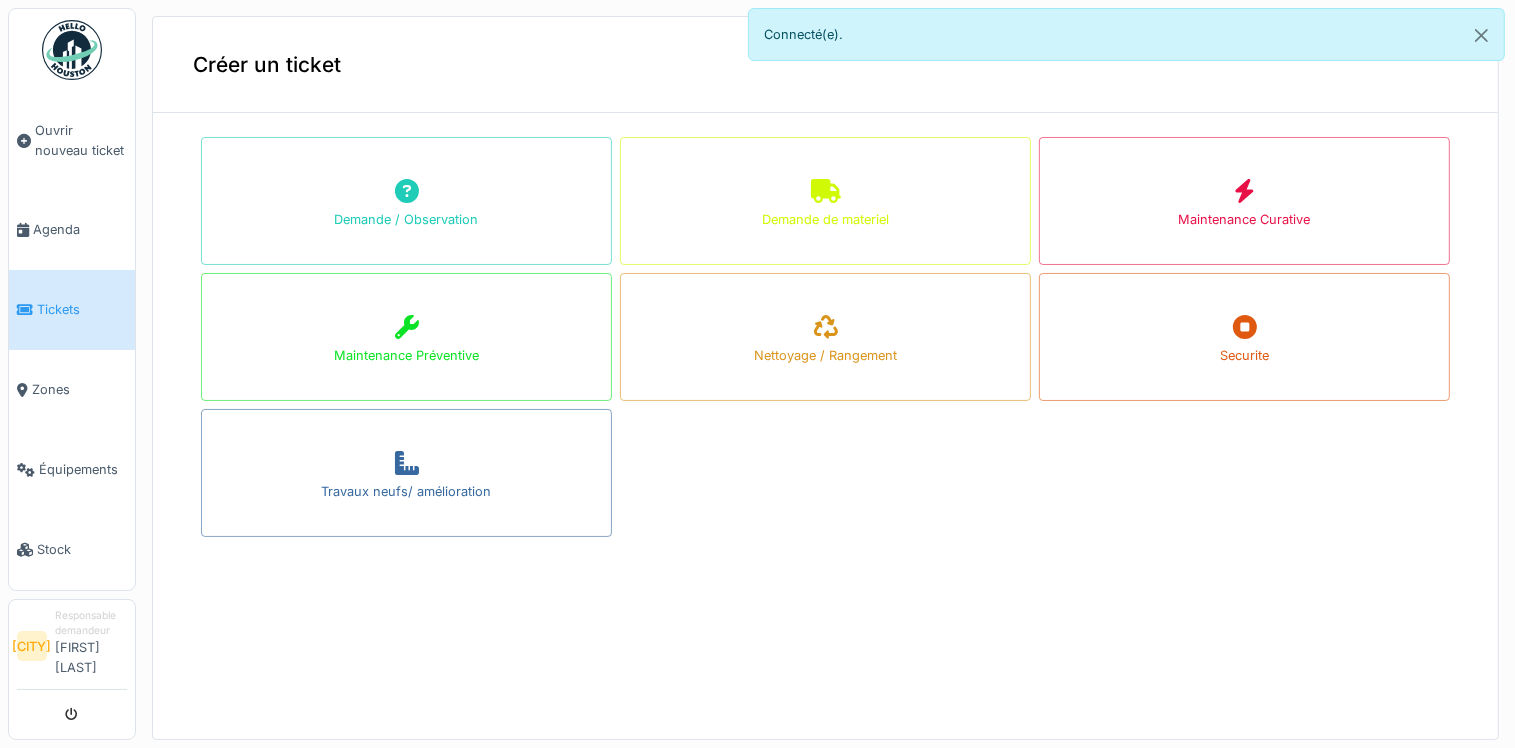 click on "Tickets" at bounding box center [72, 310] 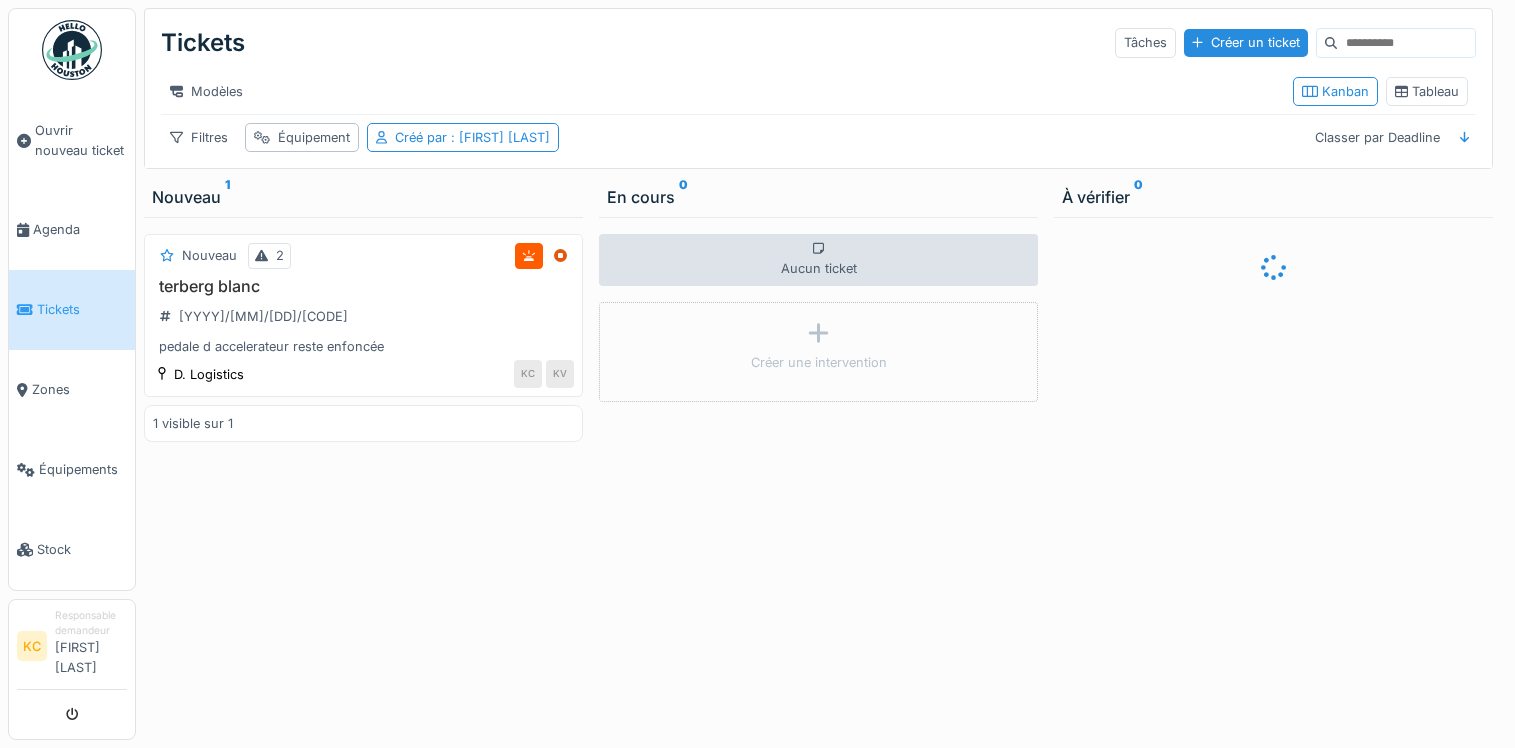 scroll, scrollTop: 0, scrollLeft: 0, axis: both 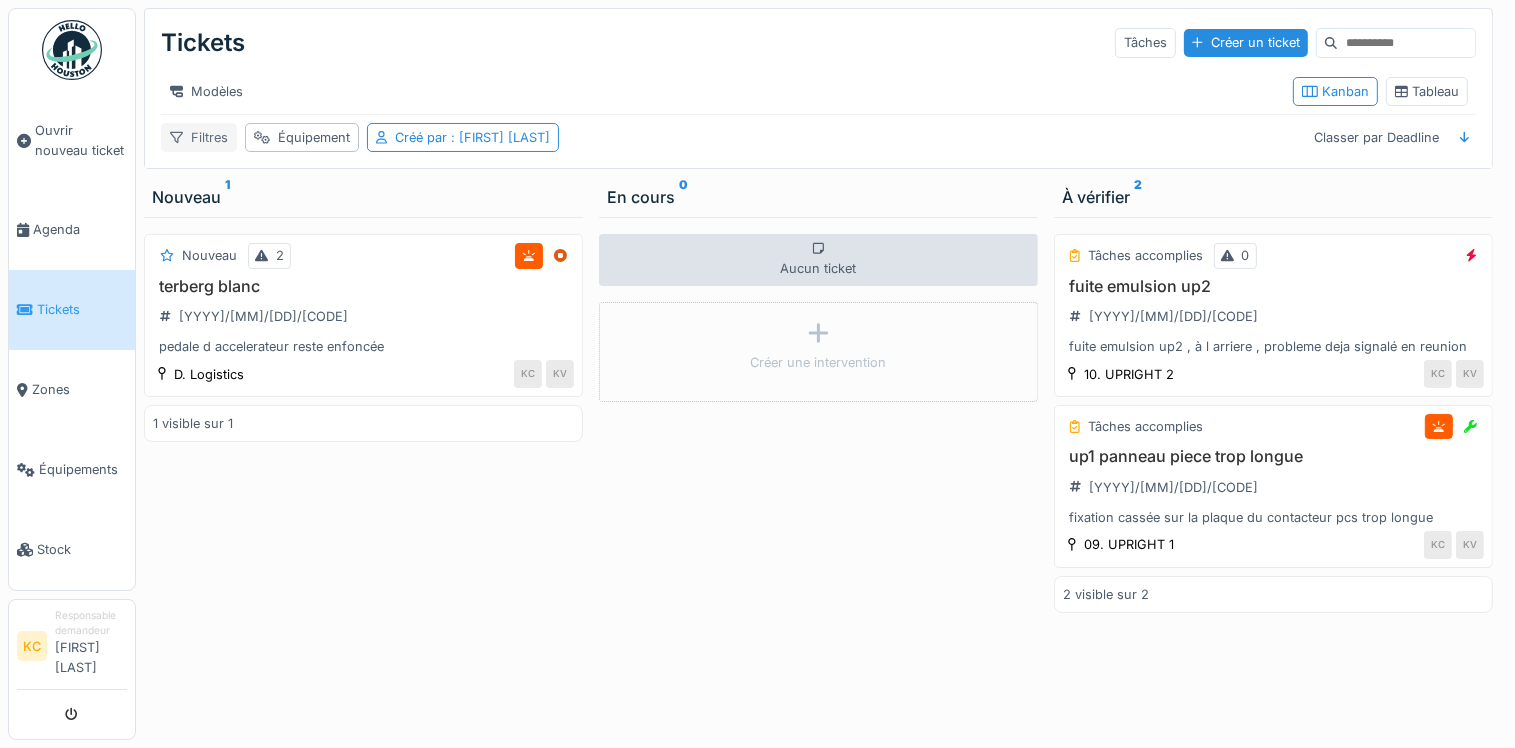 click on "Filtres" at bounding box center (199, 137) 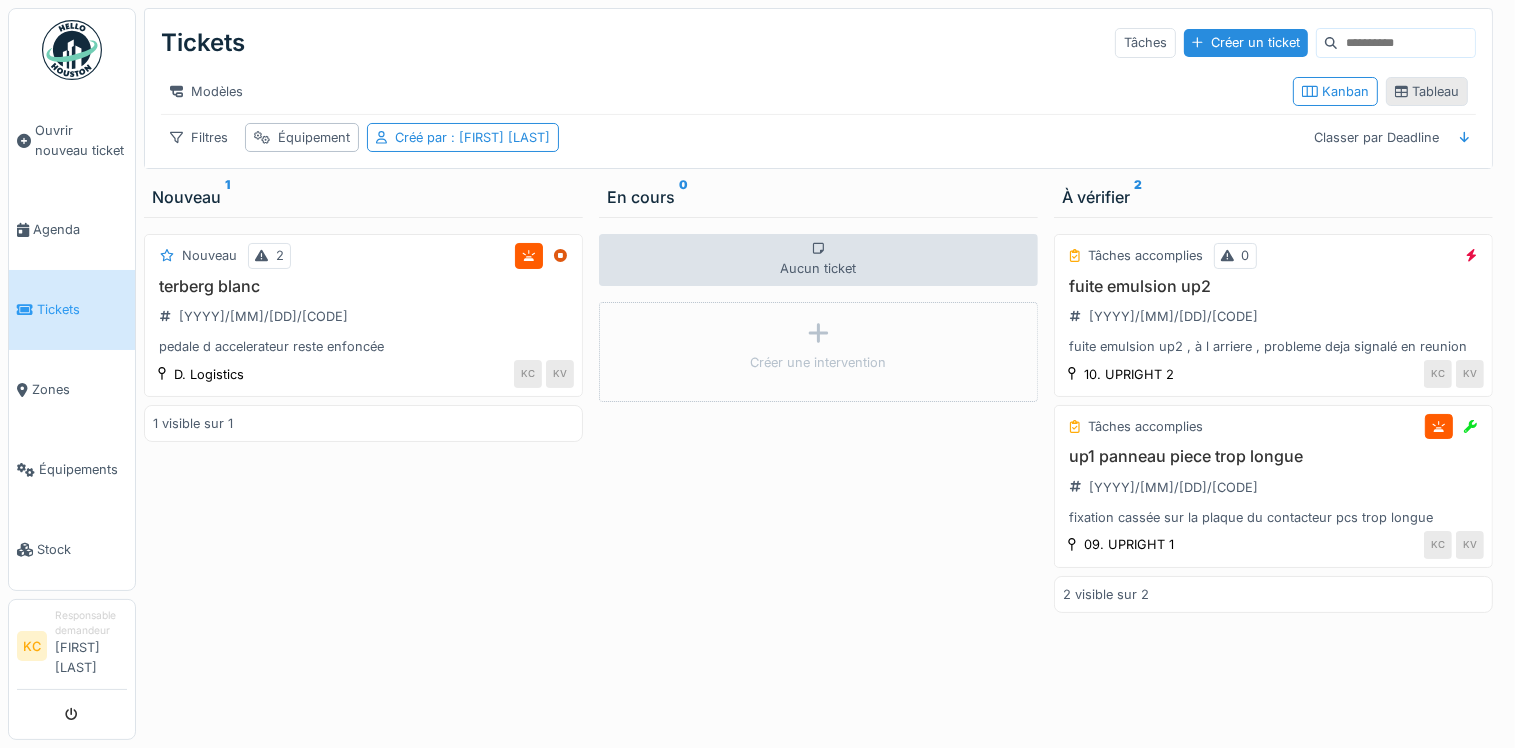click on "Tableau" at bounding box center [1427, 91] 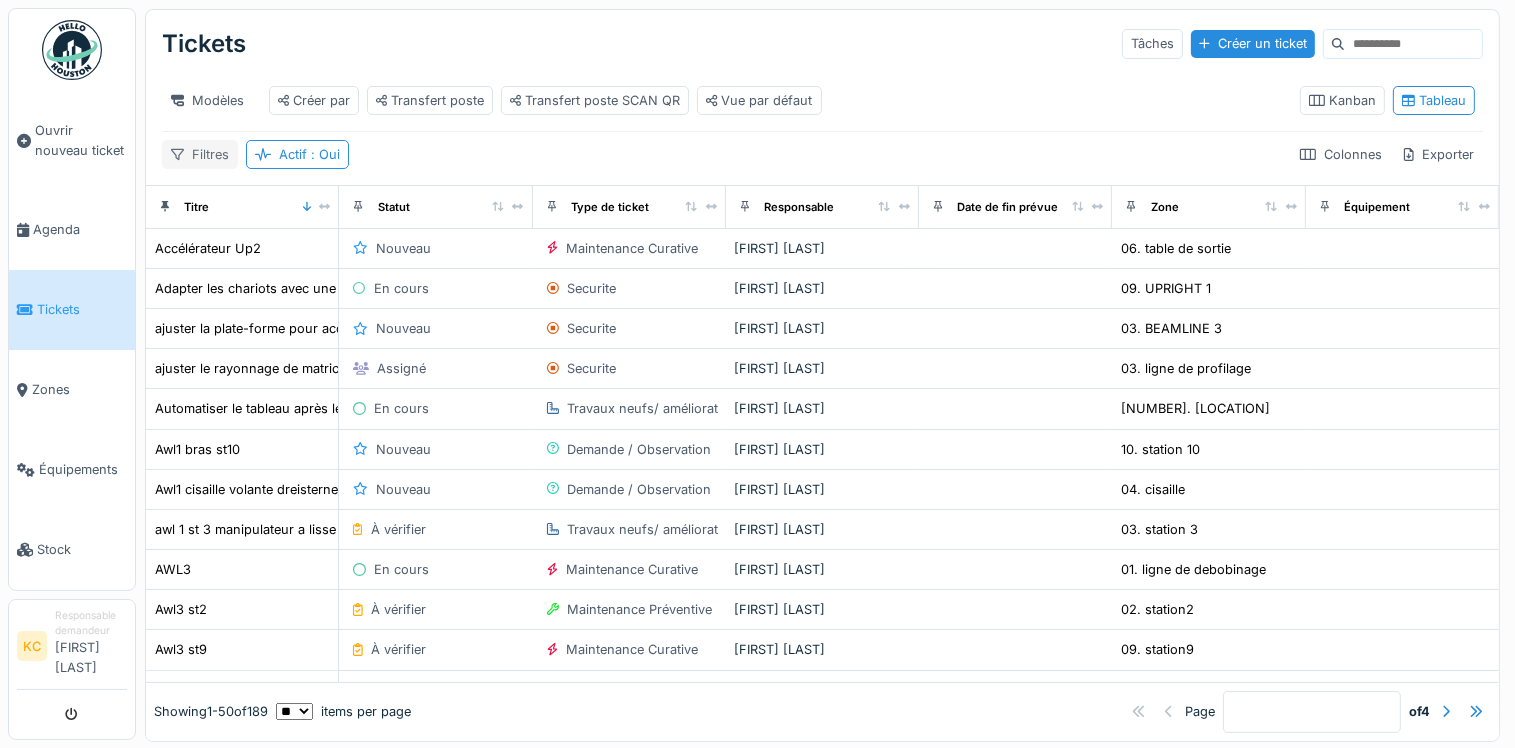 click on "Filtres" at bounding box center [200, 154] 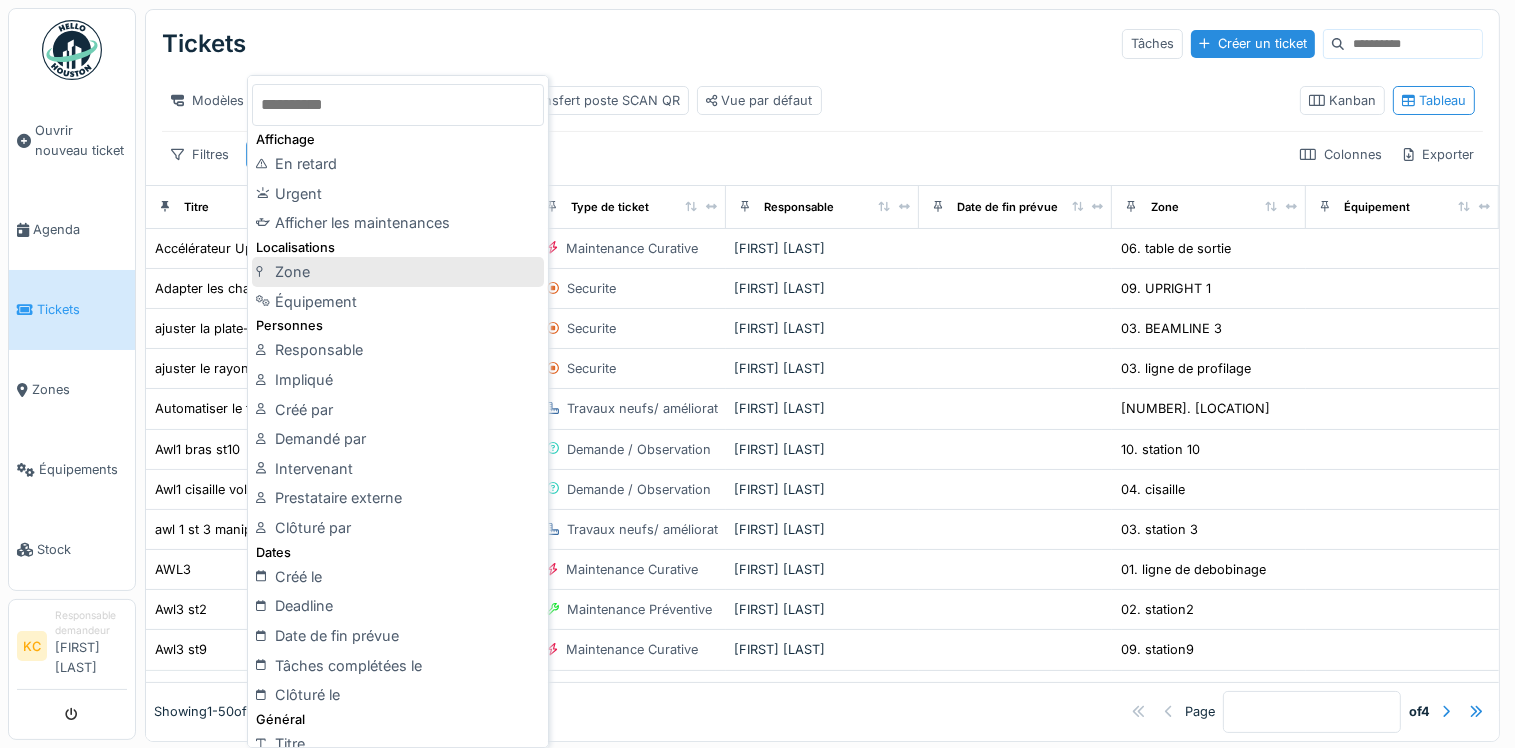 click on "Zone" at bounding box center (398, 272) 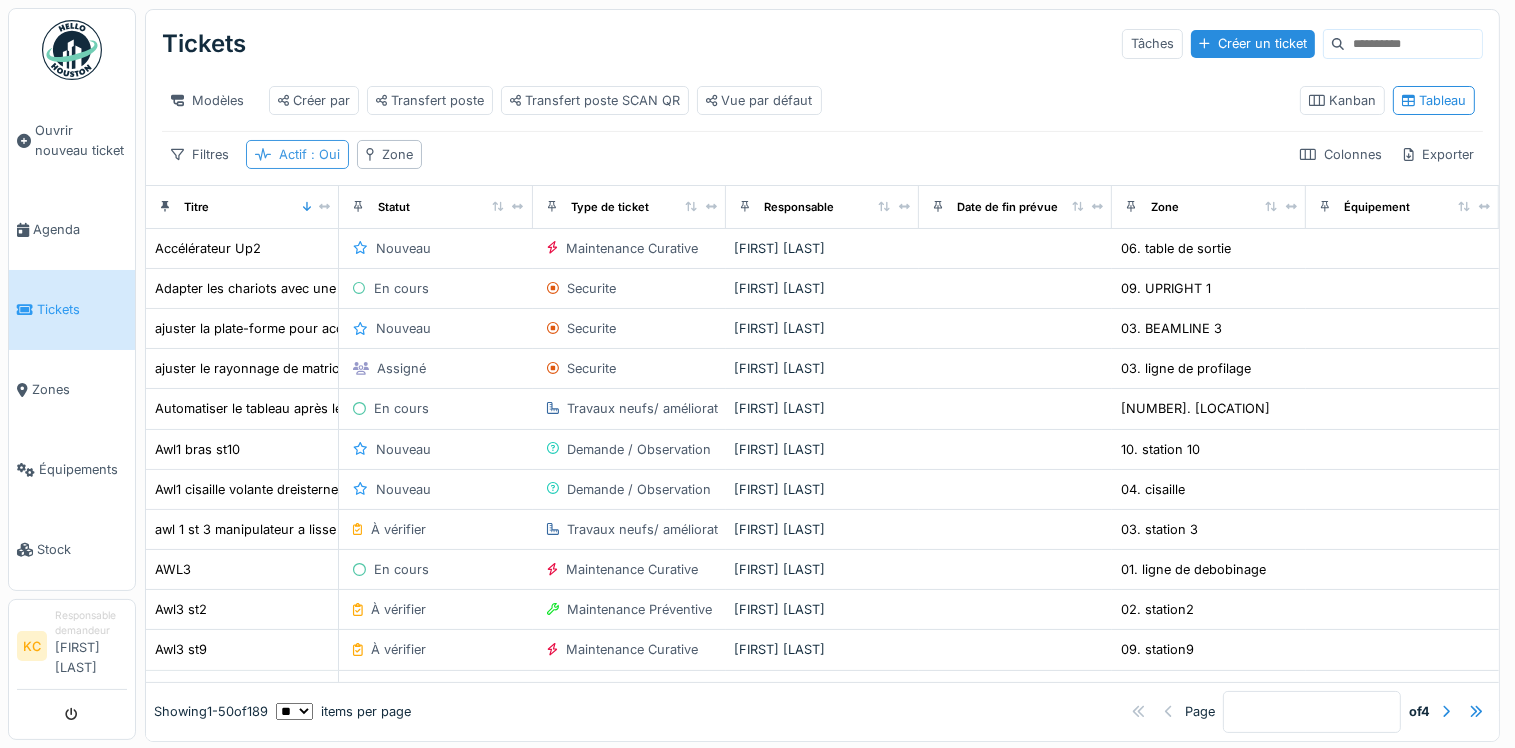 click on ":   Oui" at bounding box center [323, 154] 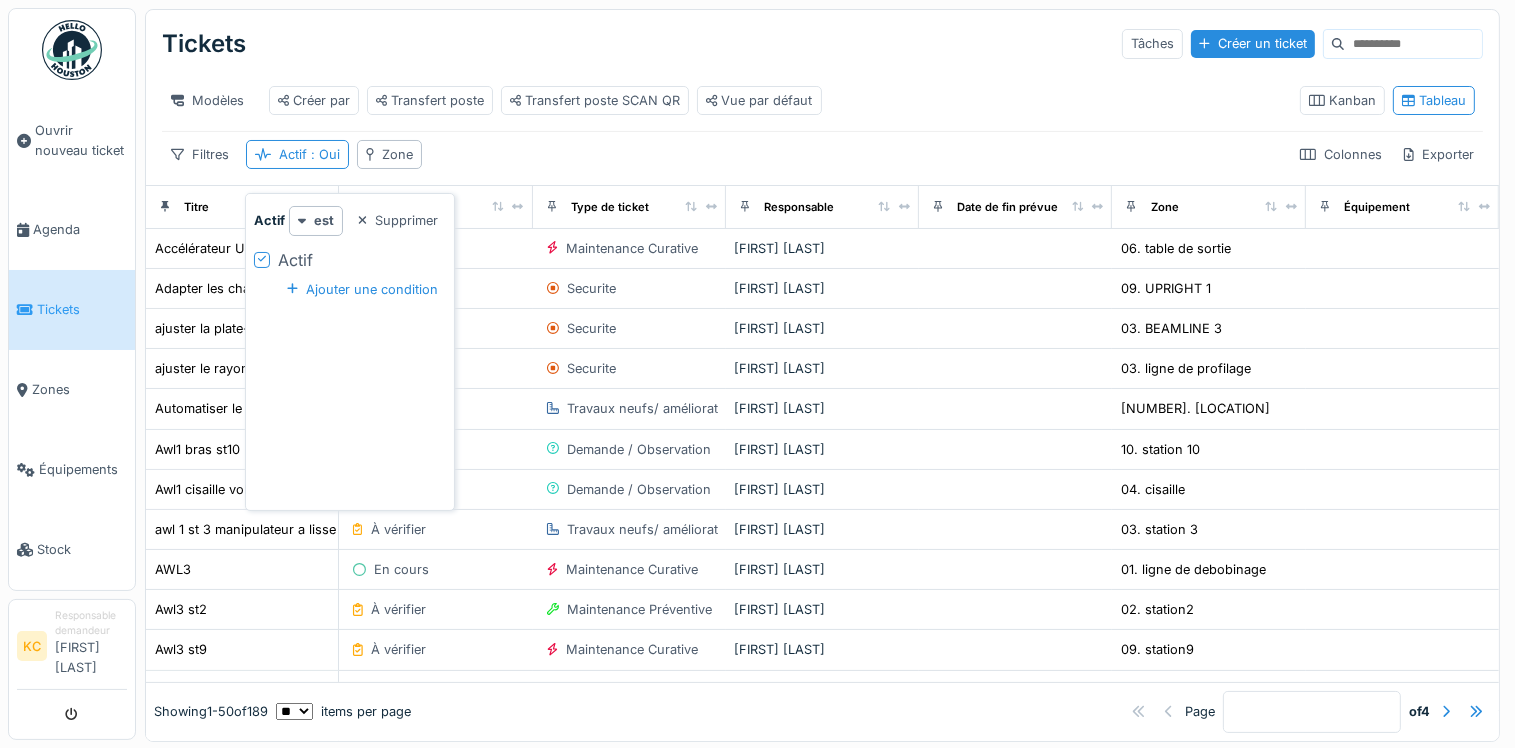 click 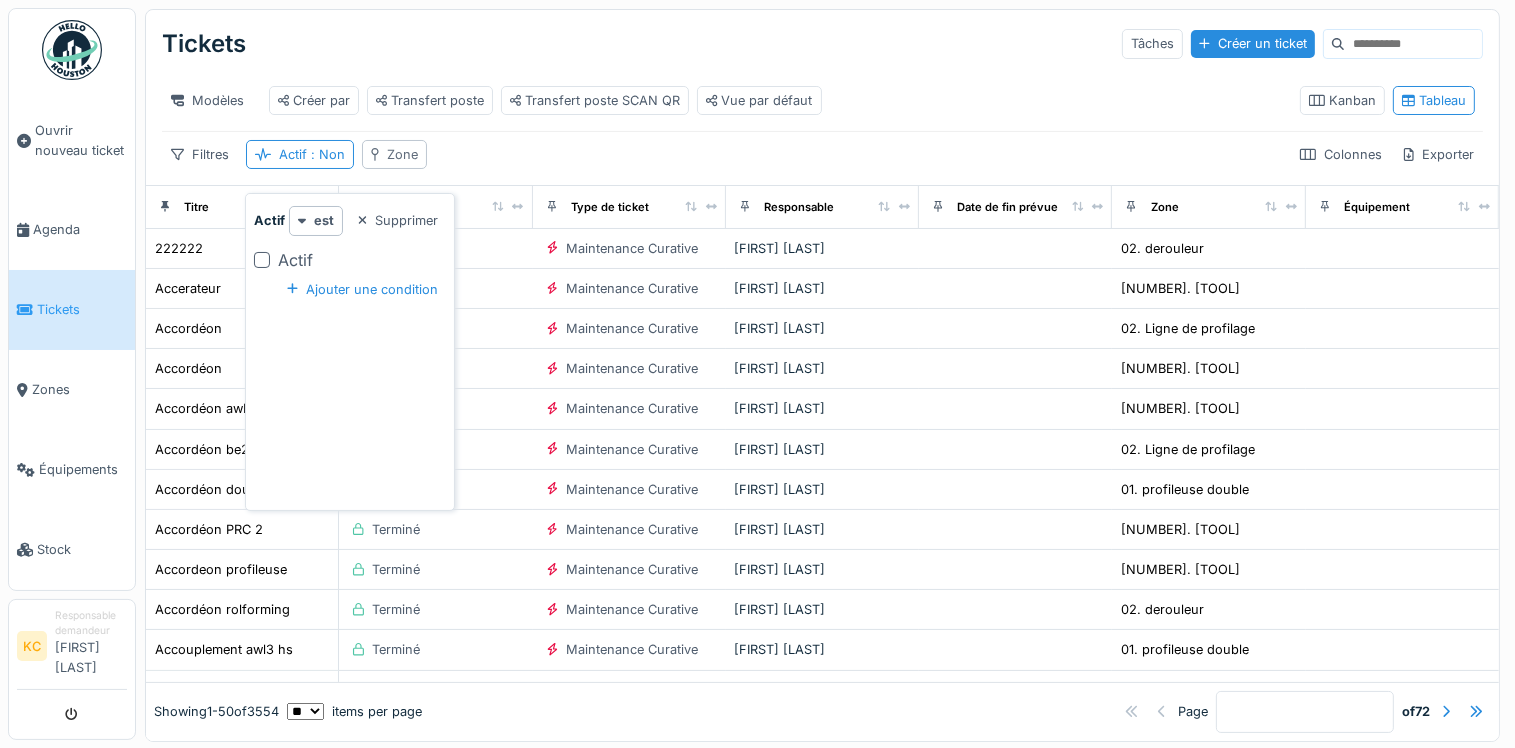 click on "Zone" at bounding box center (402, 154) 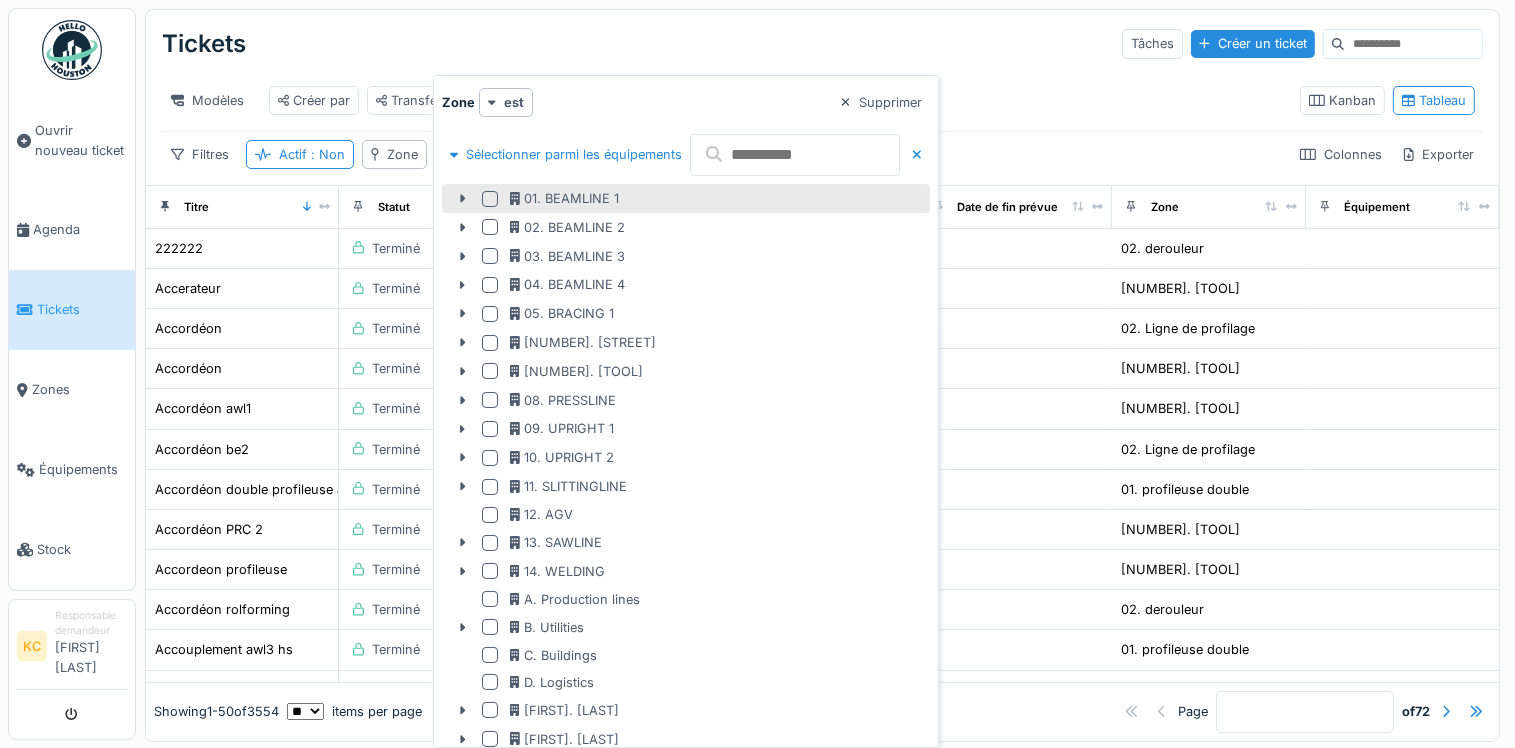 click at bounding box center [490, 199] 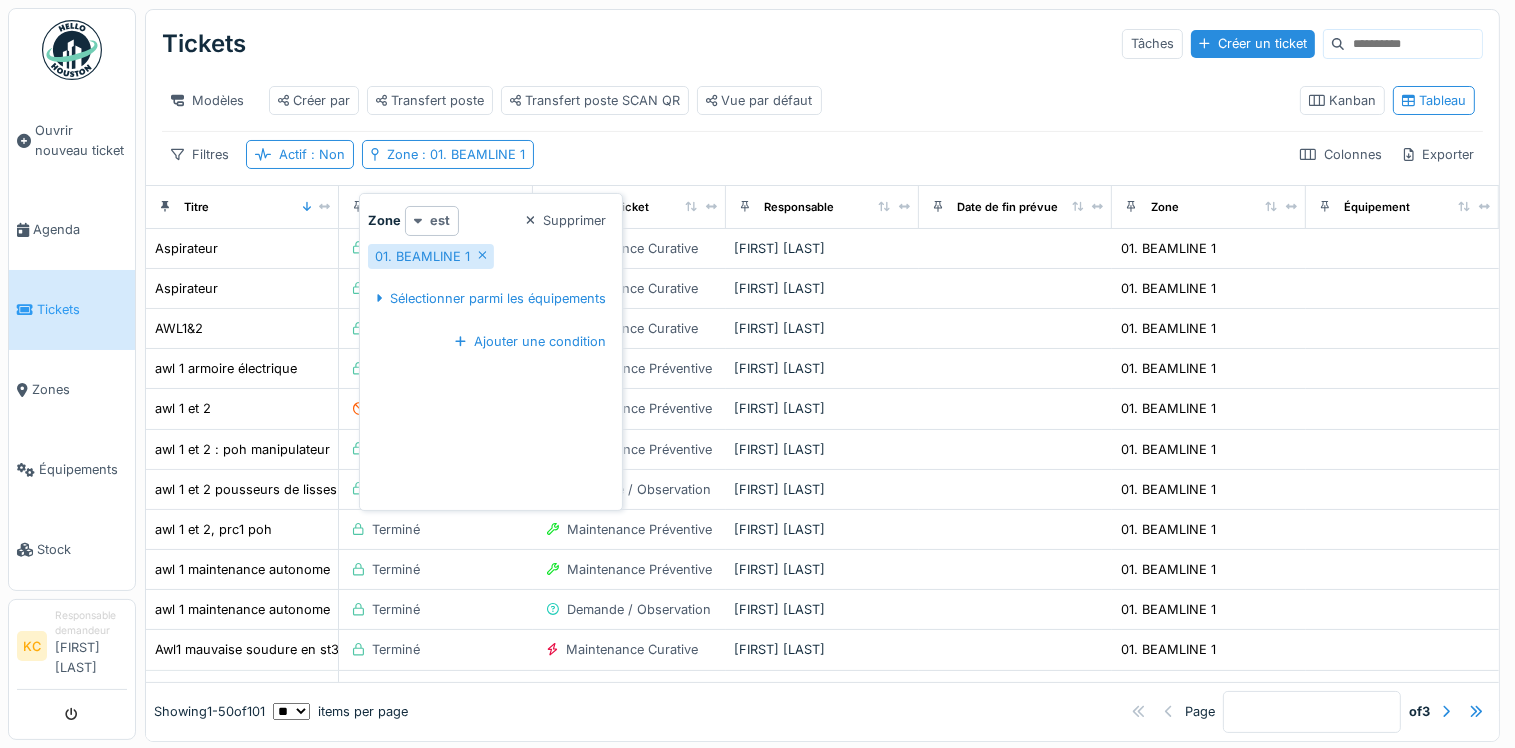 click on "est" at bounding box center (432, 220) 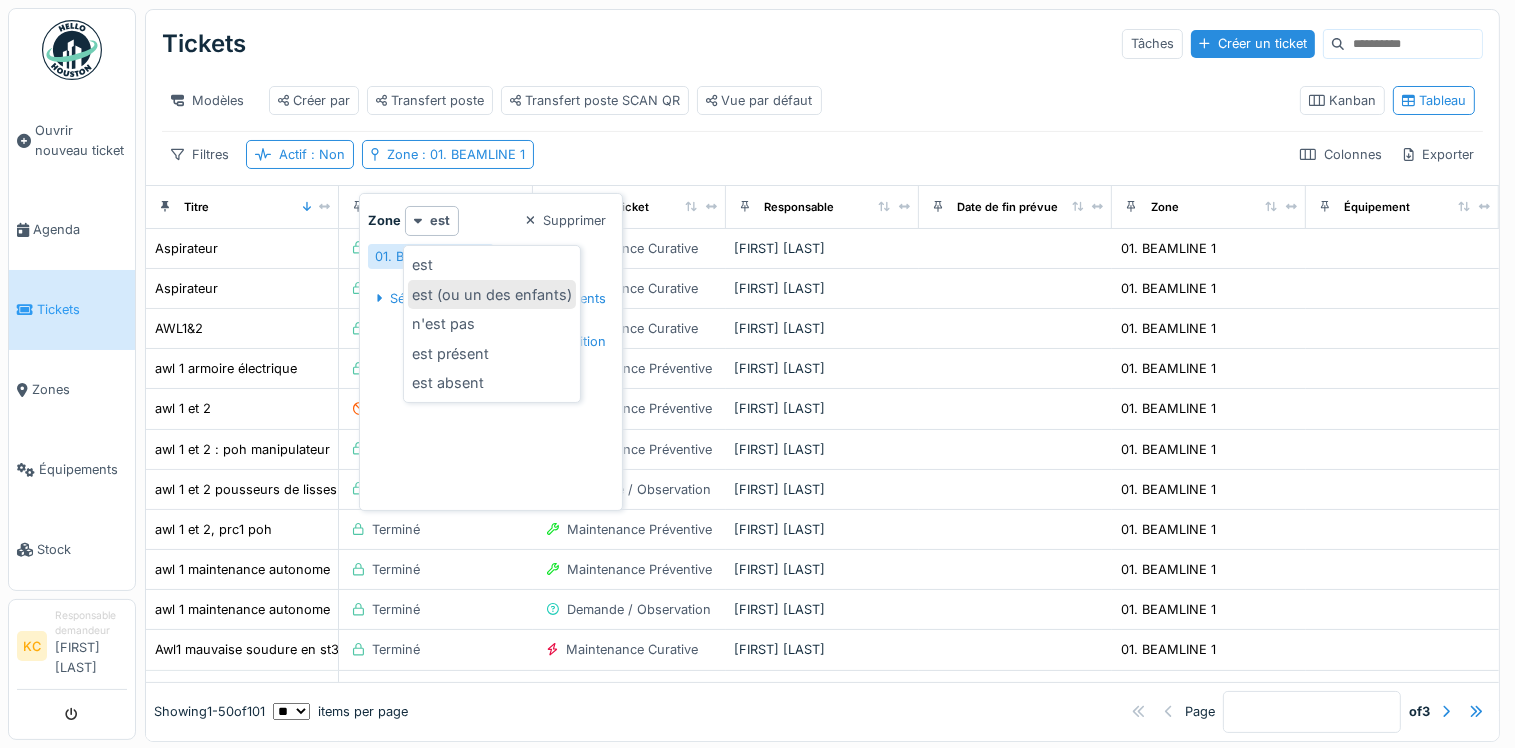 click on "est (ou un des enfants)" at bounding box center (492, 295) 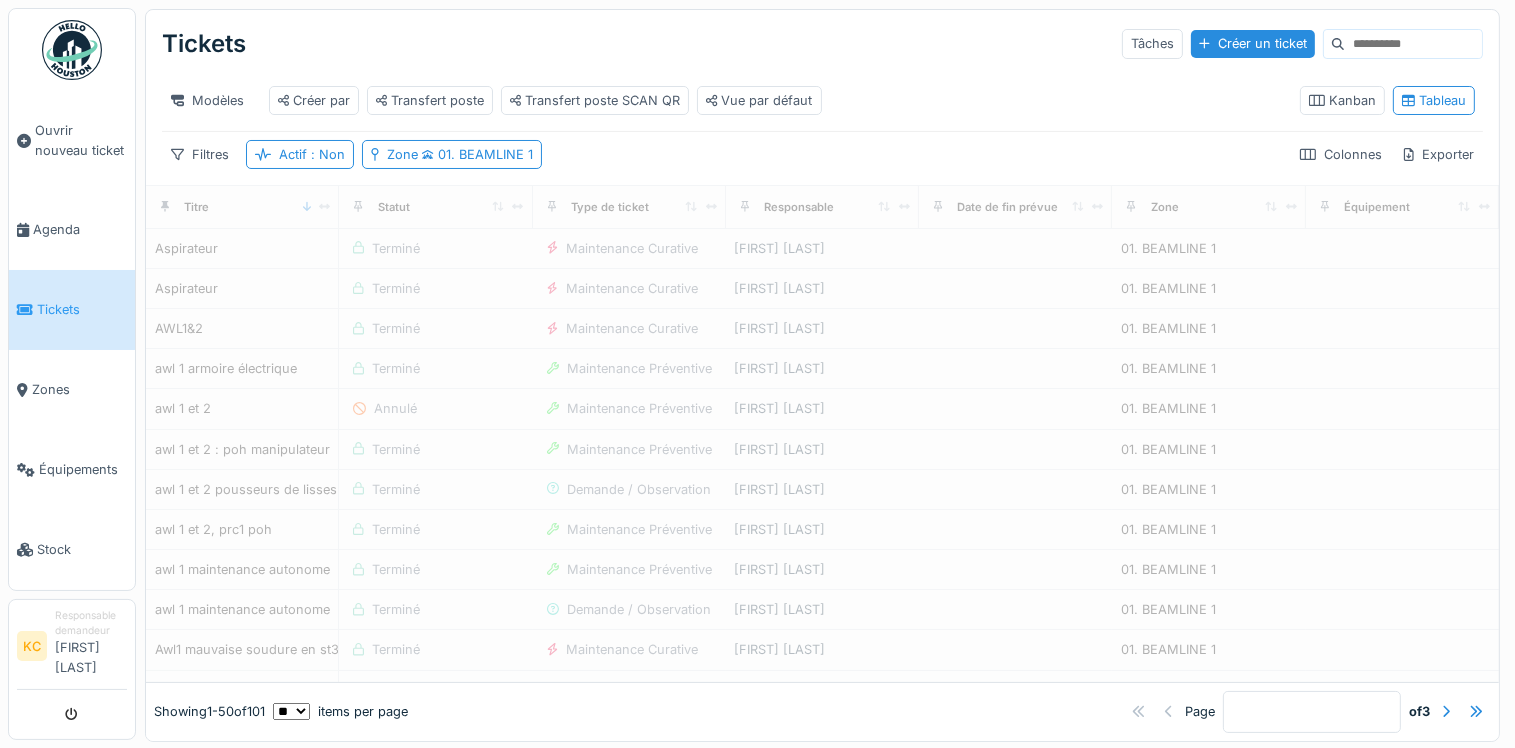 click on "Filtres Actif   :   Non Zone     01. BEAMLINE 1 Colonnes Exporter" at bounding box center (822, 154) 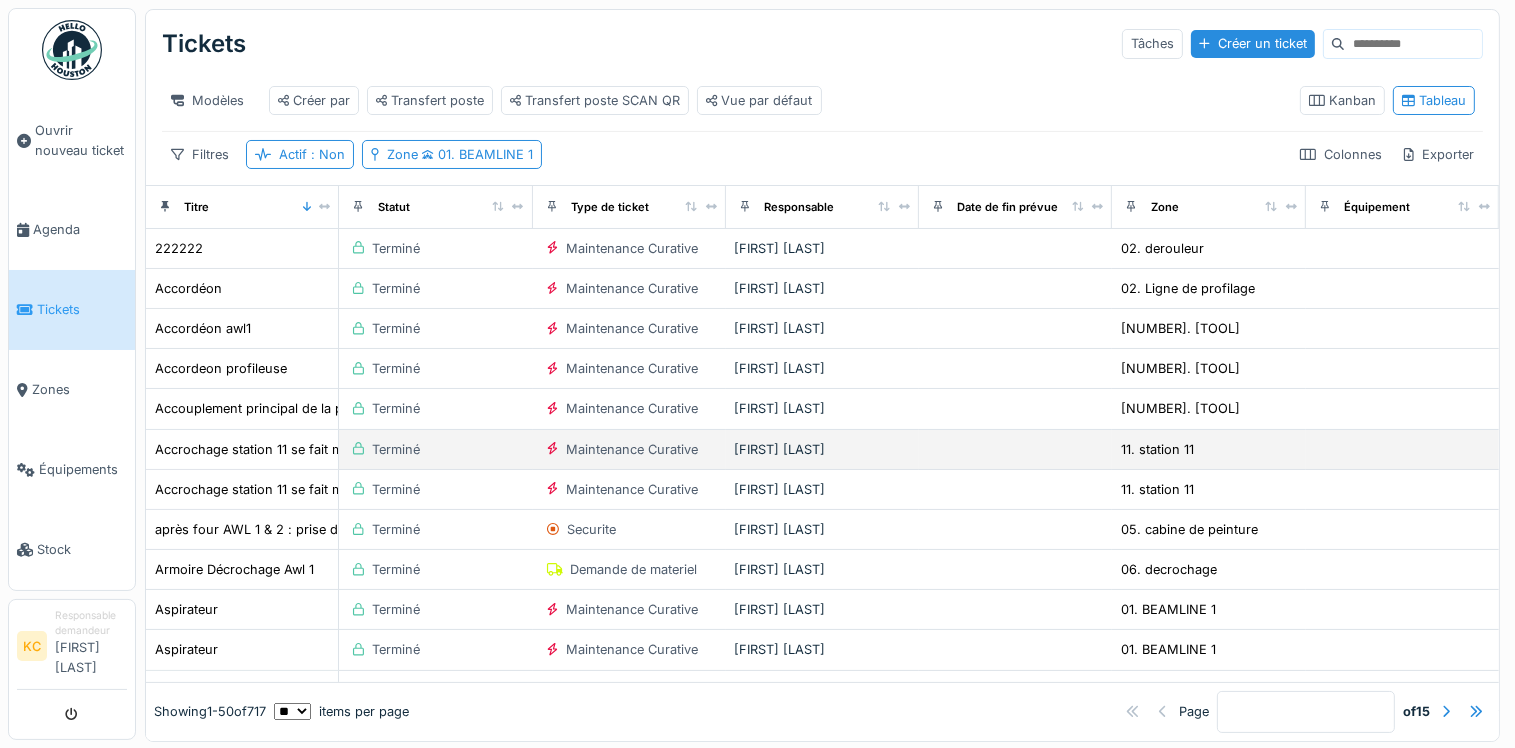 scroll, scrollTop: 0, scrollLeft: 0, axis: both 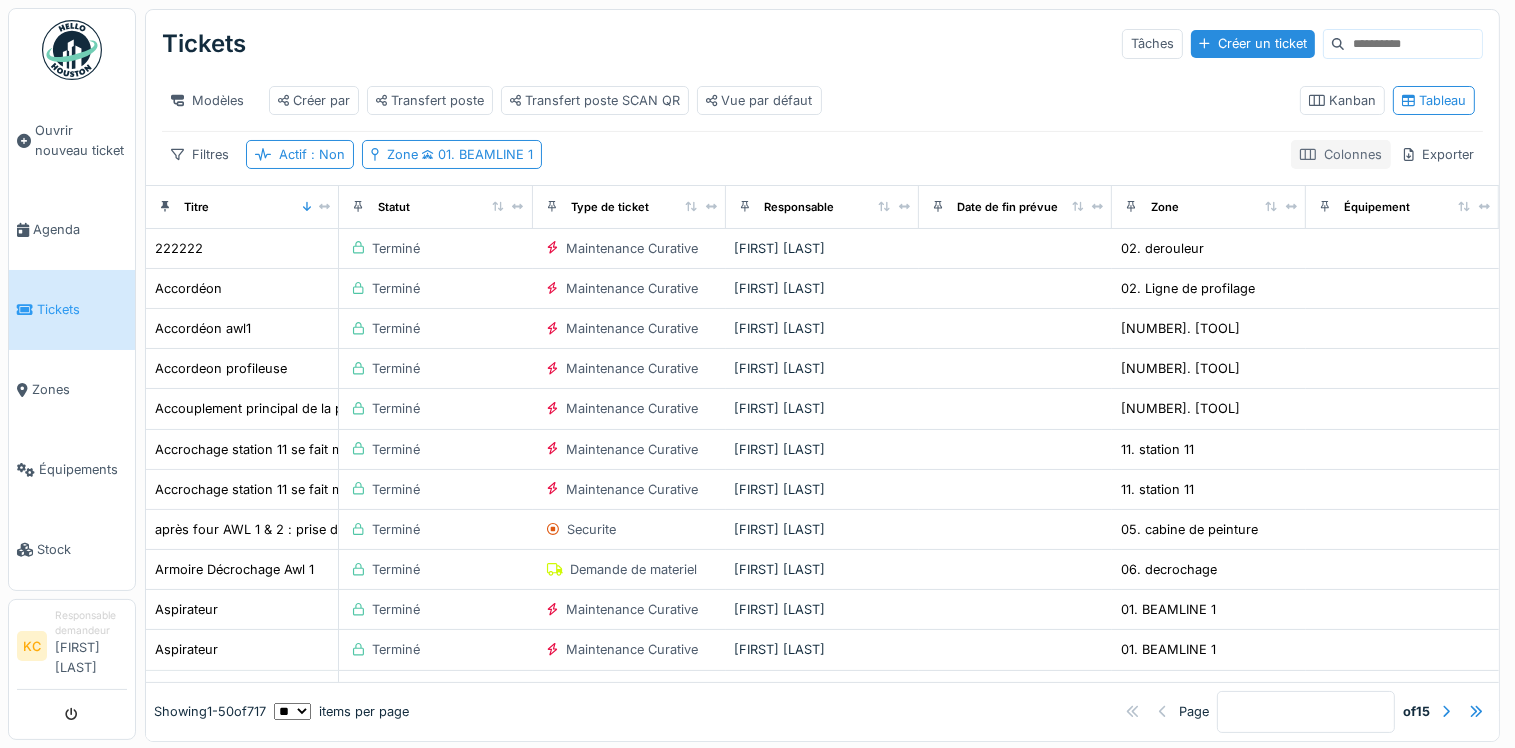 click on "Colonnes" at bounding box center (1341, 154) 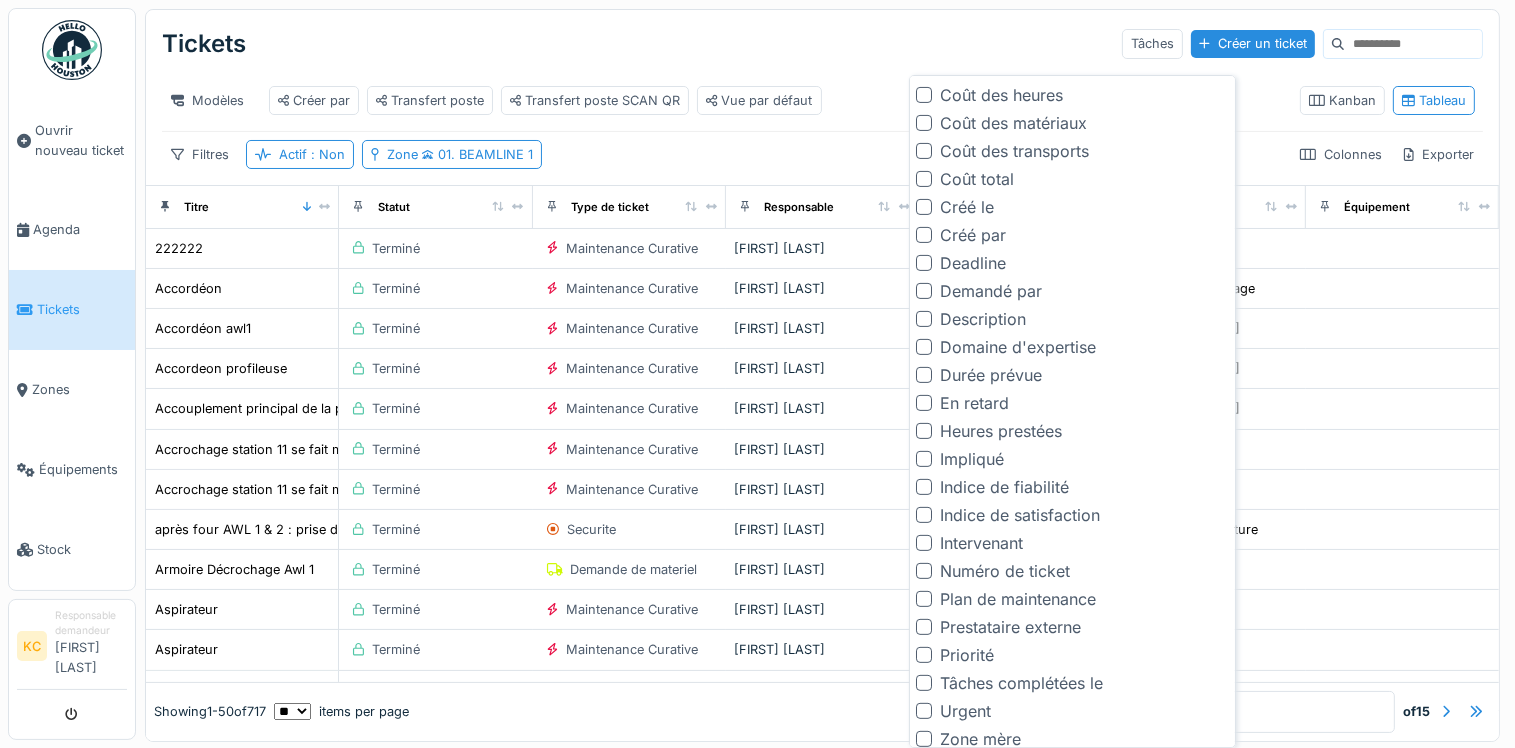 scroll, scrollTop: 724, scrollLeft: 0, axis: vertical 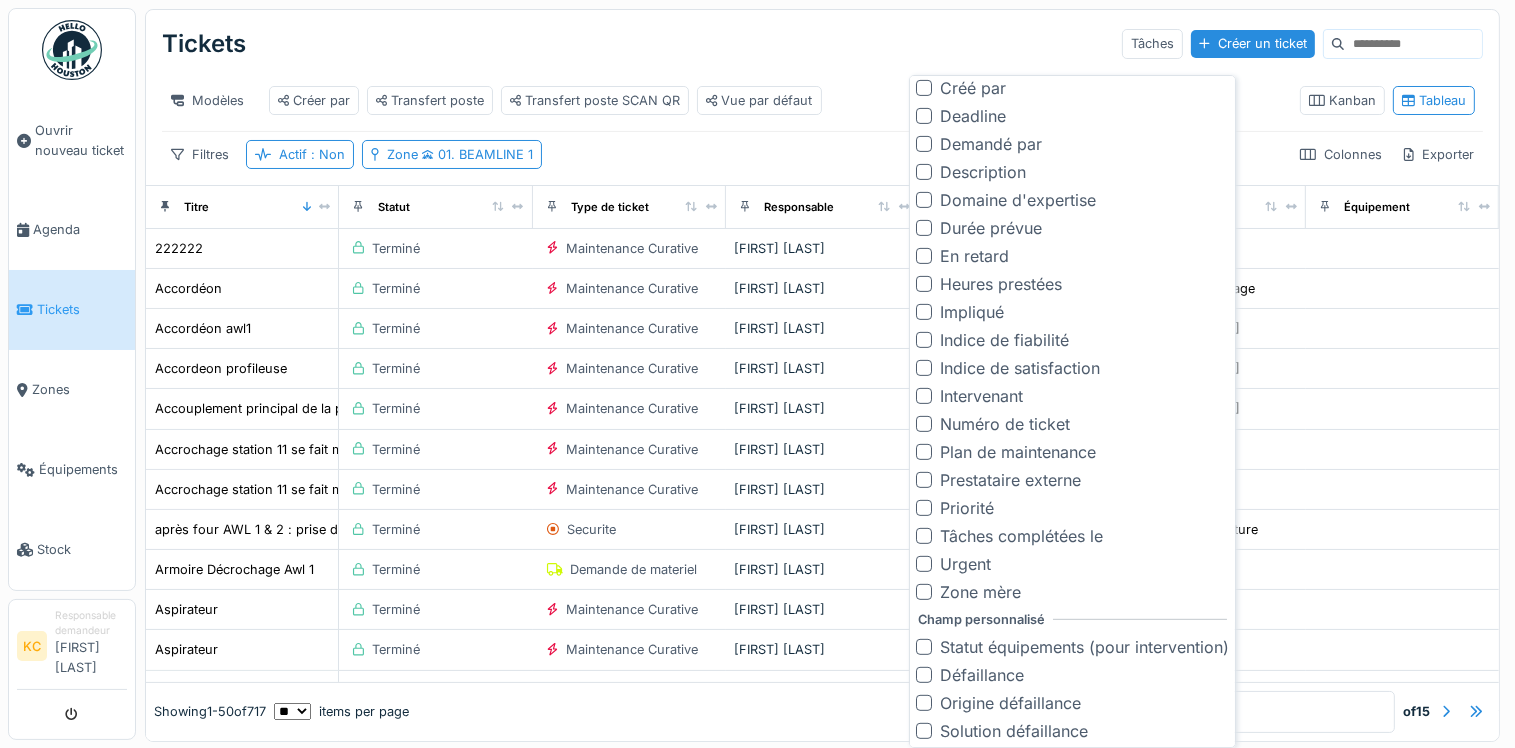 click at bounding box center [924, 592] 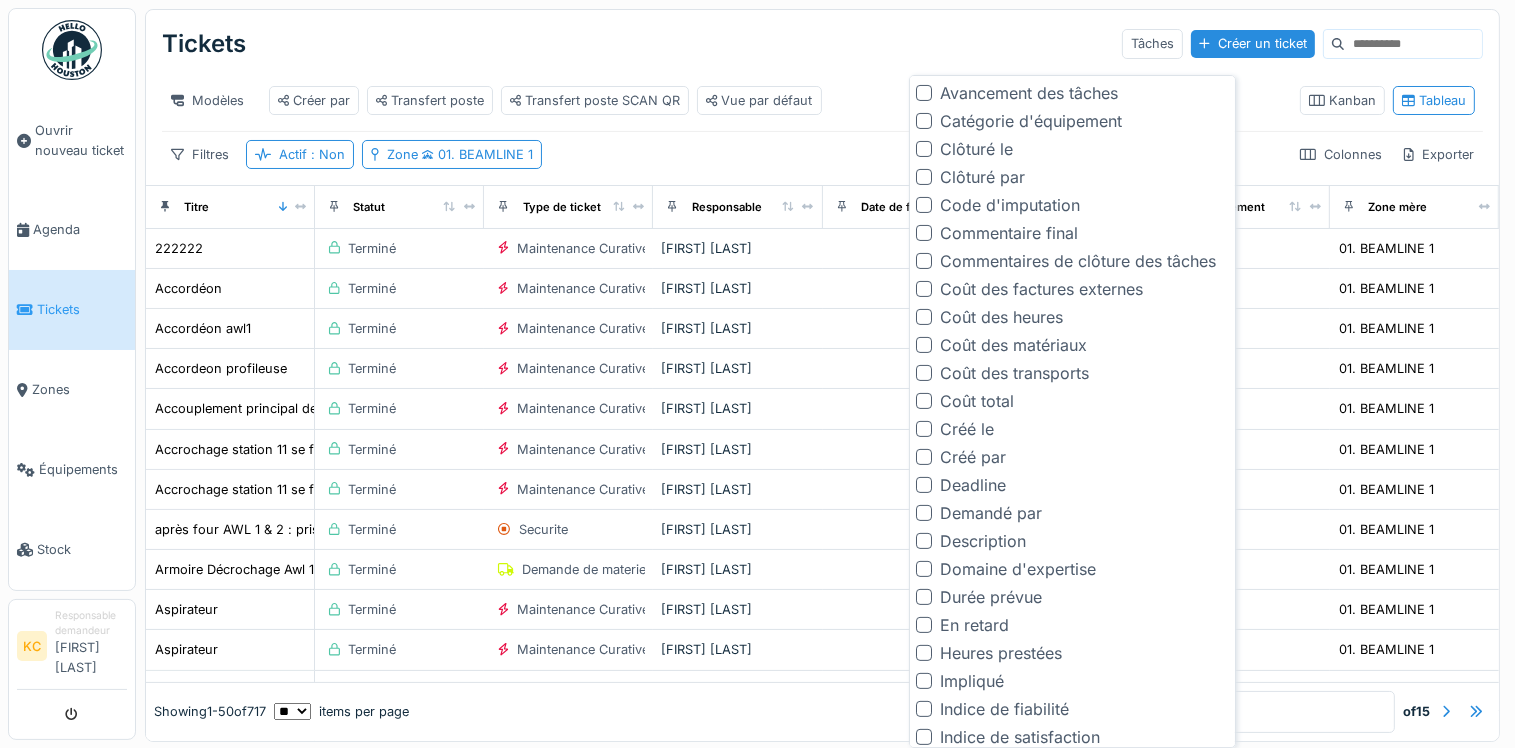 scroll, scrollTop: 0, scrollLeft: 0, axis: both 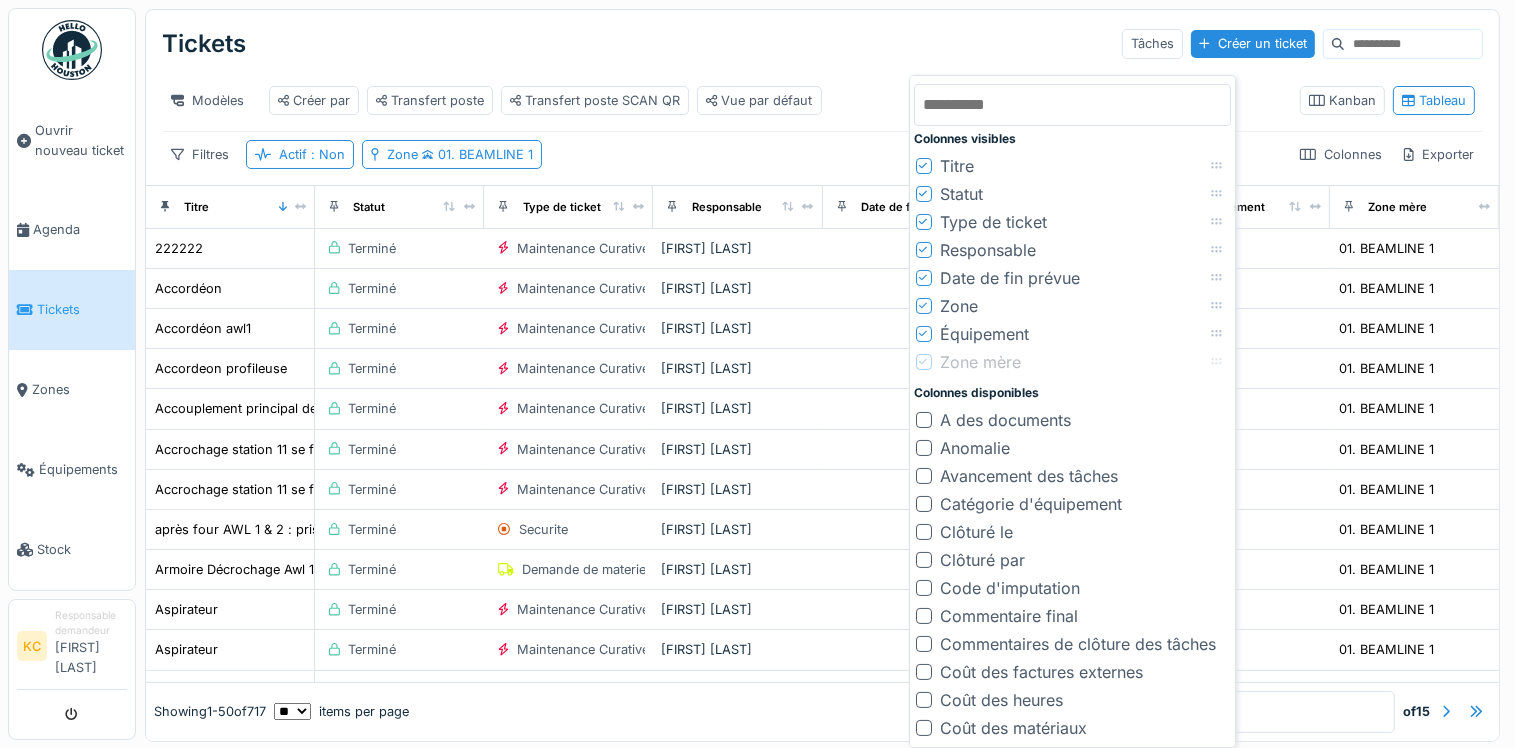 click 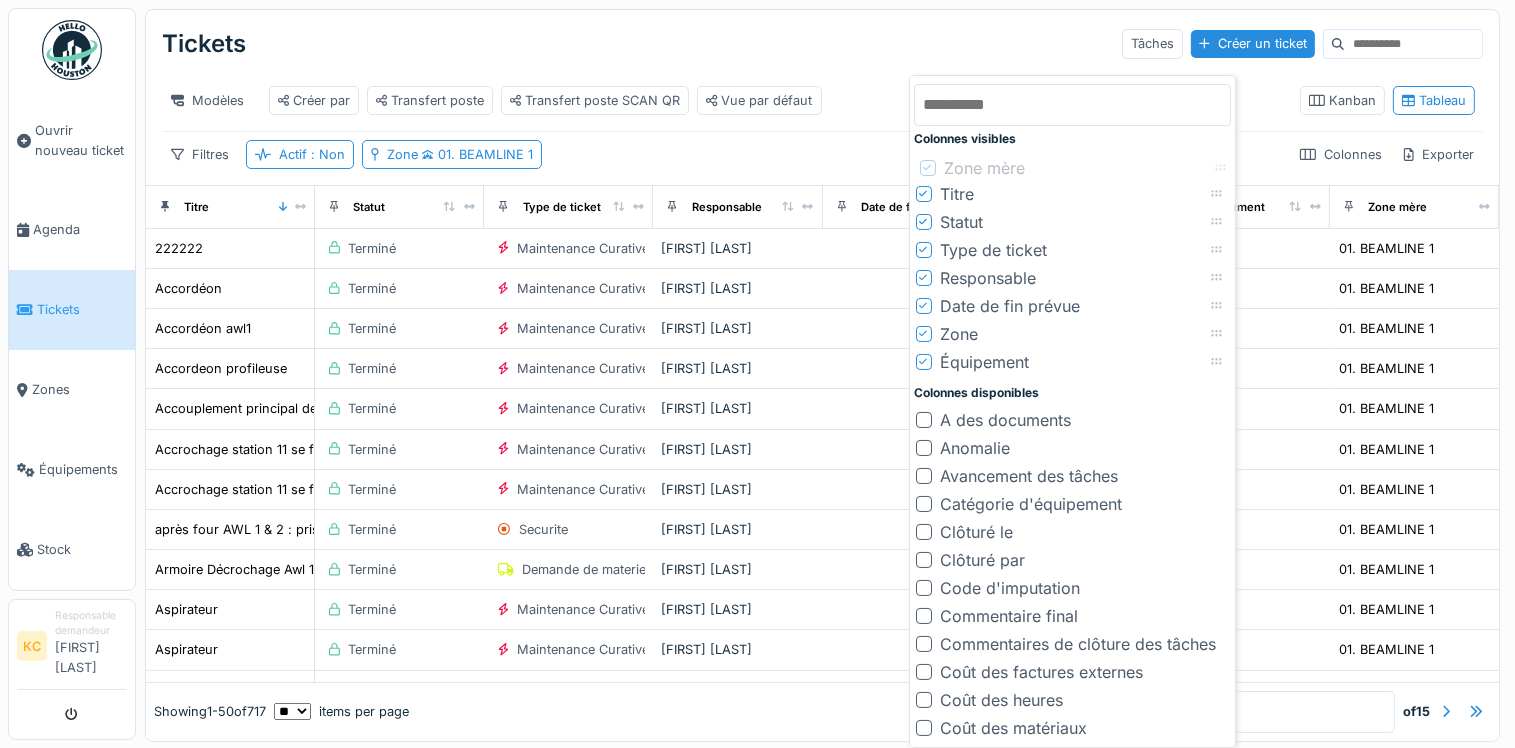 drag, startPoint x: 1219, startPoint y: 365, endPoint x: 1223, endPoint y: 171, distance: 194.04123 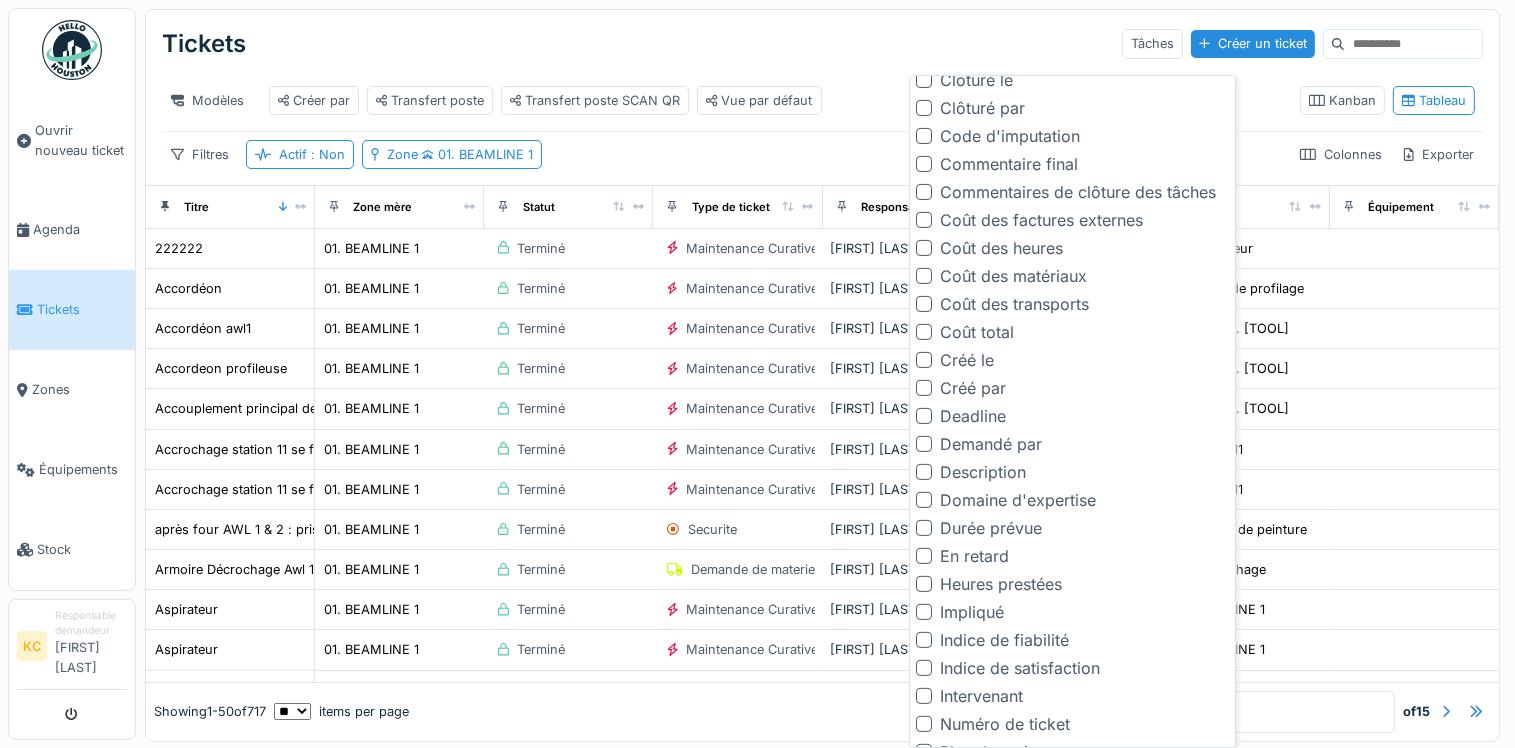 scroll, scrollTop: 500, scrollLeft: 0, axis: vertical 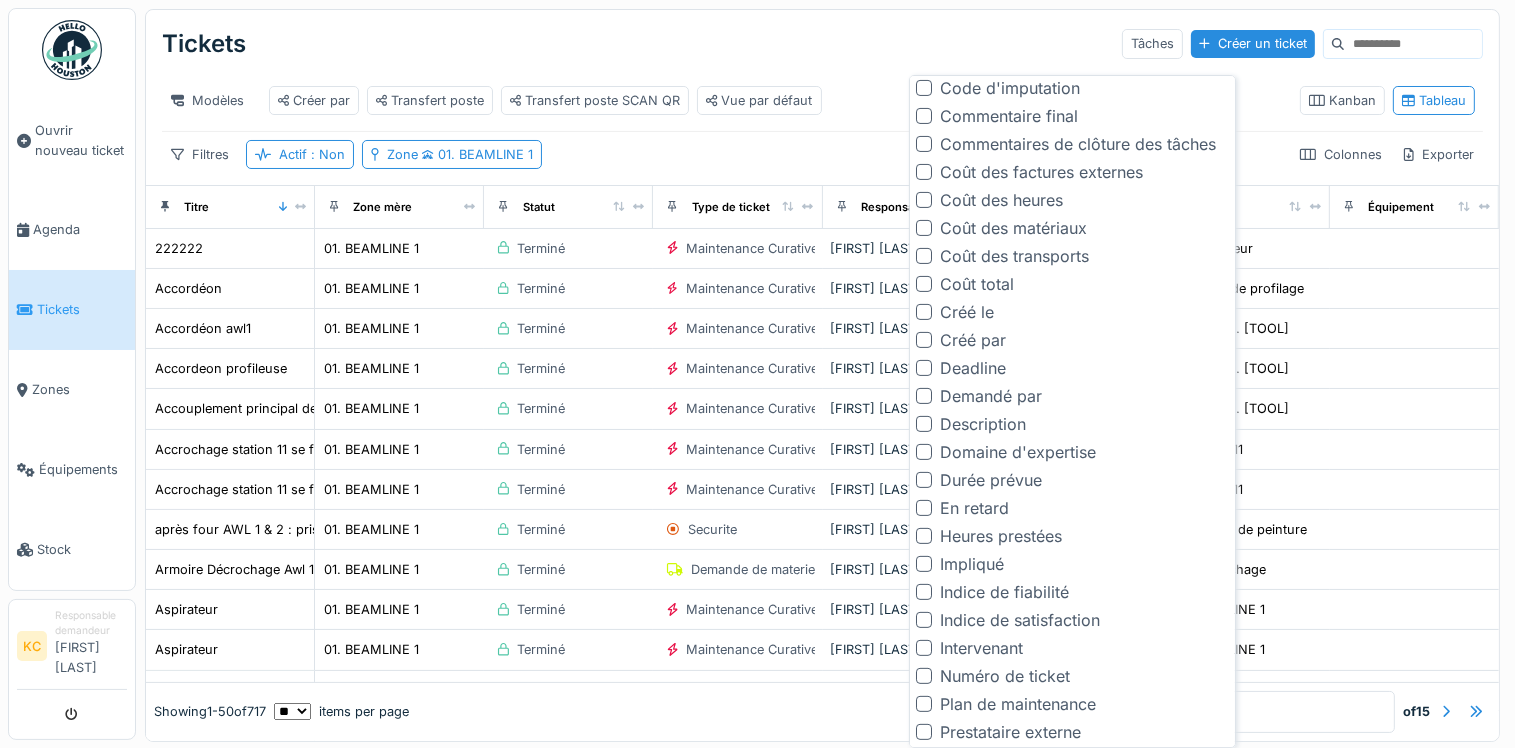 click at bounding box center [924, 312] 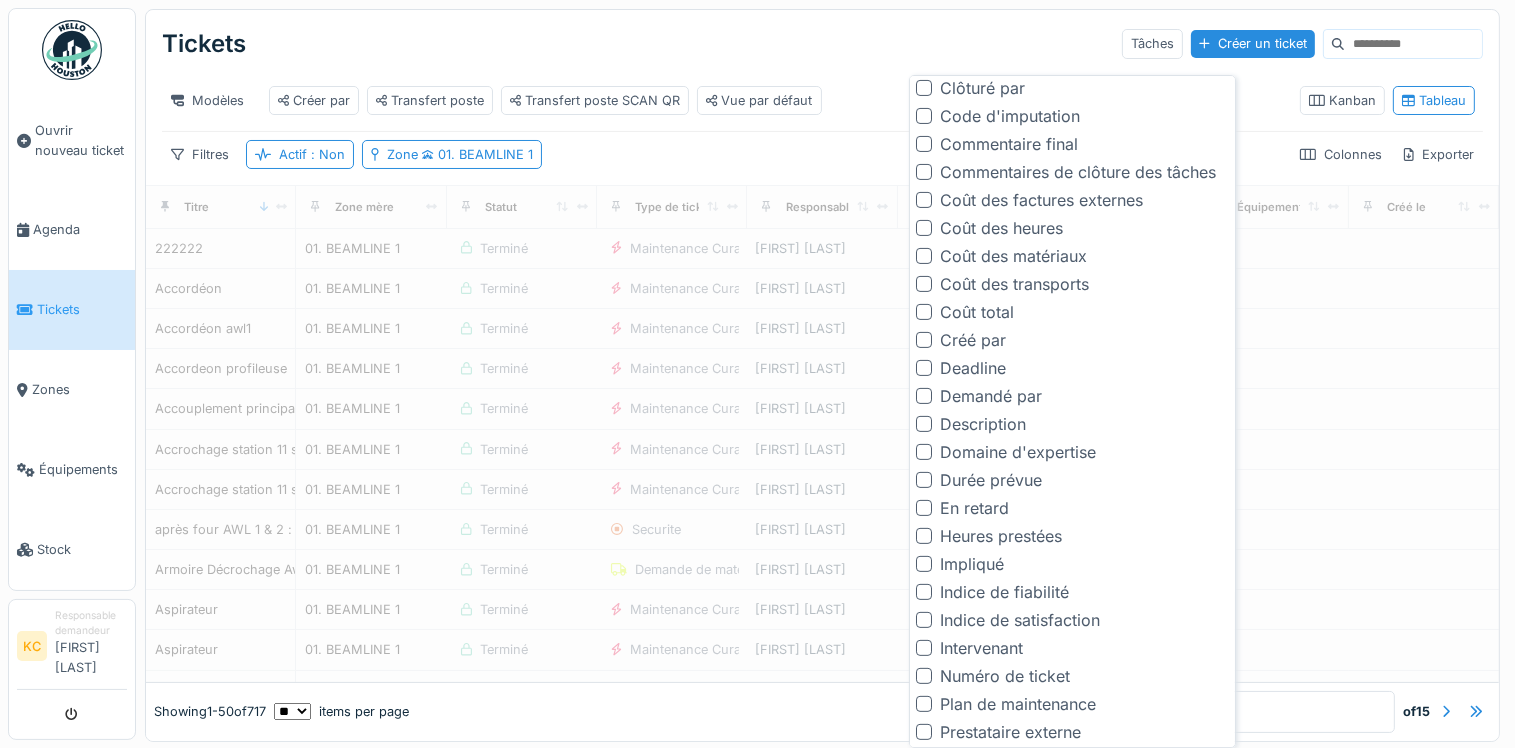 scroll, scrollTop: 528, scrollLeft: 0, axis: vertical 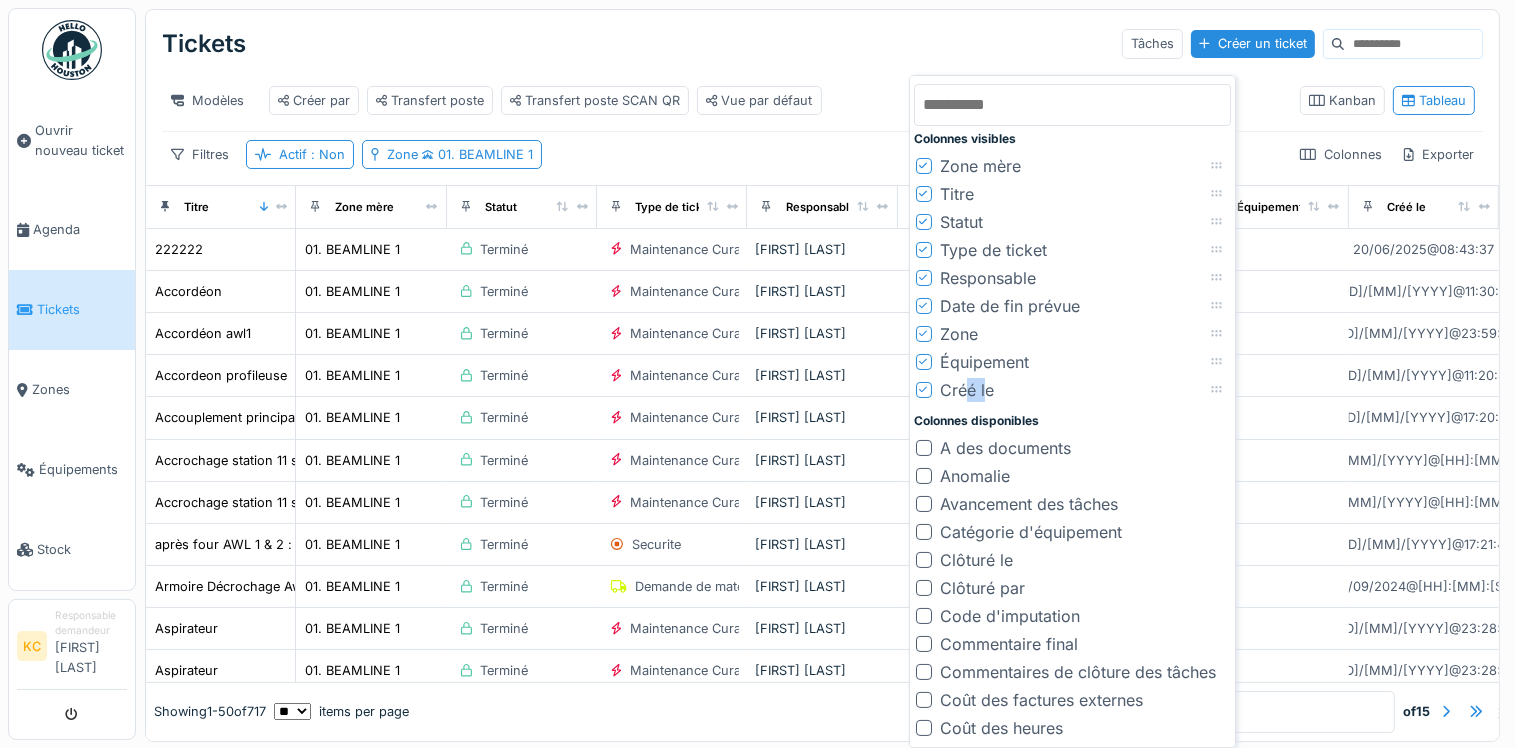 drag, startPoint x: 968, startPoint y: 388, endPoint x: 992, endPoint y: 383, distance: 24.5153 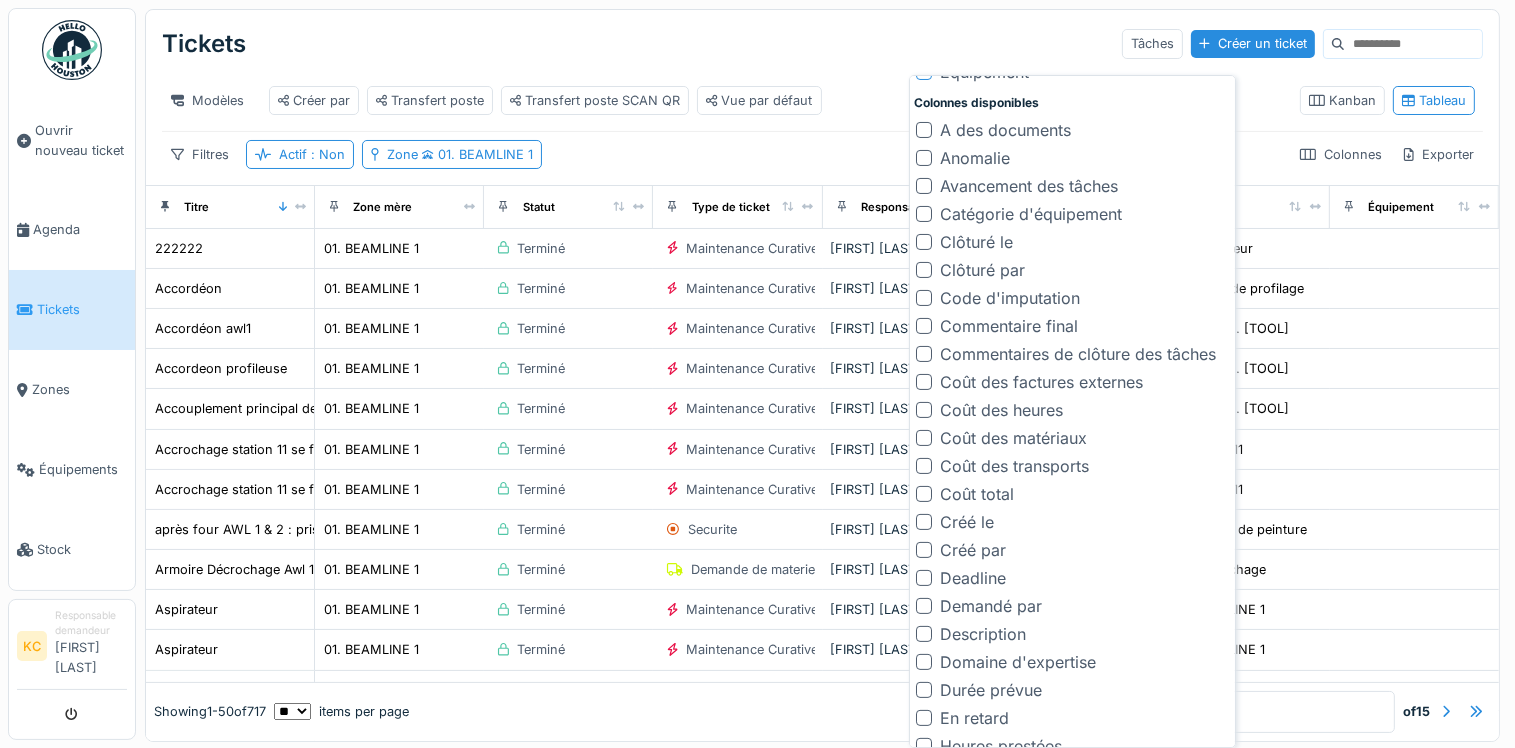scroll, scrollTop: 300, scrollLeft: 0, axis: vertical 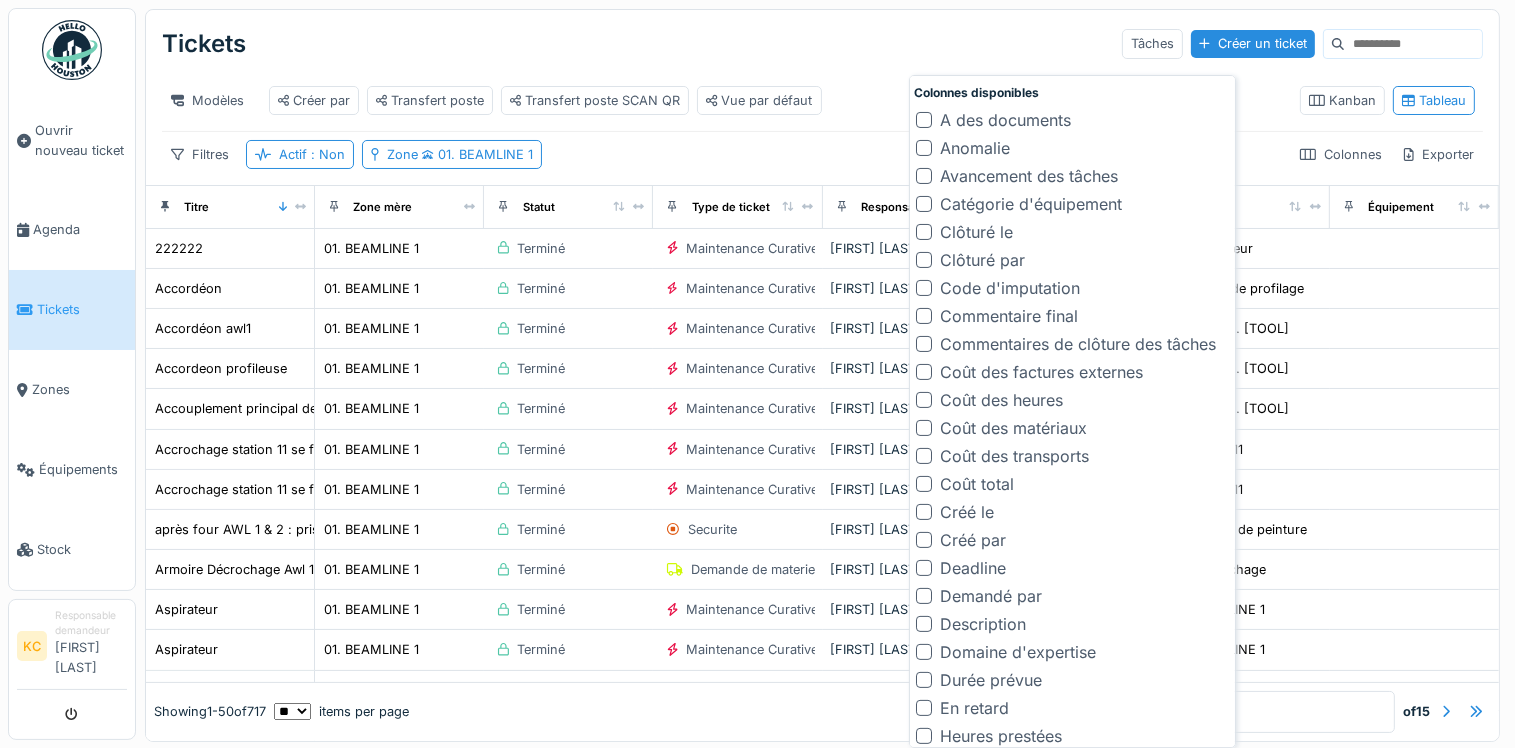 click at bounding box center (924, 512) 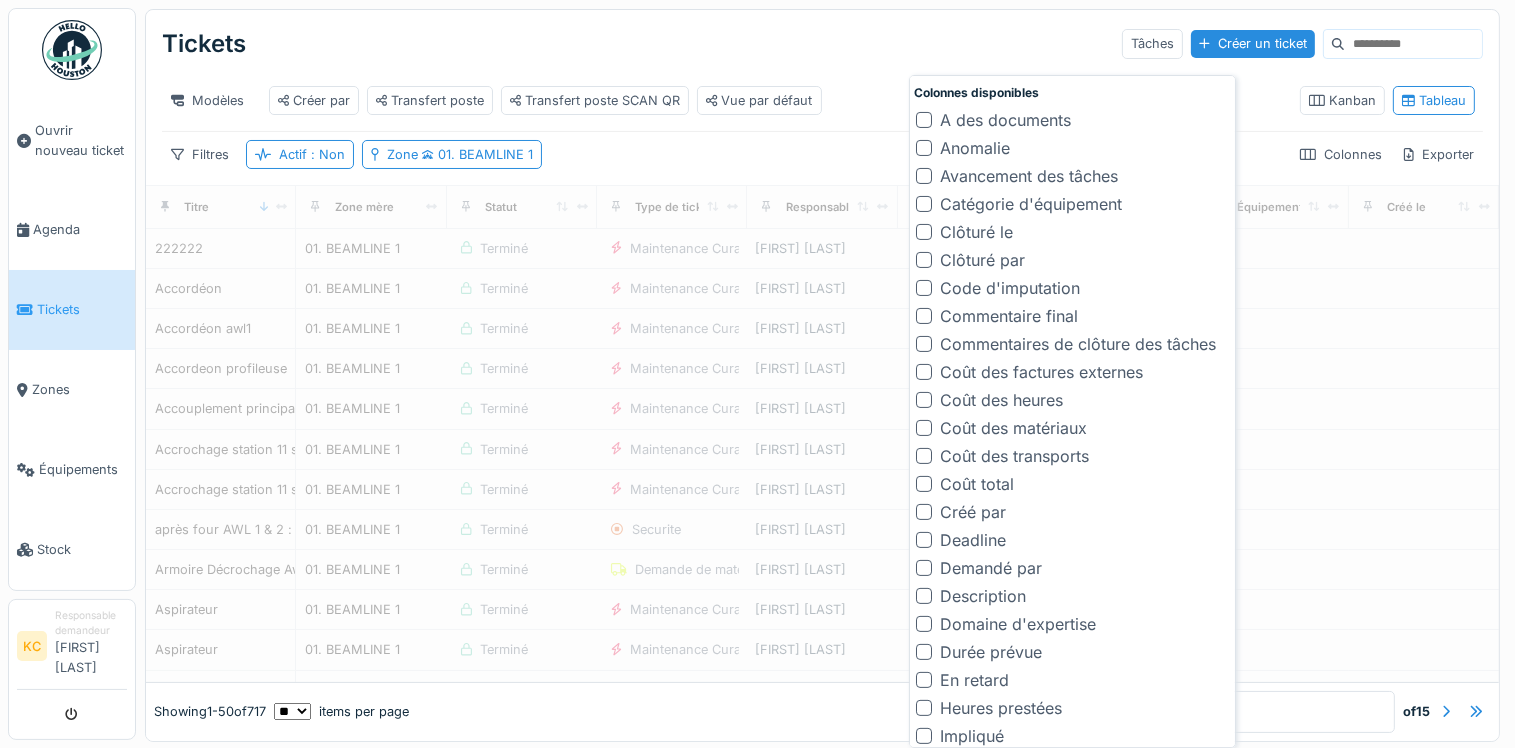 scroll, scrollTop: 0, scrollLeft: 0, axis: both 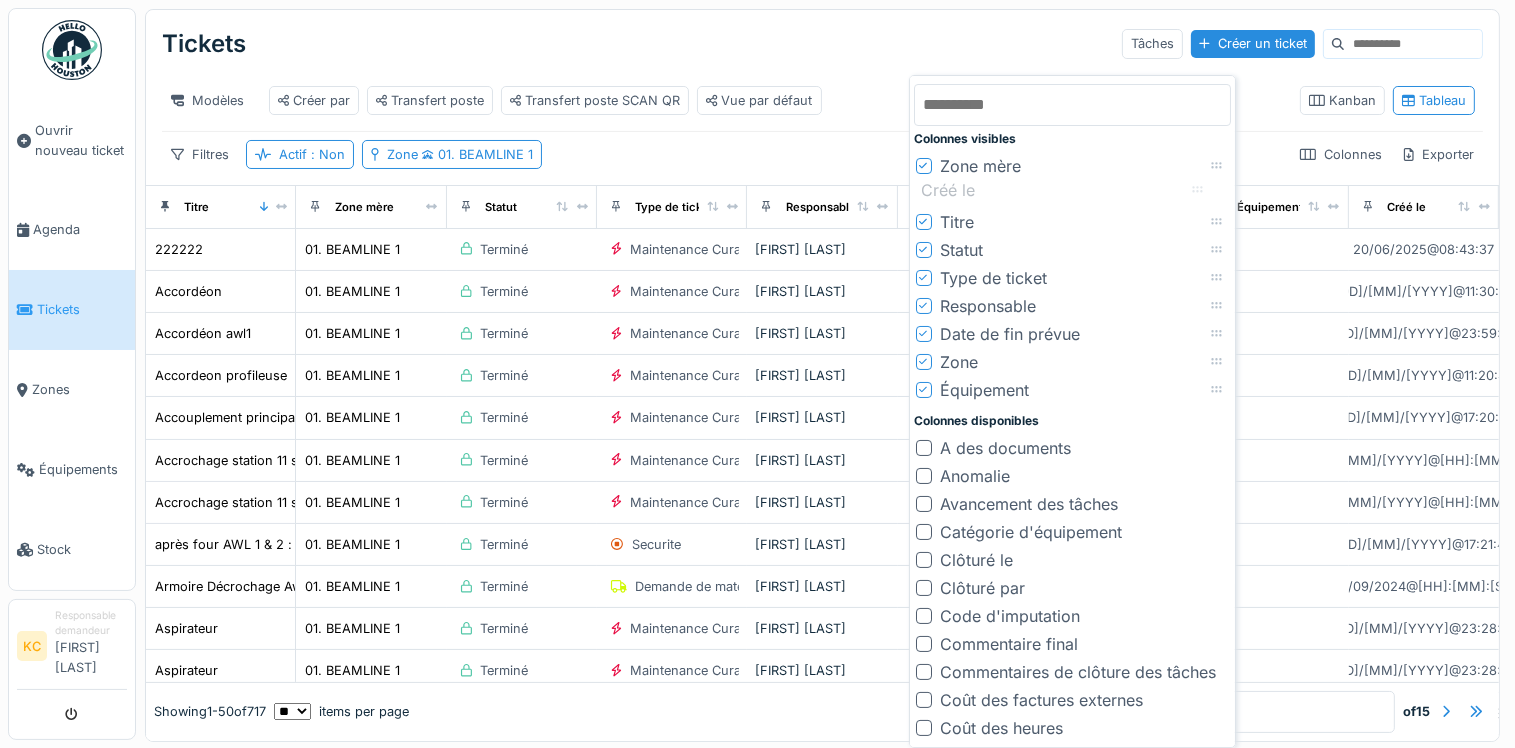 drag, startPoint x: 1223, startPoint y: 393, endPoint x: 1204, endPoint y: 193, distance: 200.90047 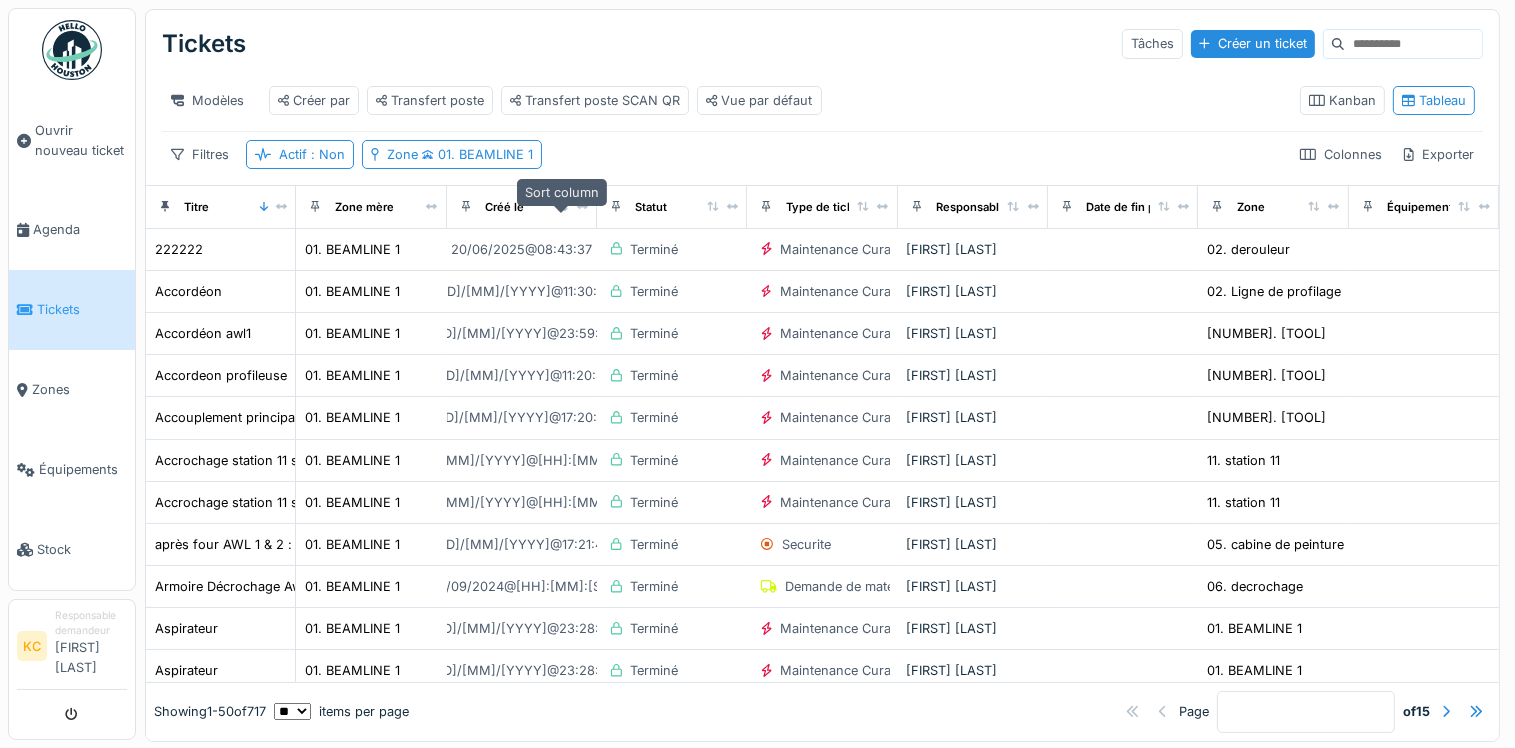 click 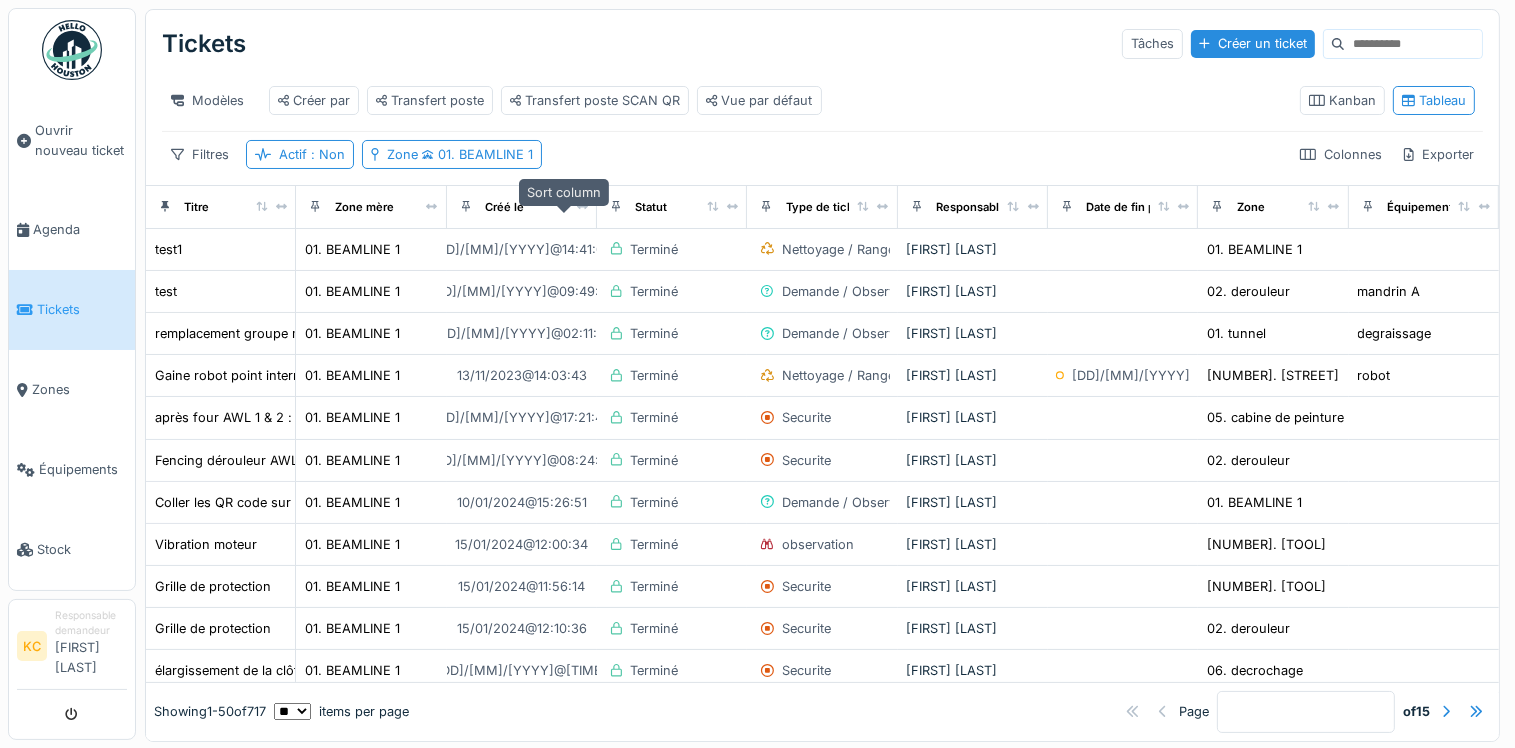 click 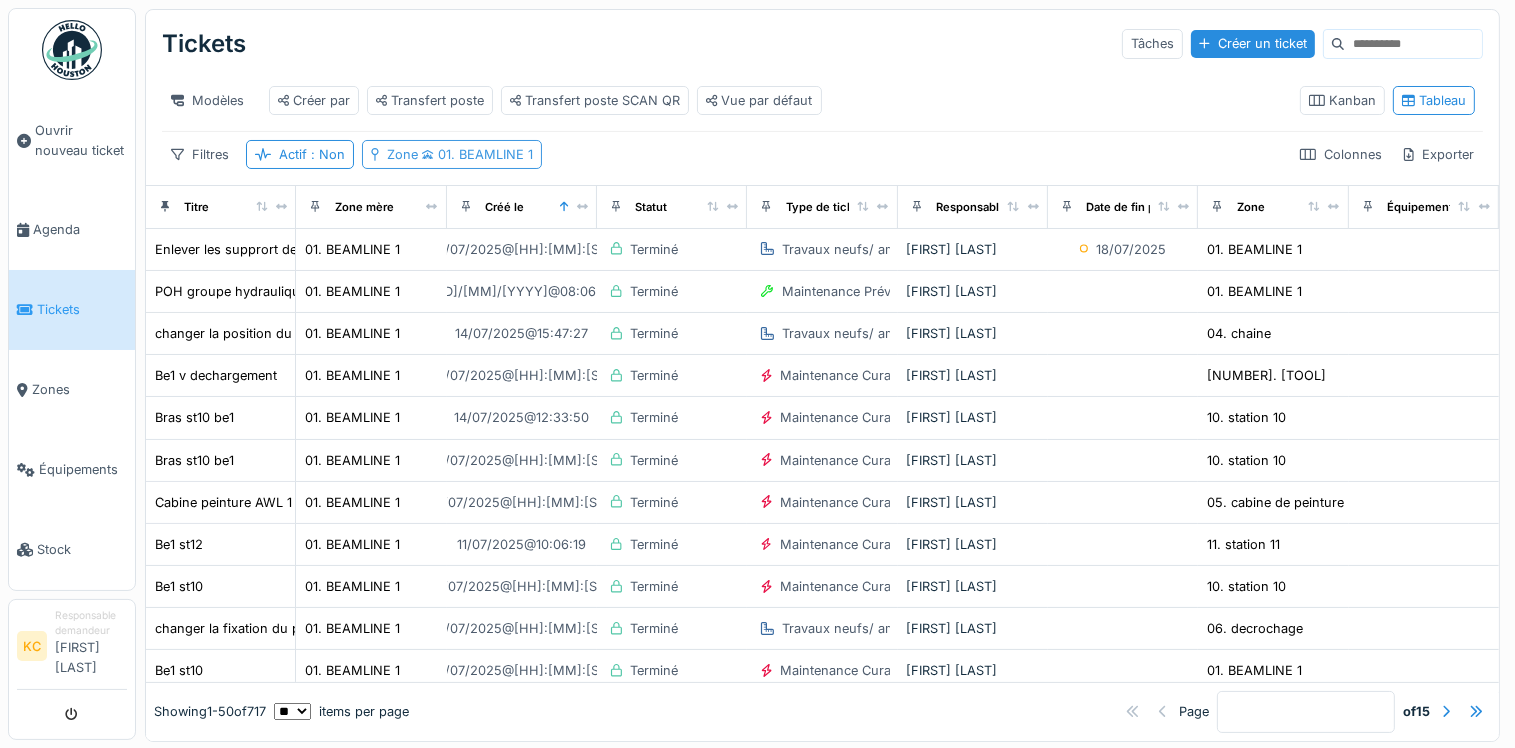 click on "01. BEAMLINE 1" at bounding box center [475, 154] 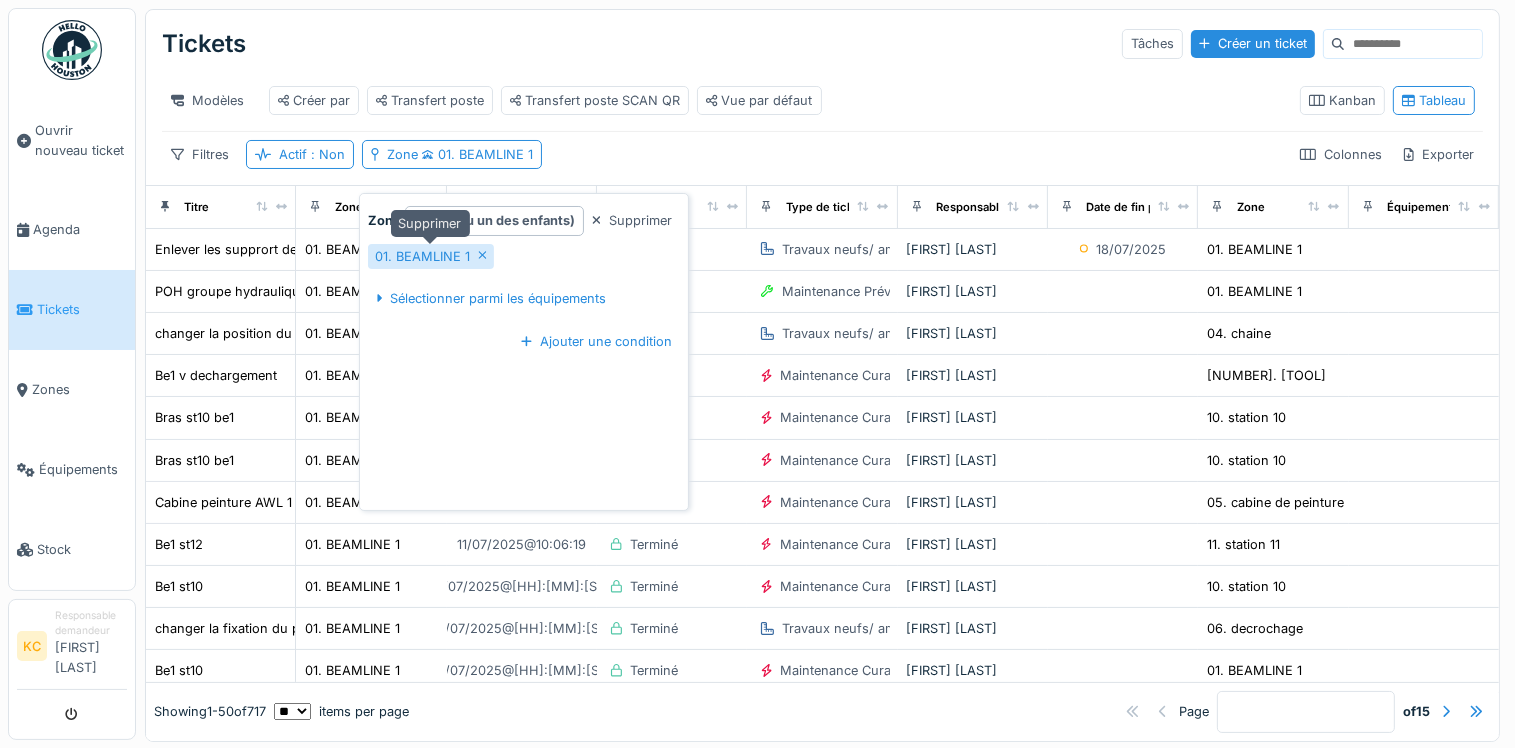 click 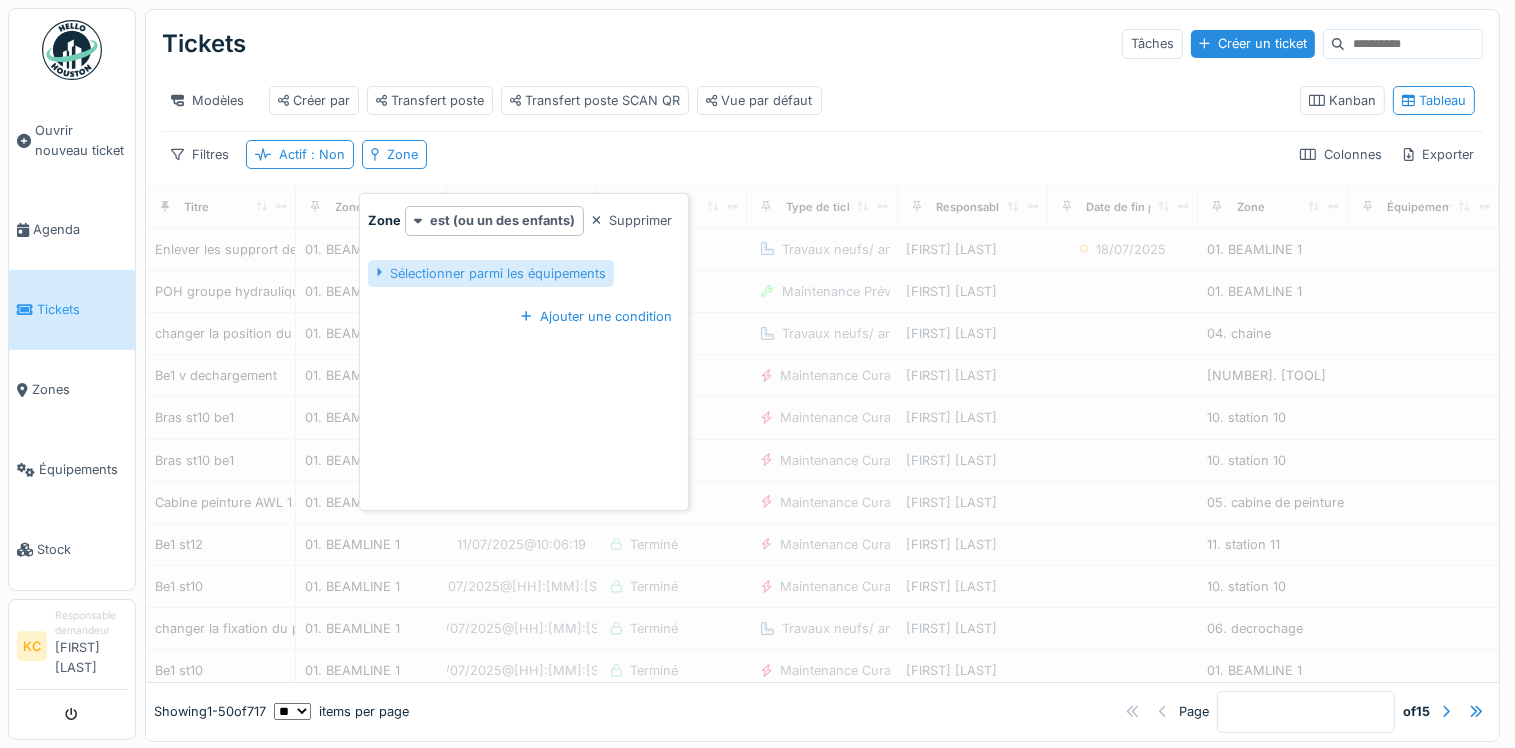 click on "Sélectionner parmi les équipements" at bounding box center (491, 273) 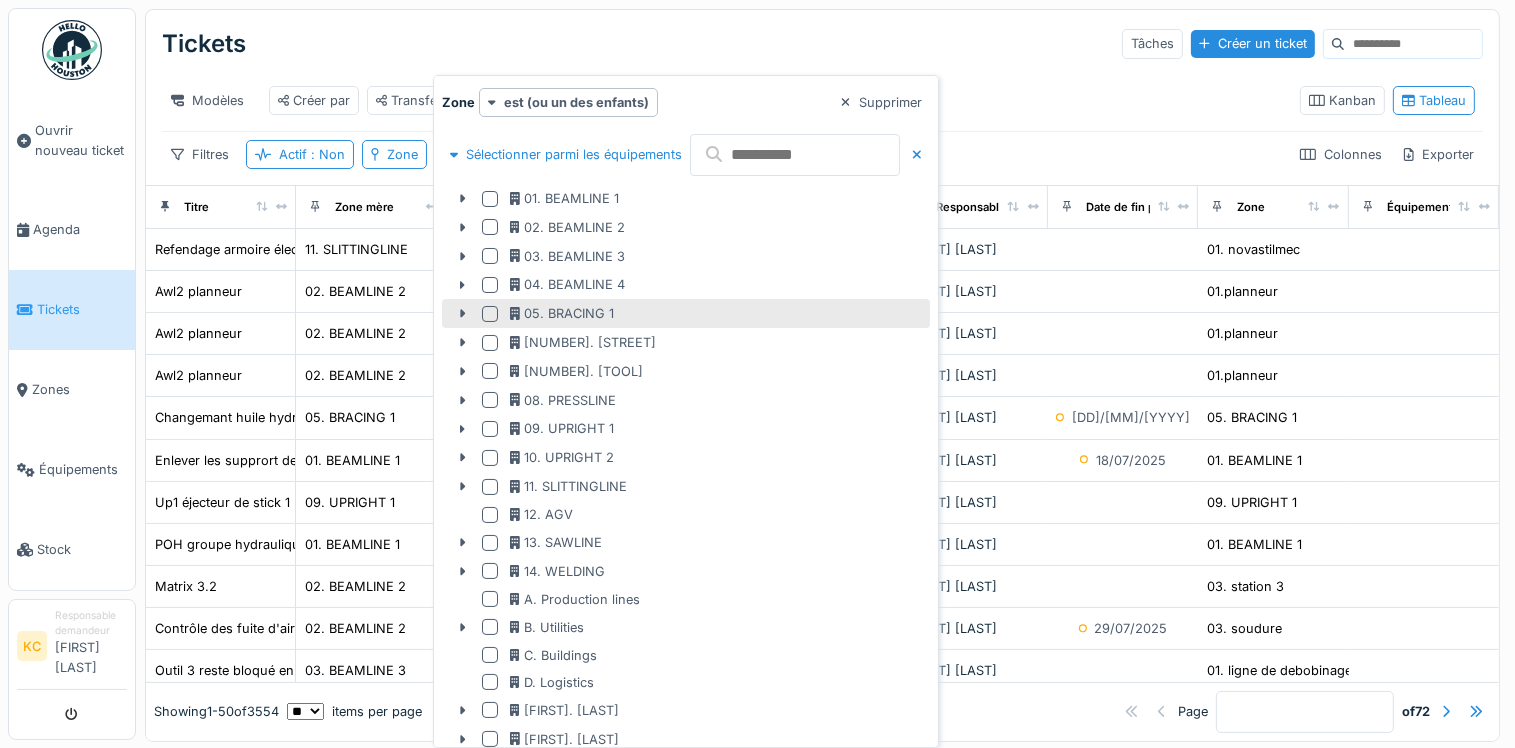 click at bounding box center (490, 314) 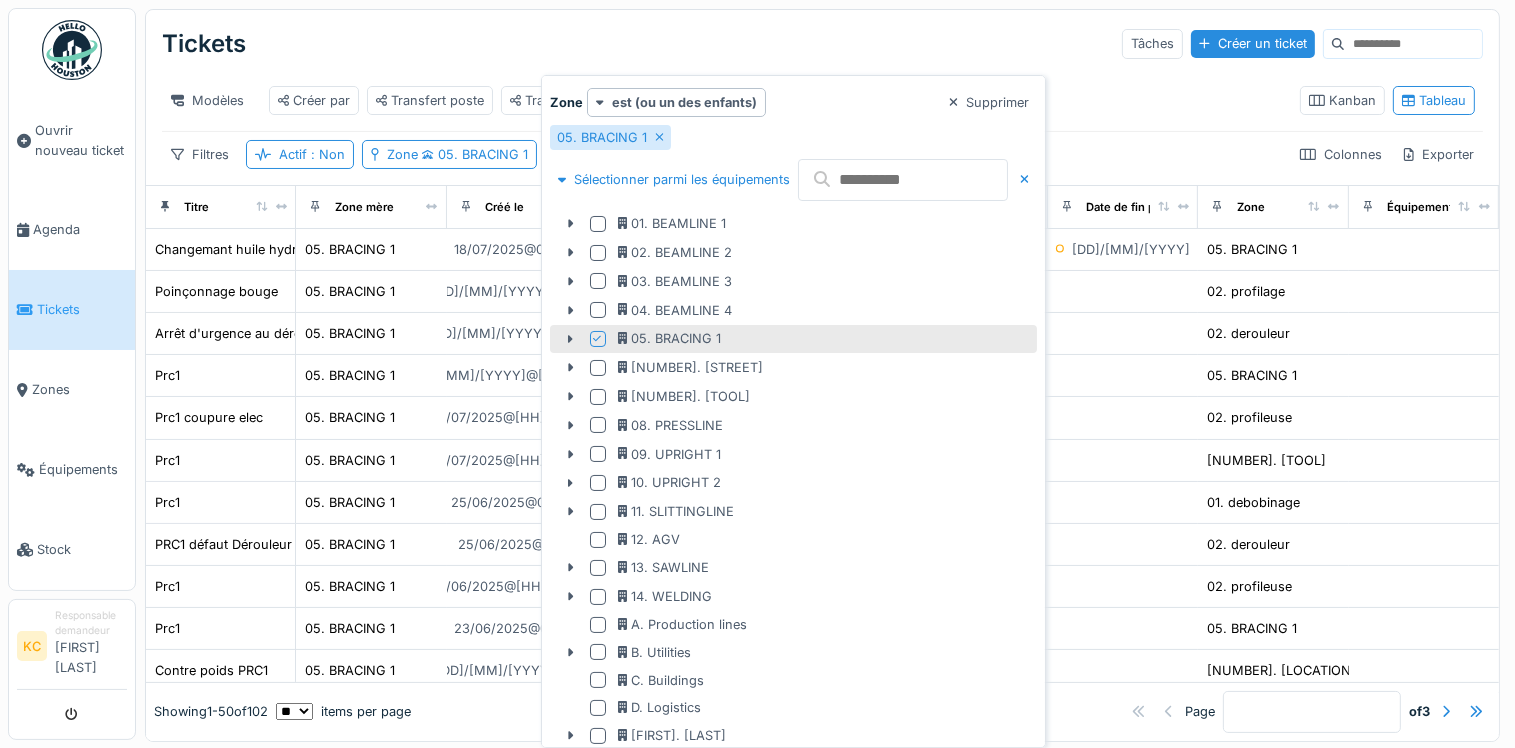 click on "Tickets Tâches Créer un ticket" at bounding box center [822, 44] 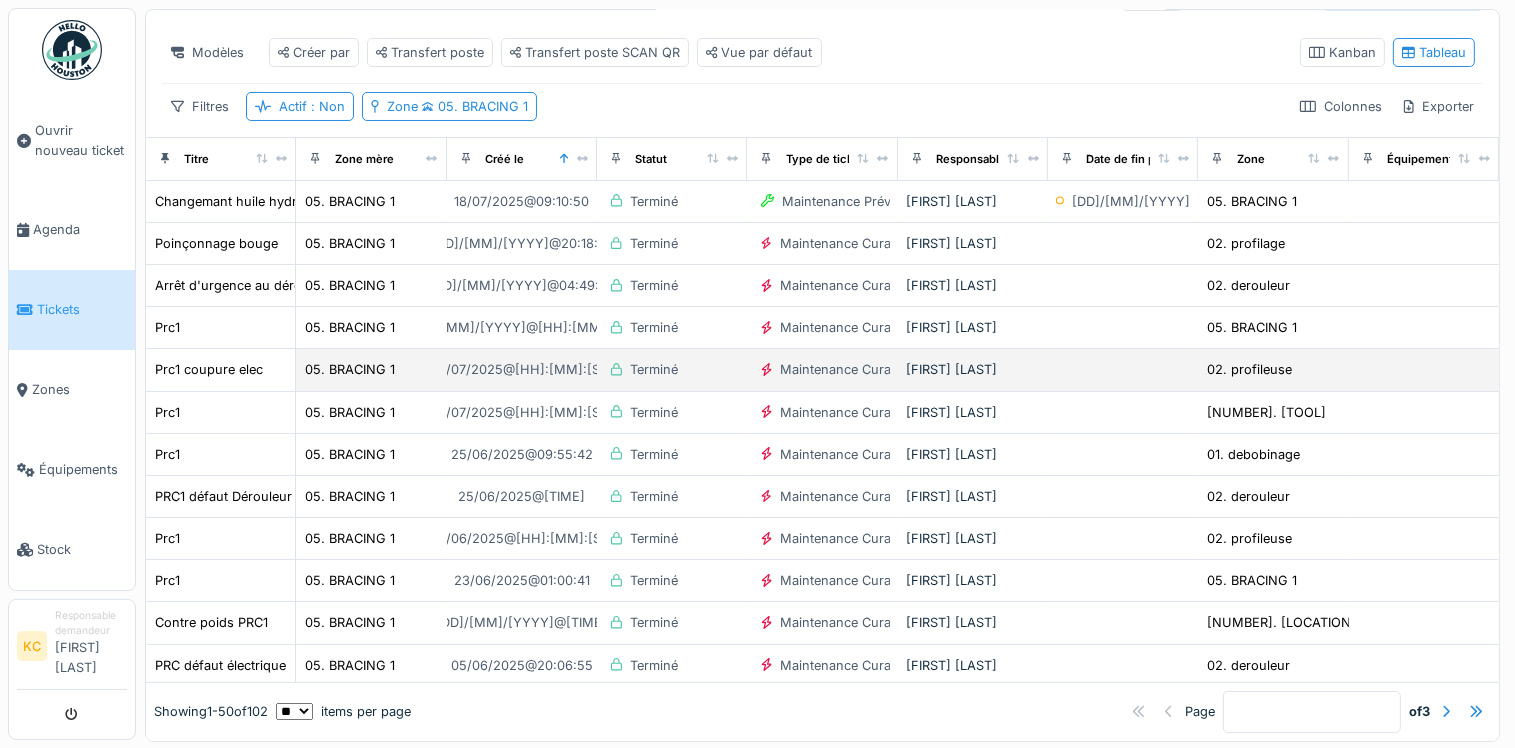 scroll, scrollTop: 0, scrollLeft: 0, axis: both 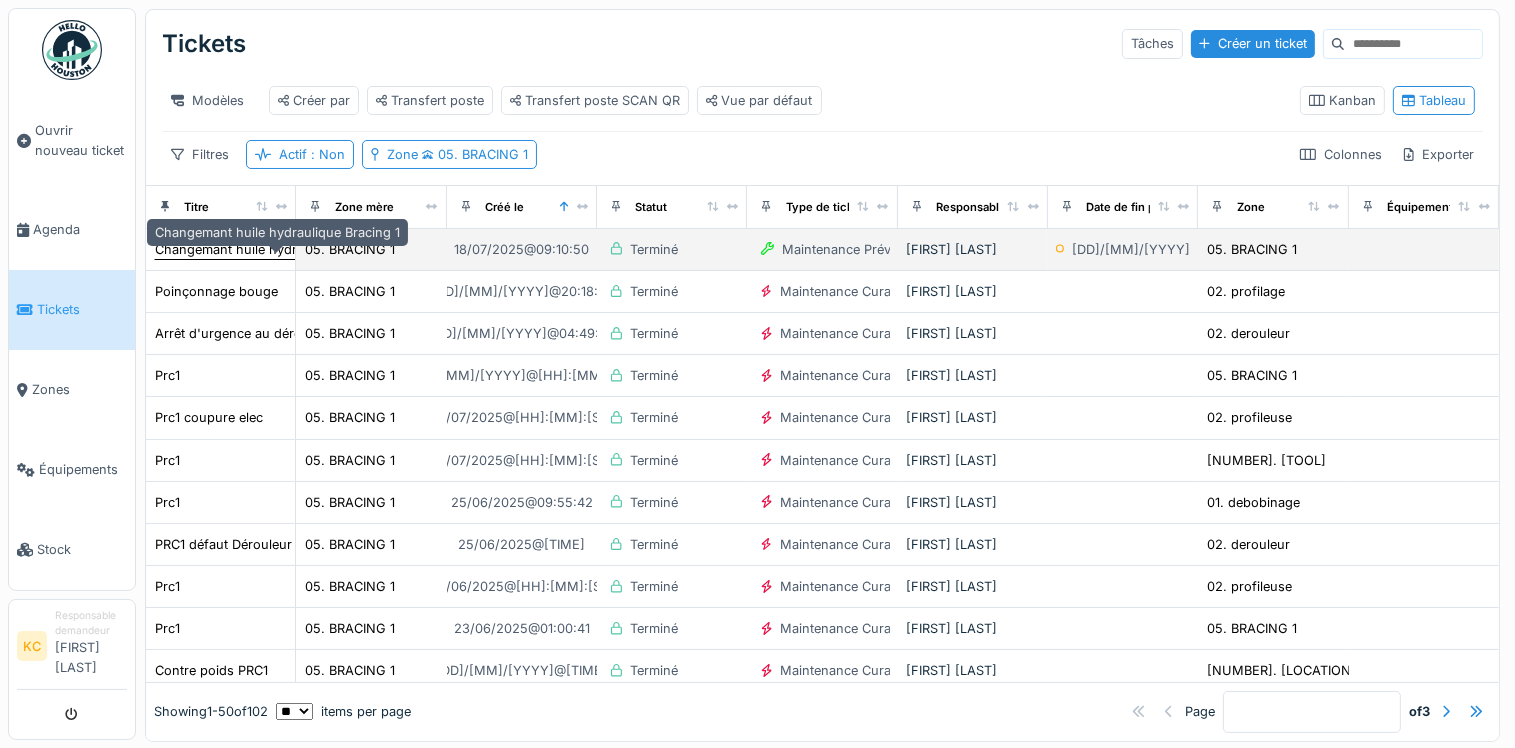 click on "Changemant huile hydraulique Bracing 1" at bounding box center (277, 249) 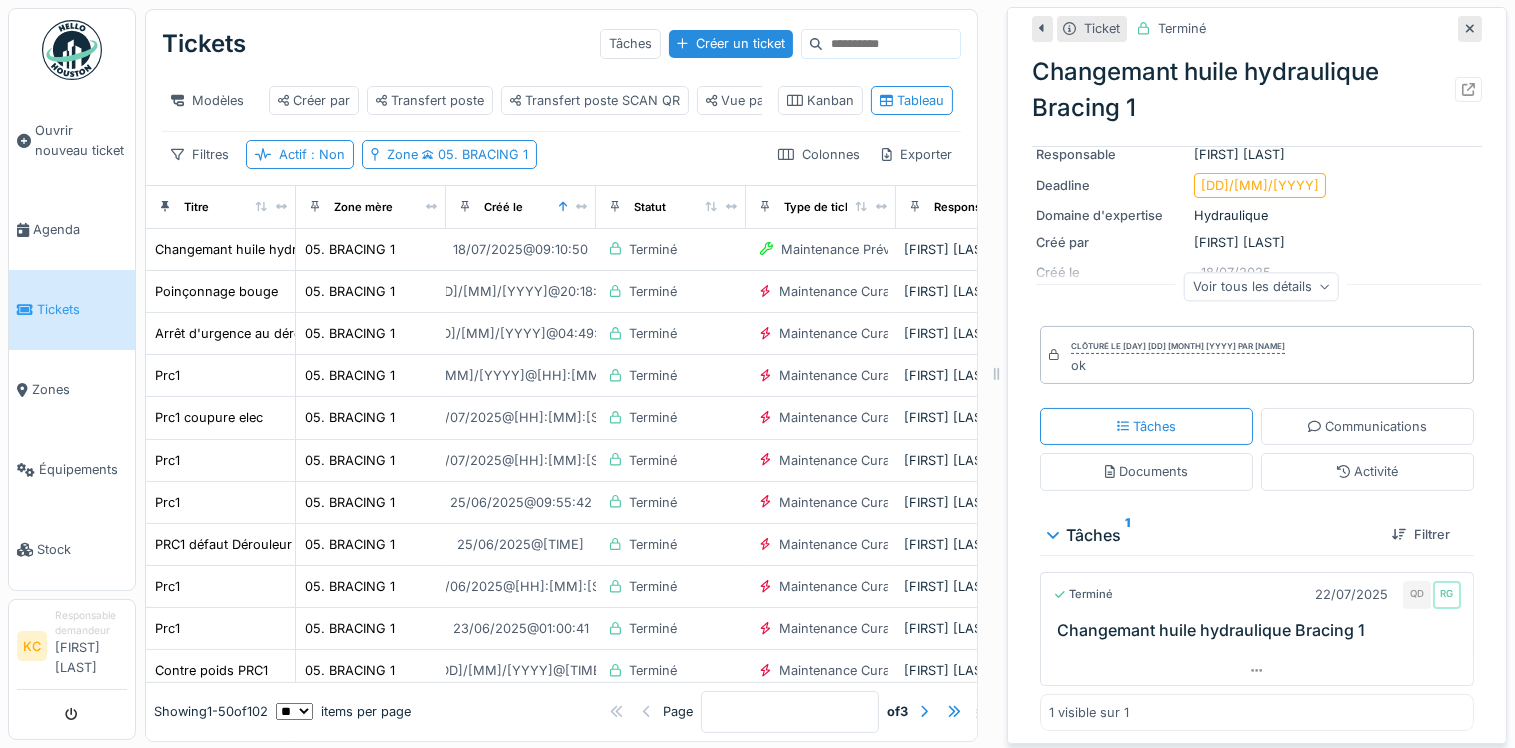scroll, scrollTop: 167, scrollLeft: 0, axis: vertical 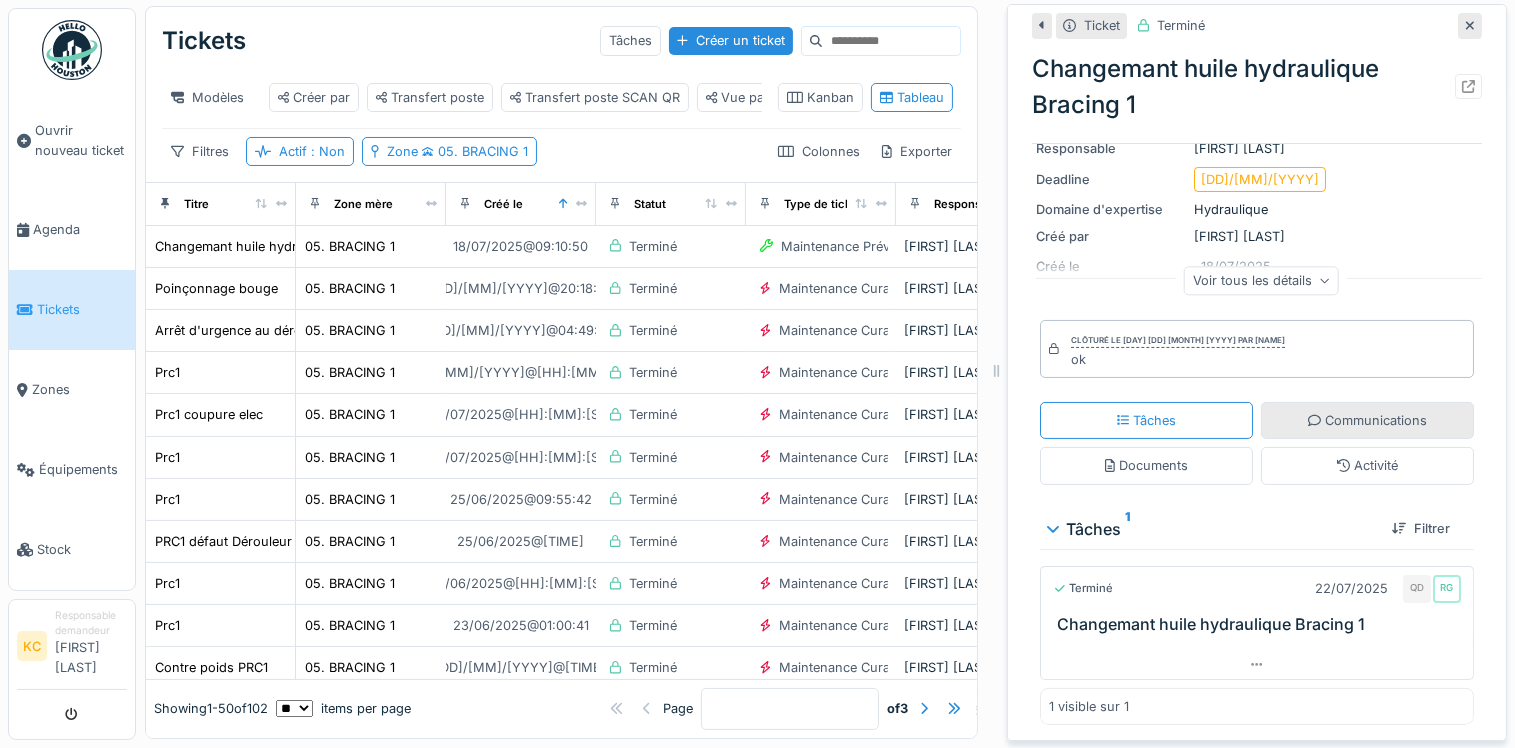 click on "Communications" at bounding box center (1367, 420) 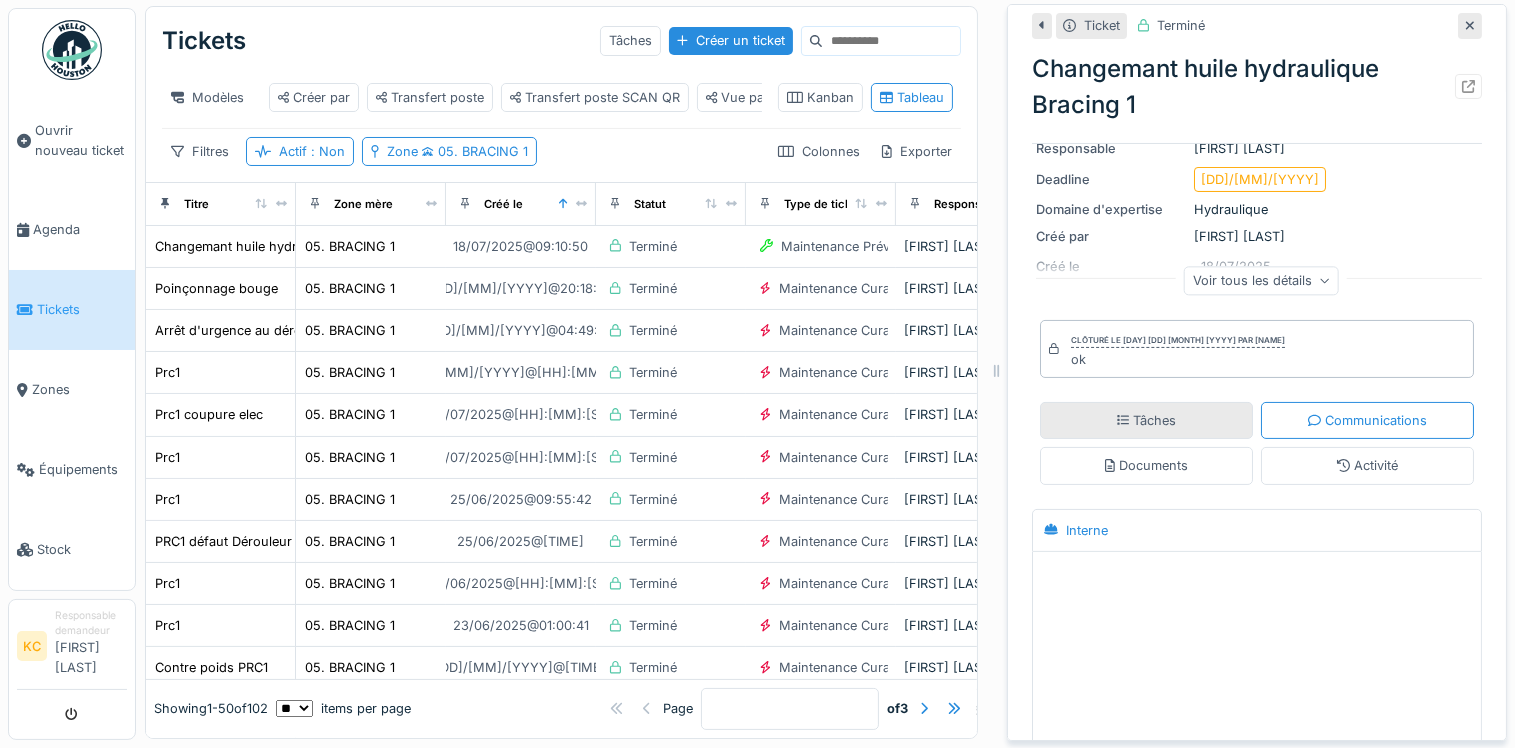click on "Tâches" at bounding box center [1146, 420] 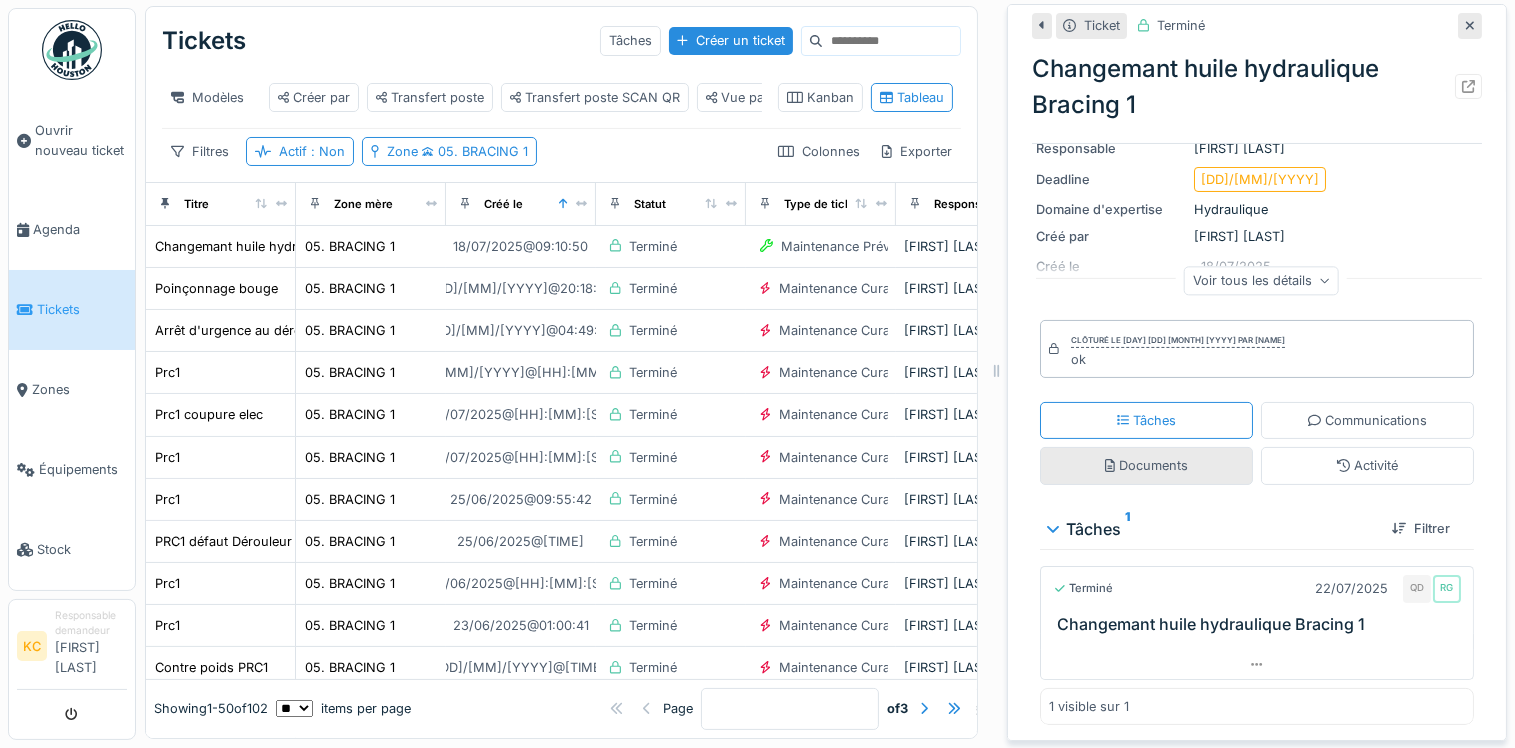 scroll, scrollTop: 167, scrollLeft: 0, axis: vertical 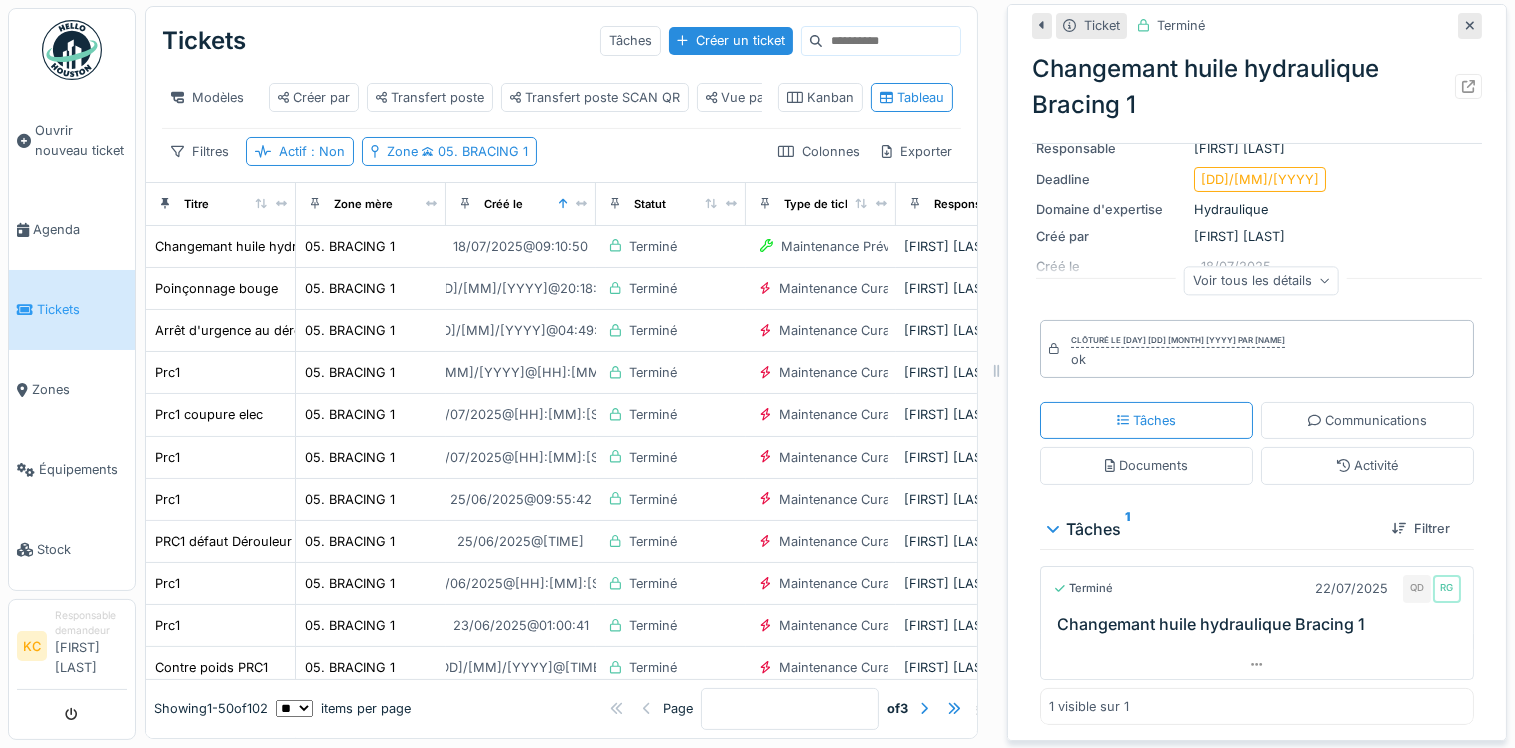 click 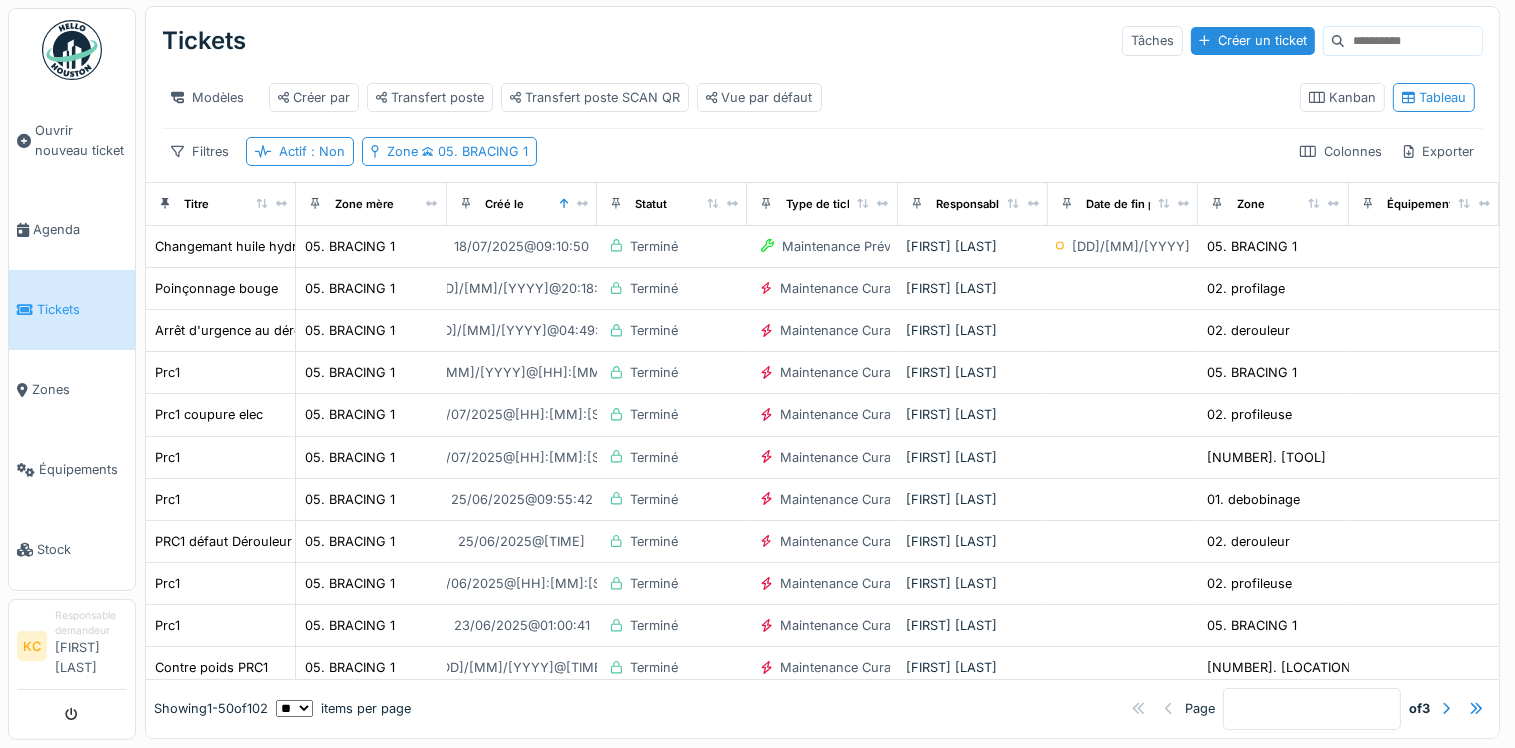 scroll, scrollTop: 0, scrollLeft: 0, axis: both 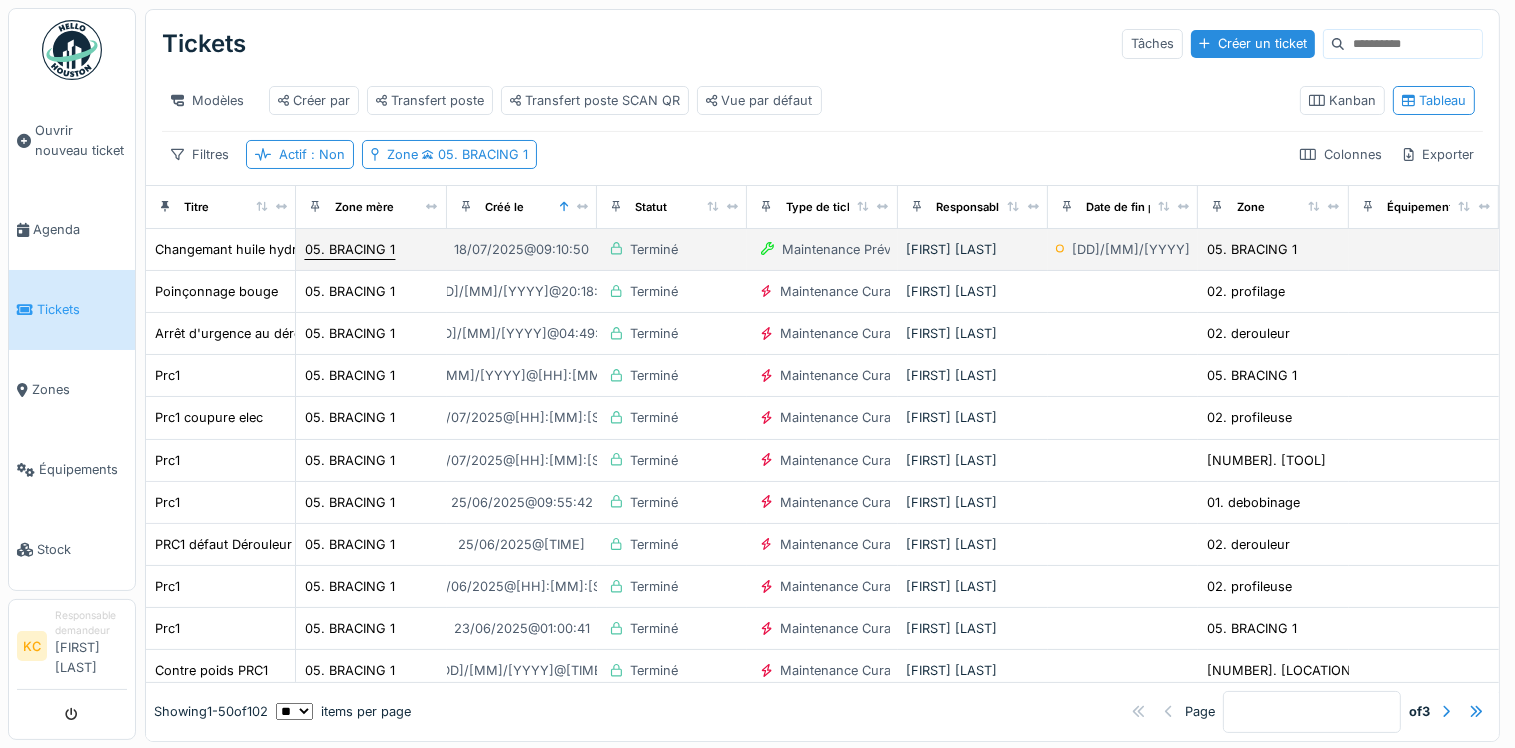 click on "05. BRACING 1" at bounding box center (350, 249) 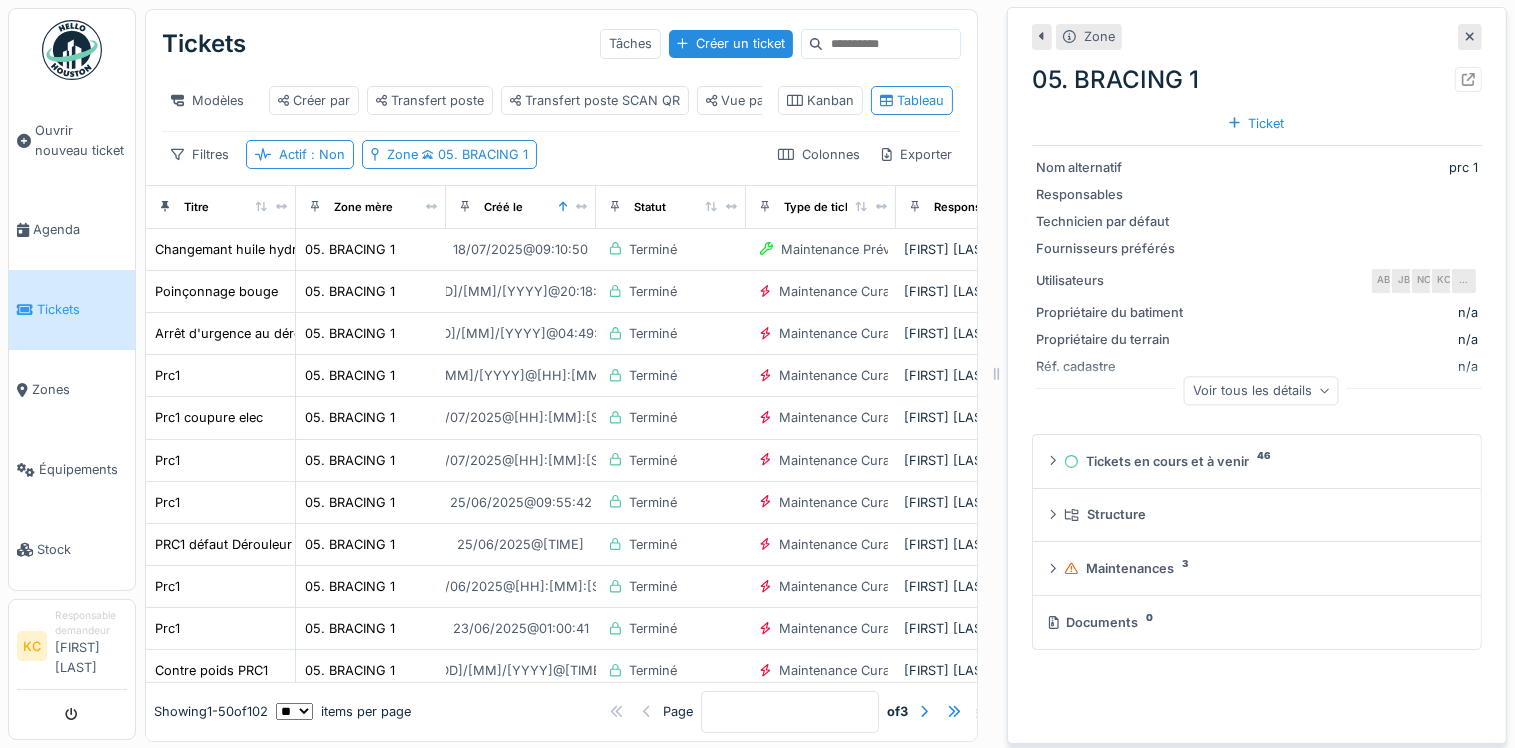 click at bounding box center (1470, 36) 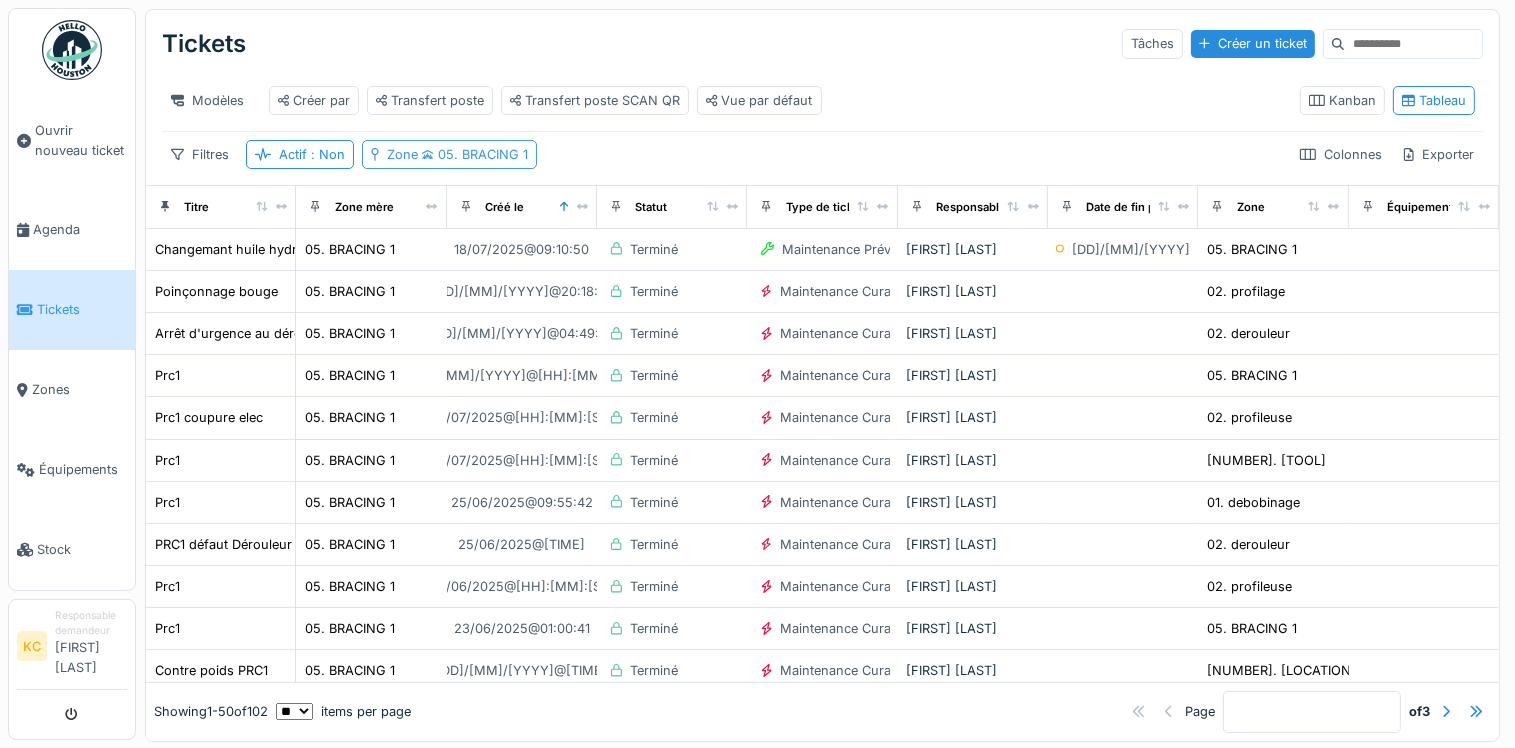 click on "05. BRACING 1" at bounding box center [473, 154] 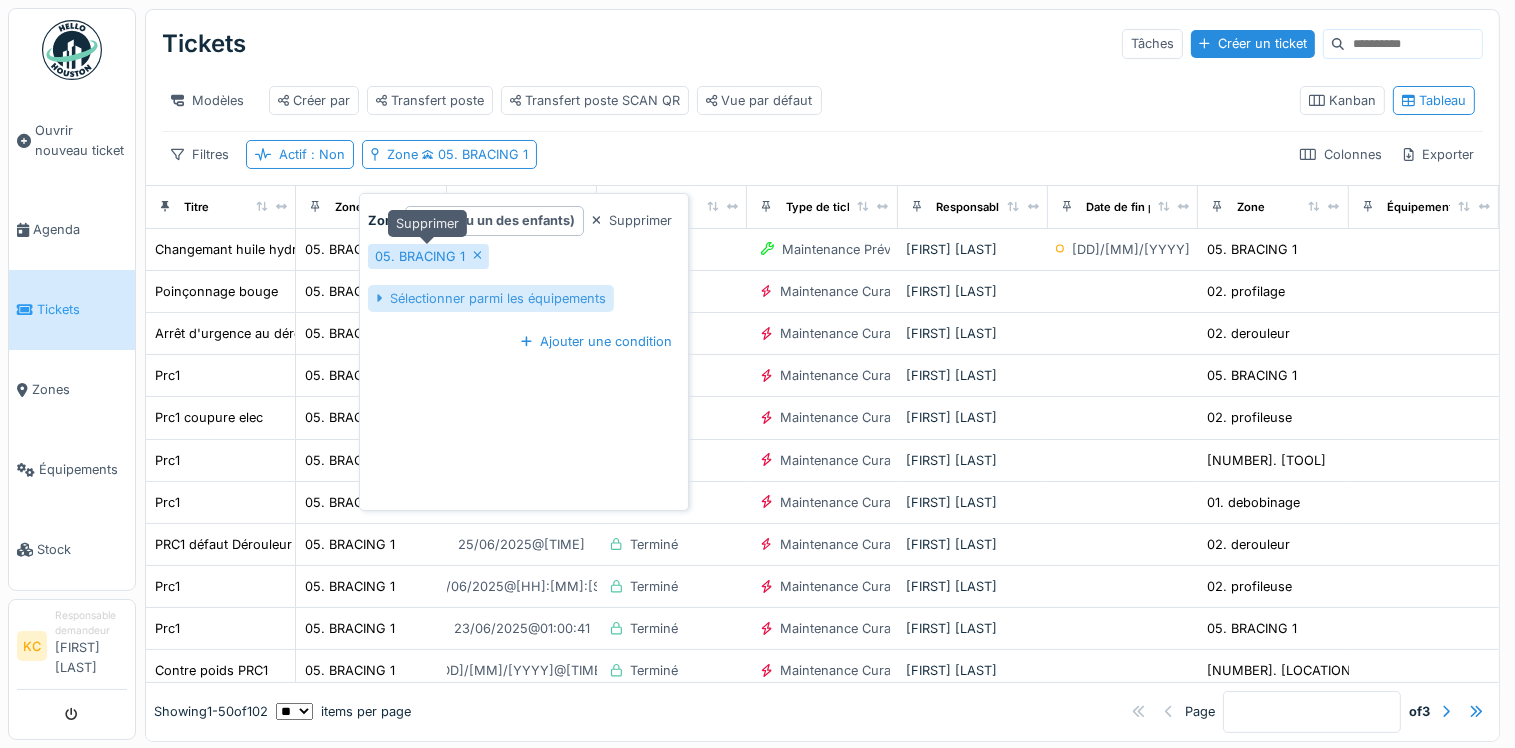 click 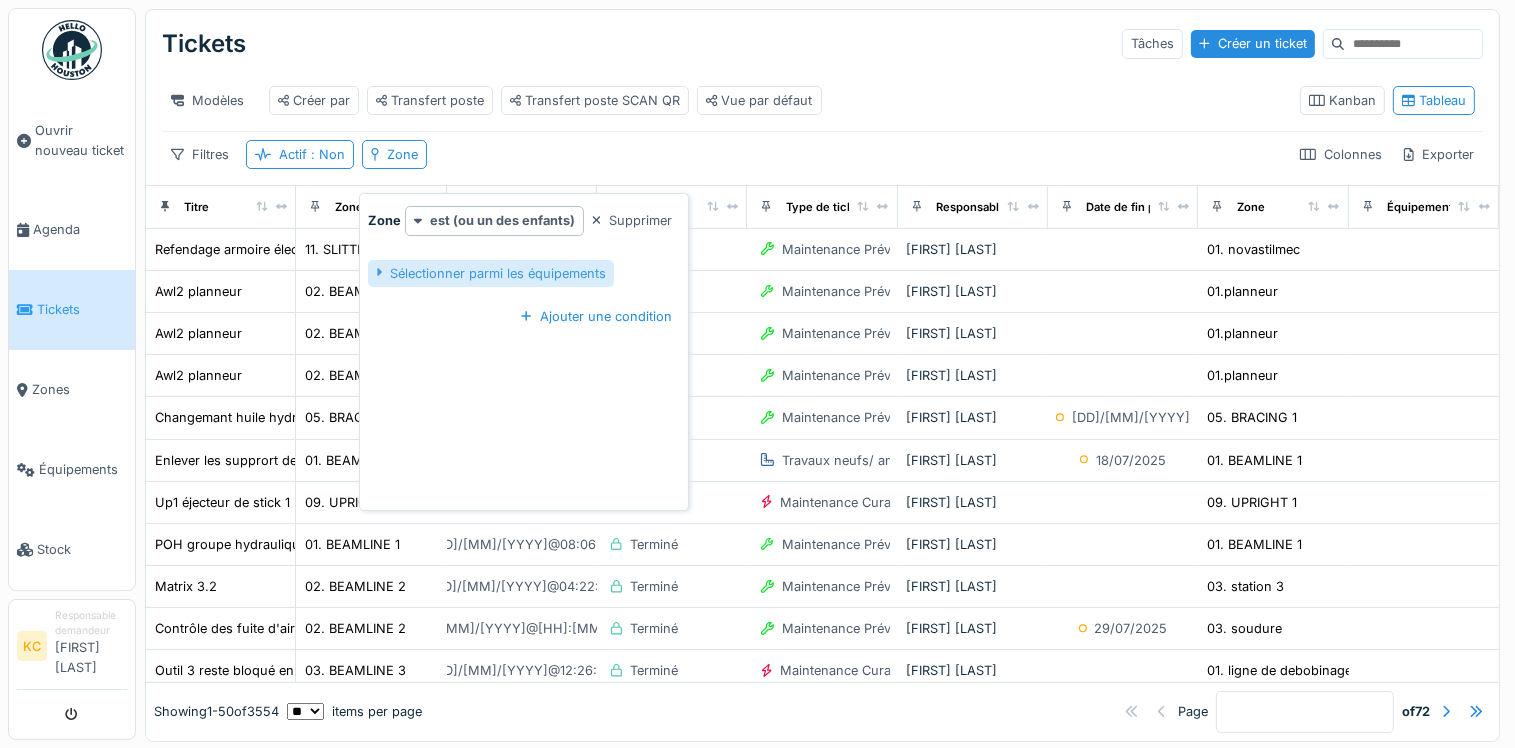 click on "Sélectionner parmi les équipements" at bounding box center [491, 273] 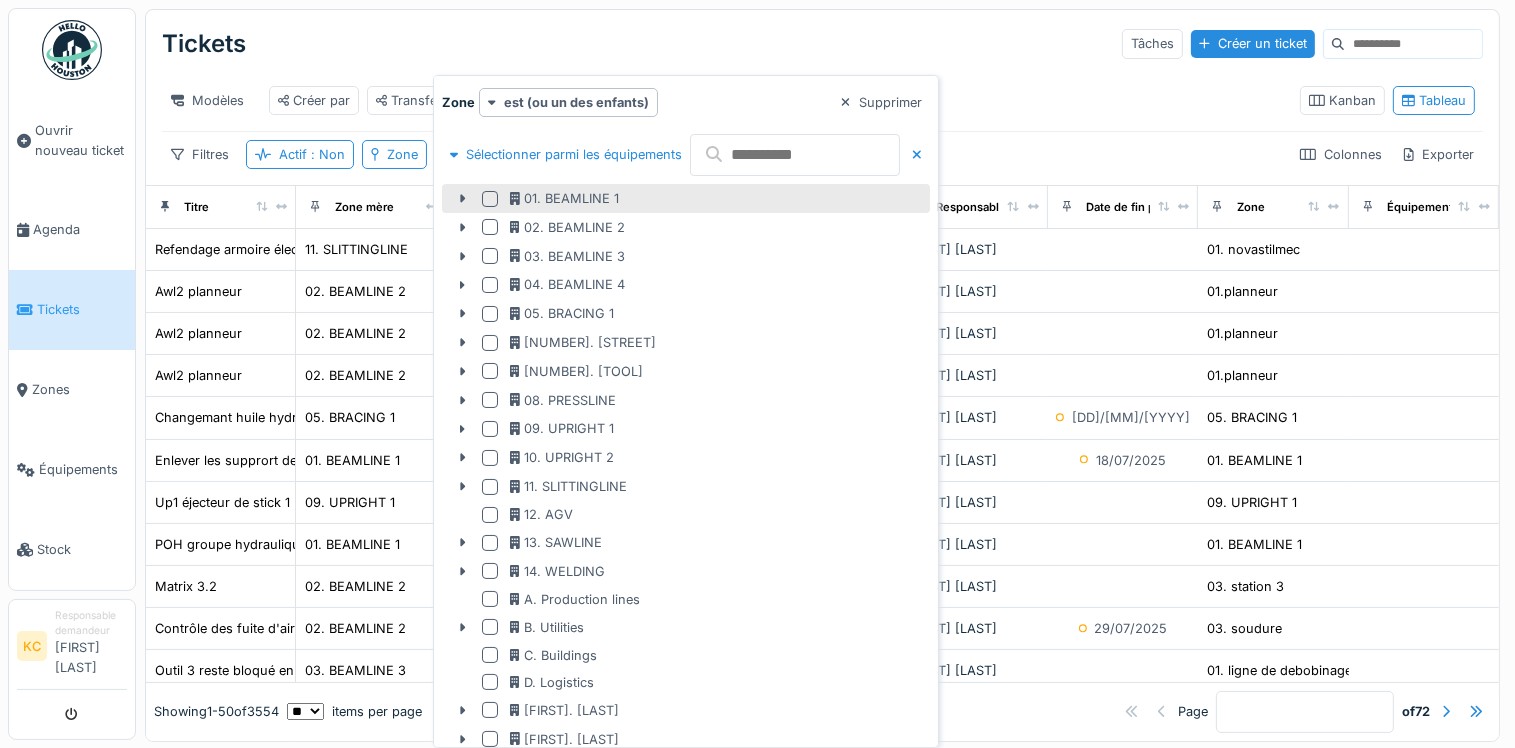 click at bounding box center [490, 199] 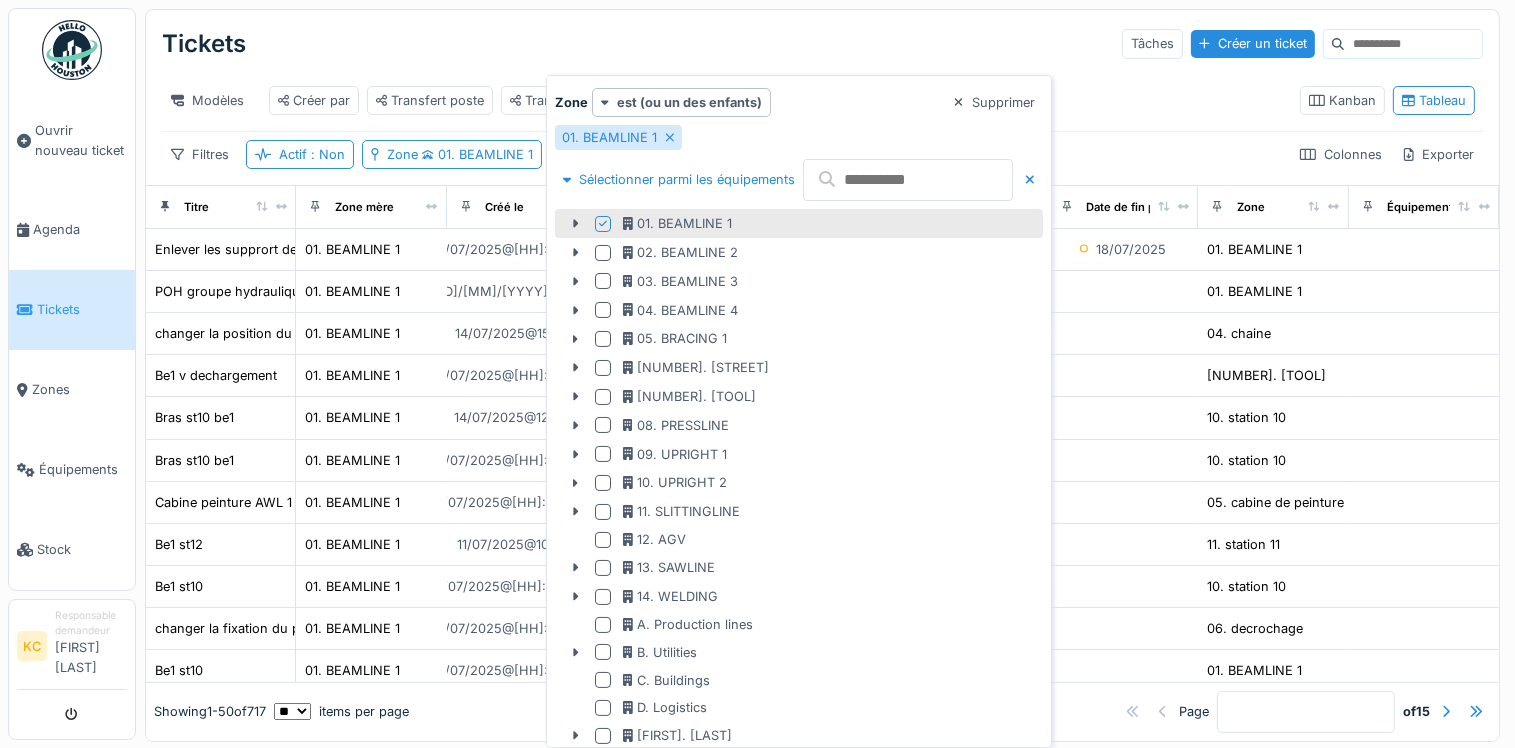 click on "Tickets Tâches Créer un ticket" at bounding box center [822, 44] 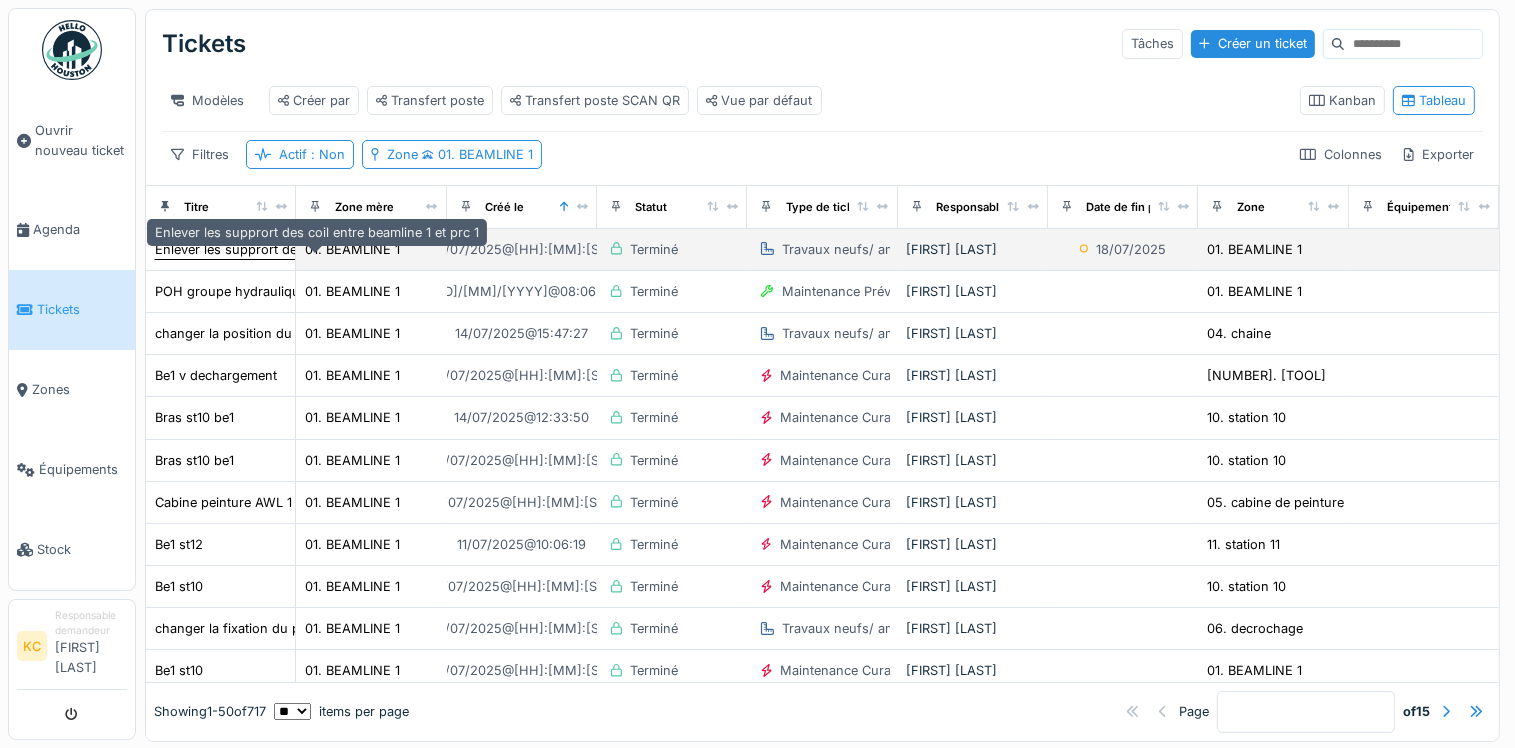 click on "Enlever les supprort des coil entre beamline 1 et prc 1" at bounding box center (317, 249) 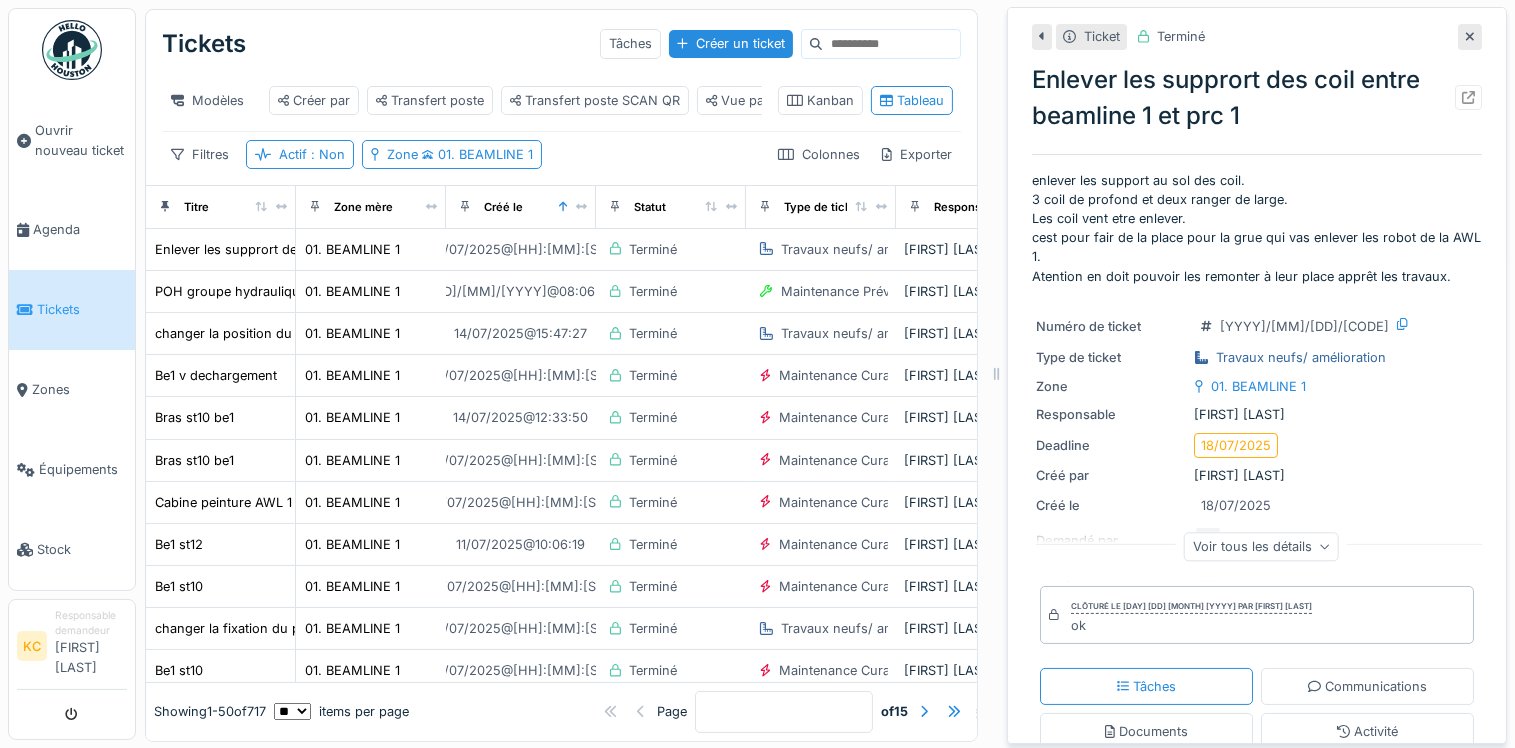 click on "Filtres Actif   :   Non Zone     01. BEAMLINE 1 Colonnes Exporter" at bounding box center [561, 154] 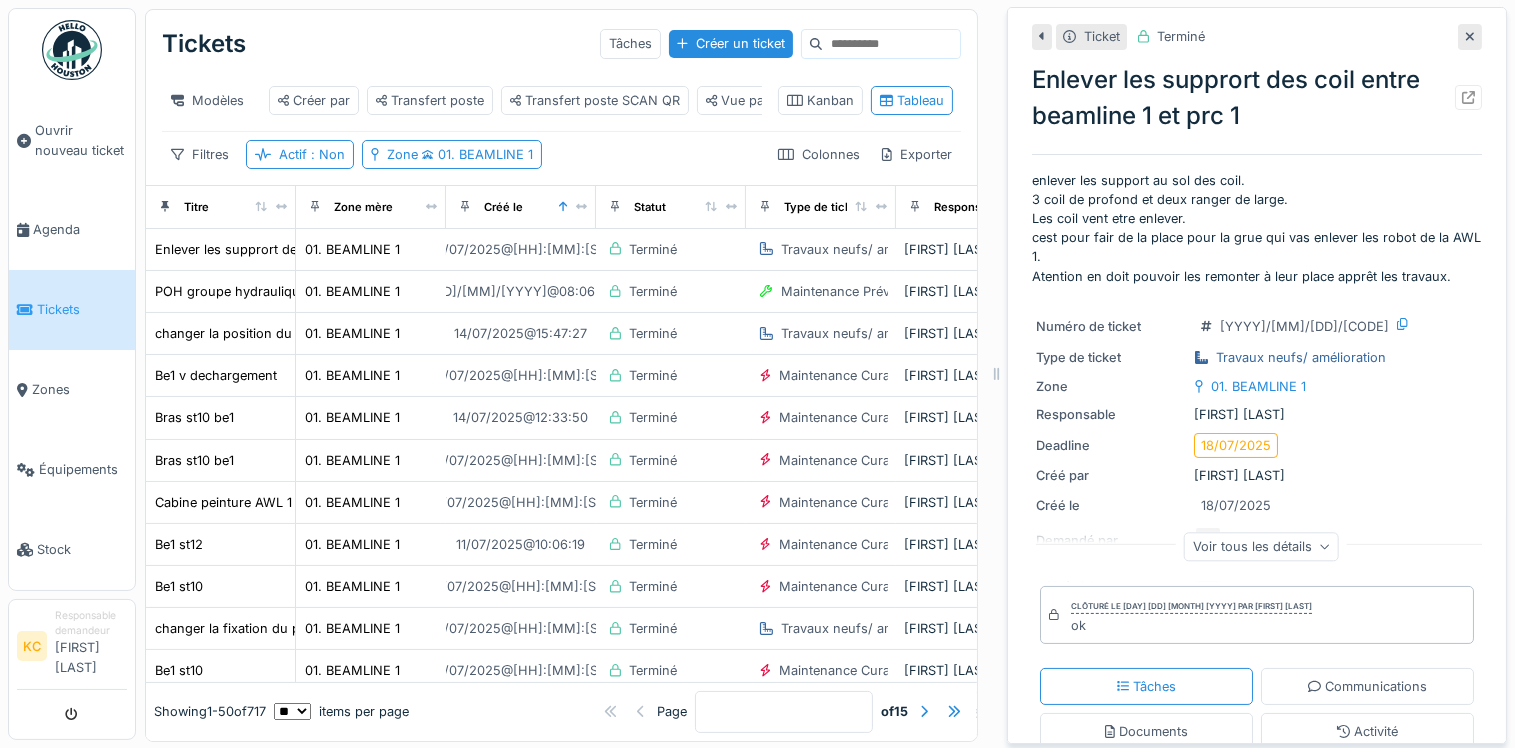 click at bounding box center (1470, 36) 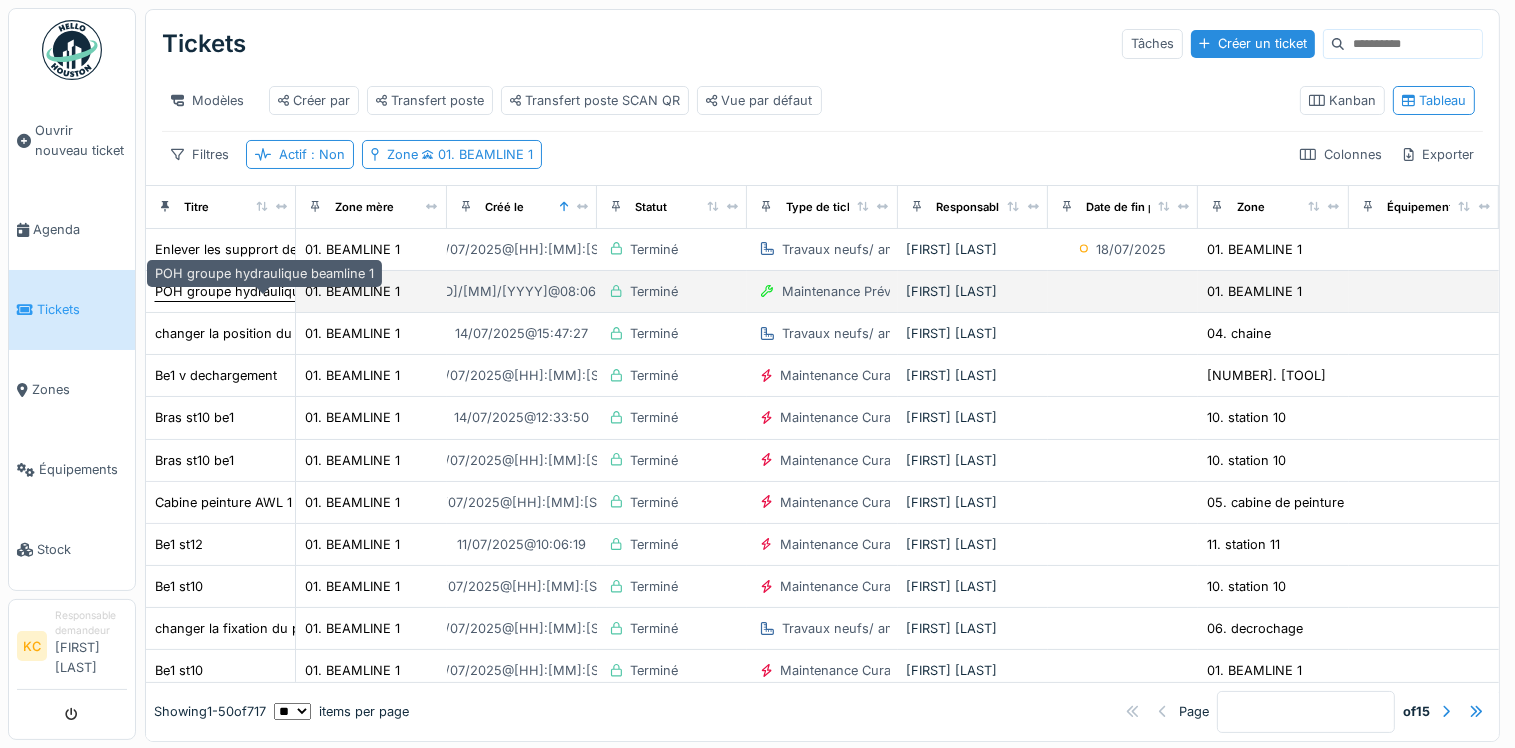 click on "POH groupe hydraulique beamline 1" at bounding box center (264, 291) 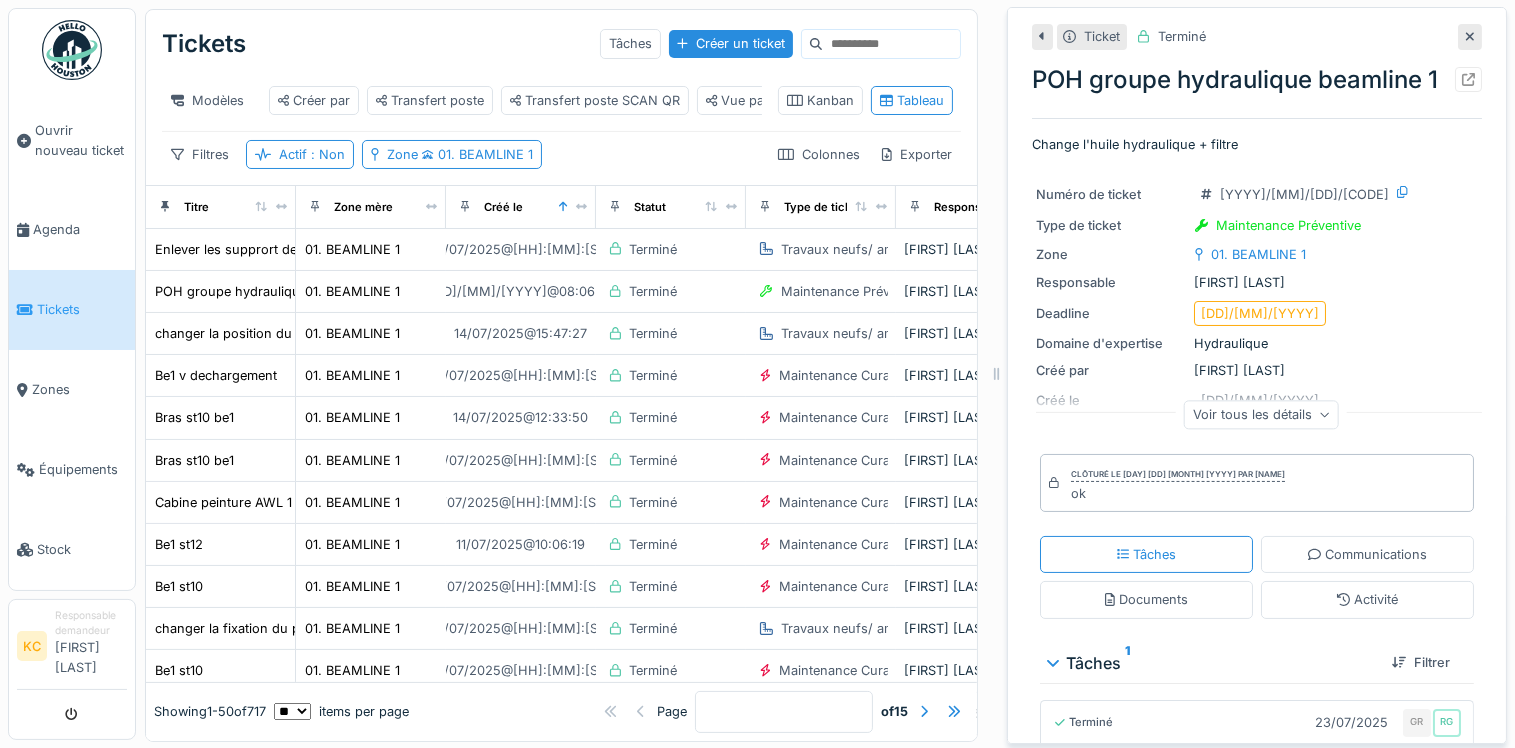 click on "Filtres Actif   :   Non Zone     01. BEAMLINE 1 Colonnes Exporter" at bounding box center (561, 154) 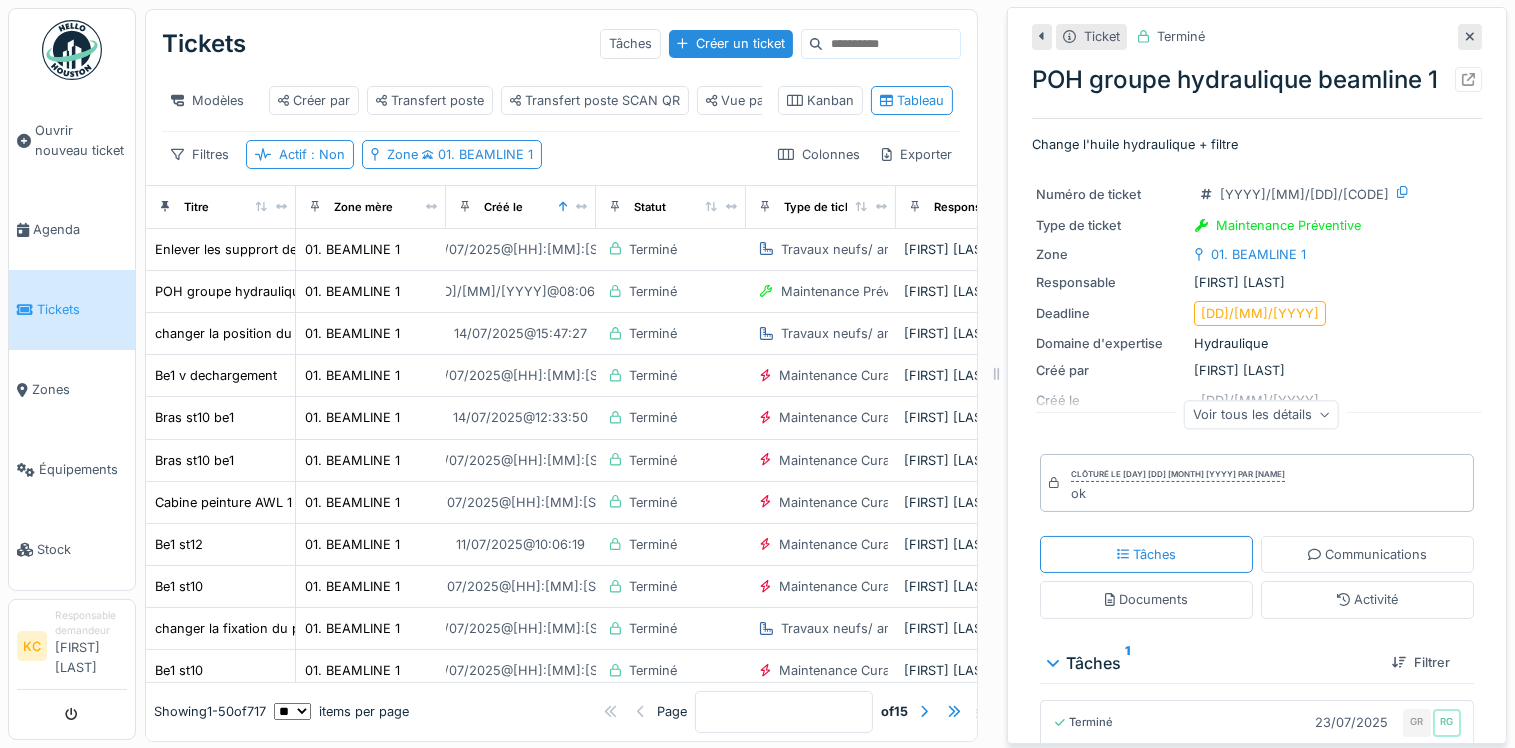 click 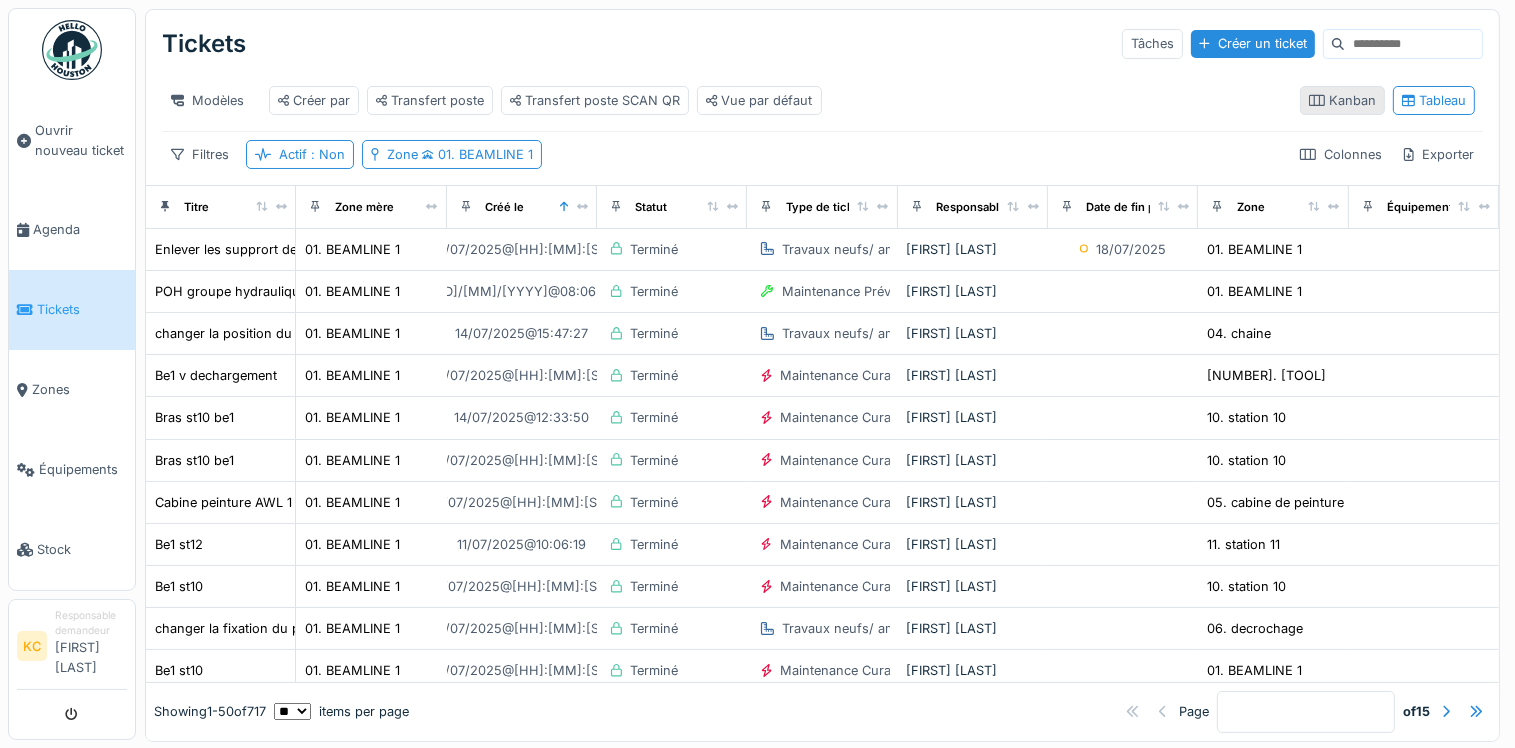 click on "Kanban" at bounding box center (1342, 100) 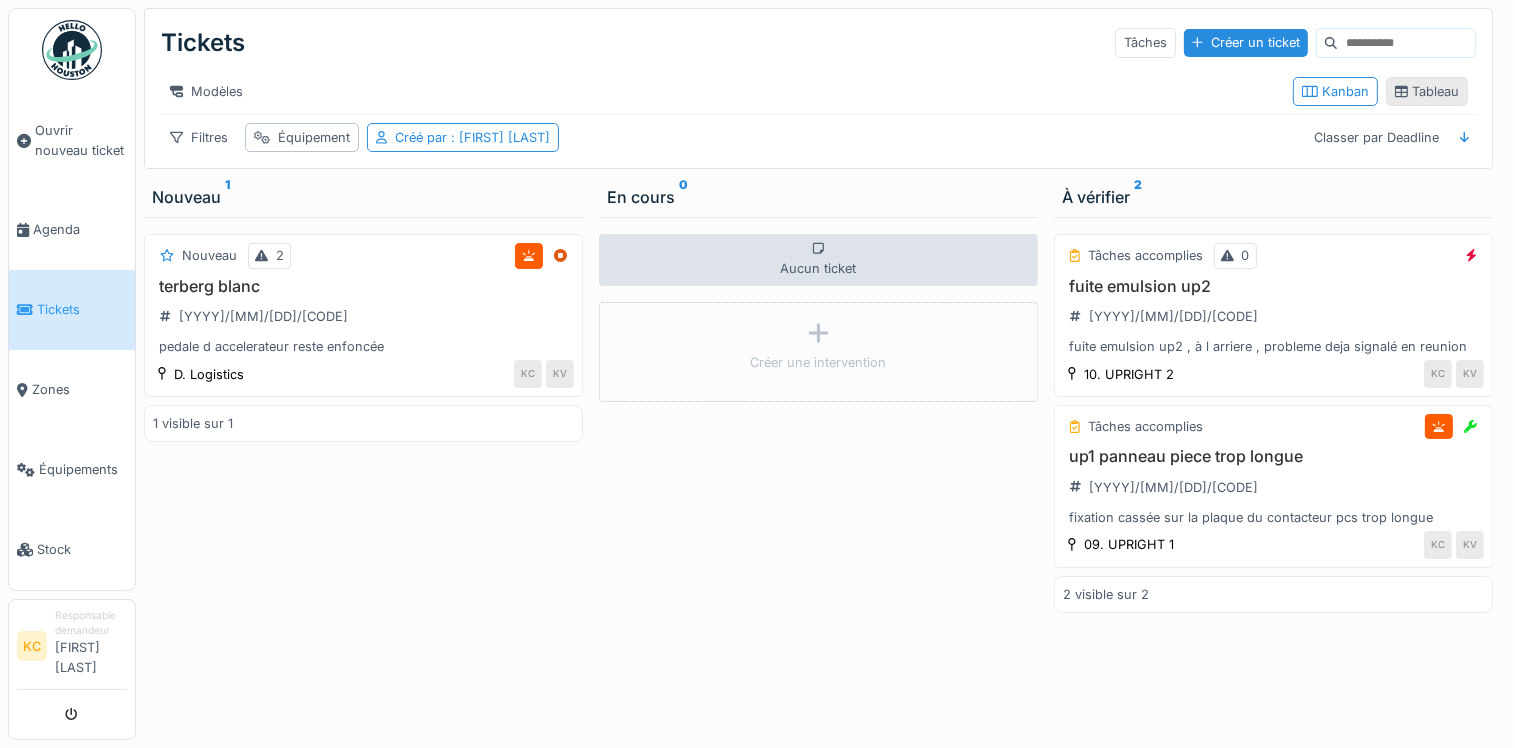 click on "Tableau" at bounding box center (1427, 91) 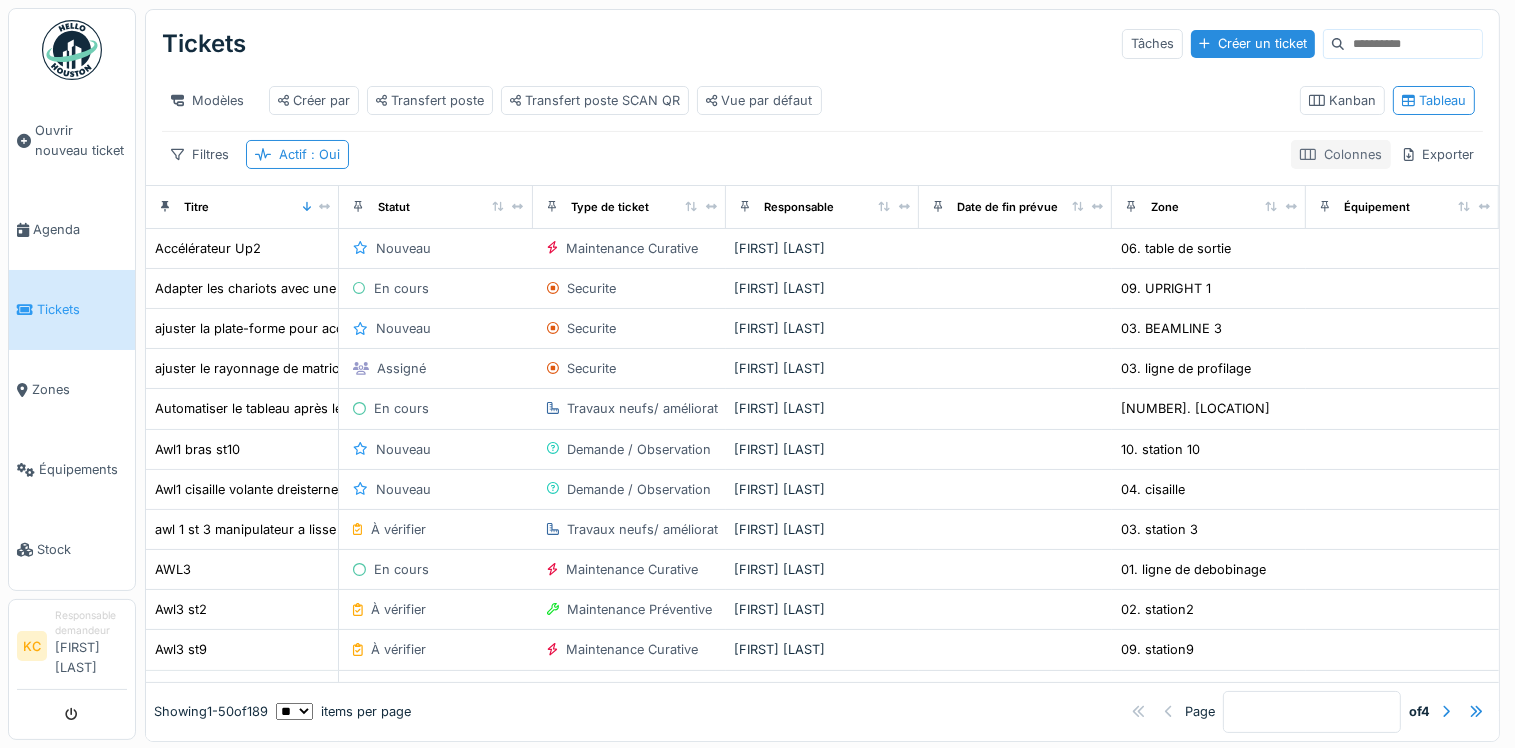 click on "Colonnes" at bounding box center (1341, 154) 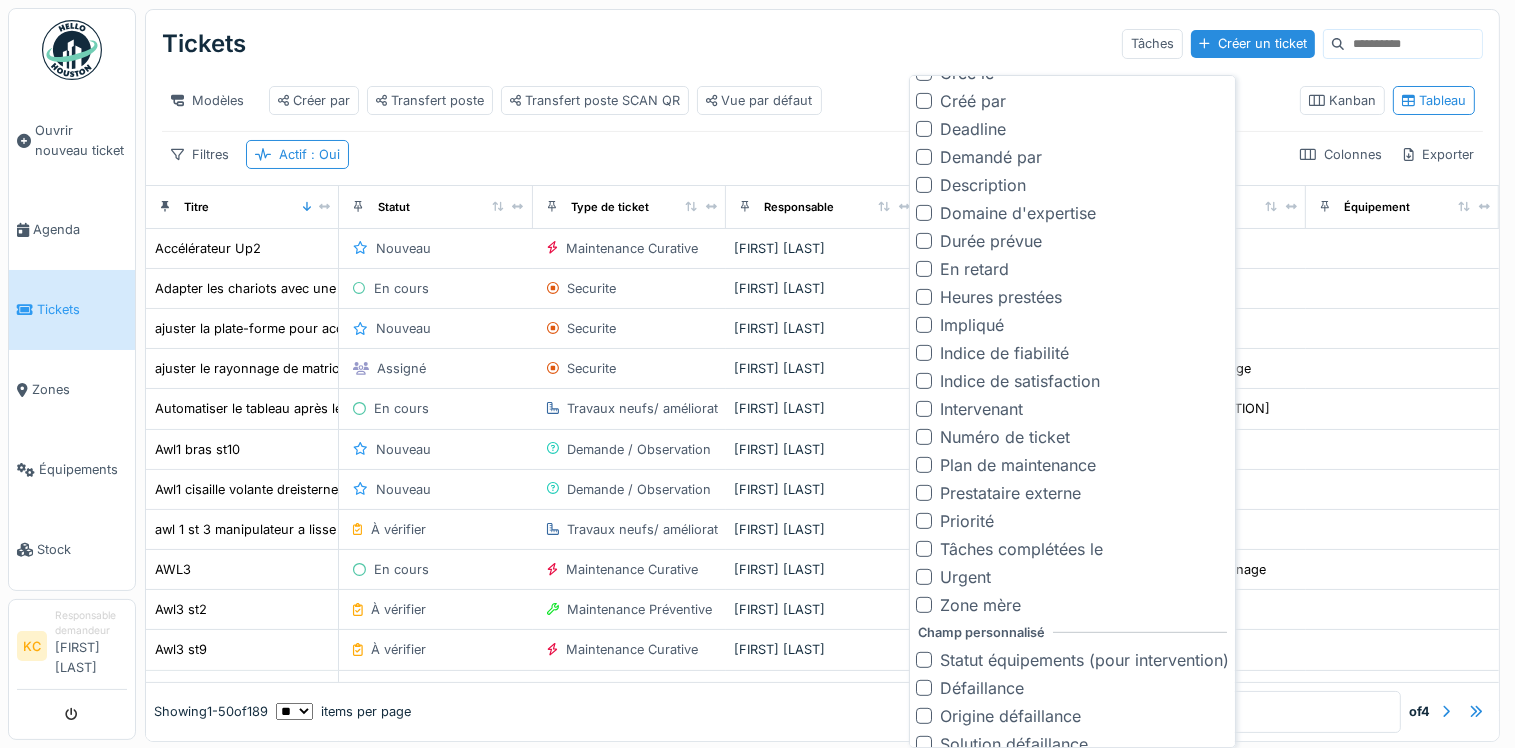 scroll, scrollTop: 724, scrollLeft: 0, axis: vertical 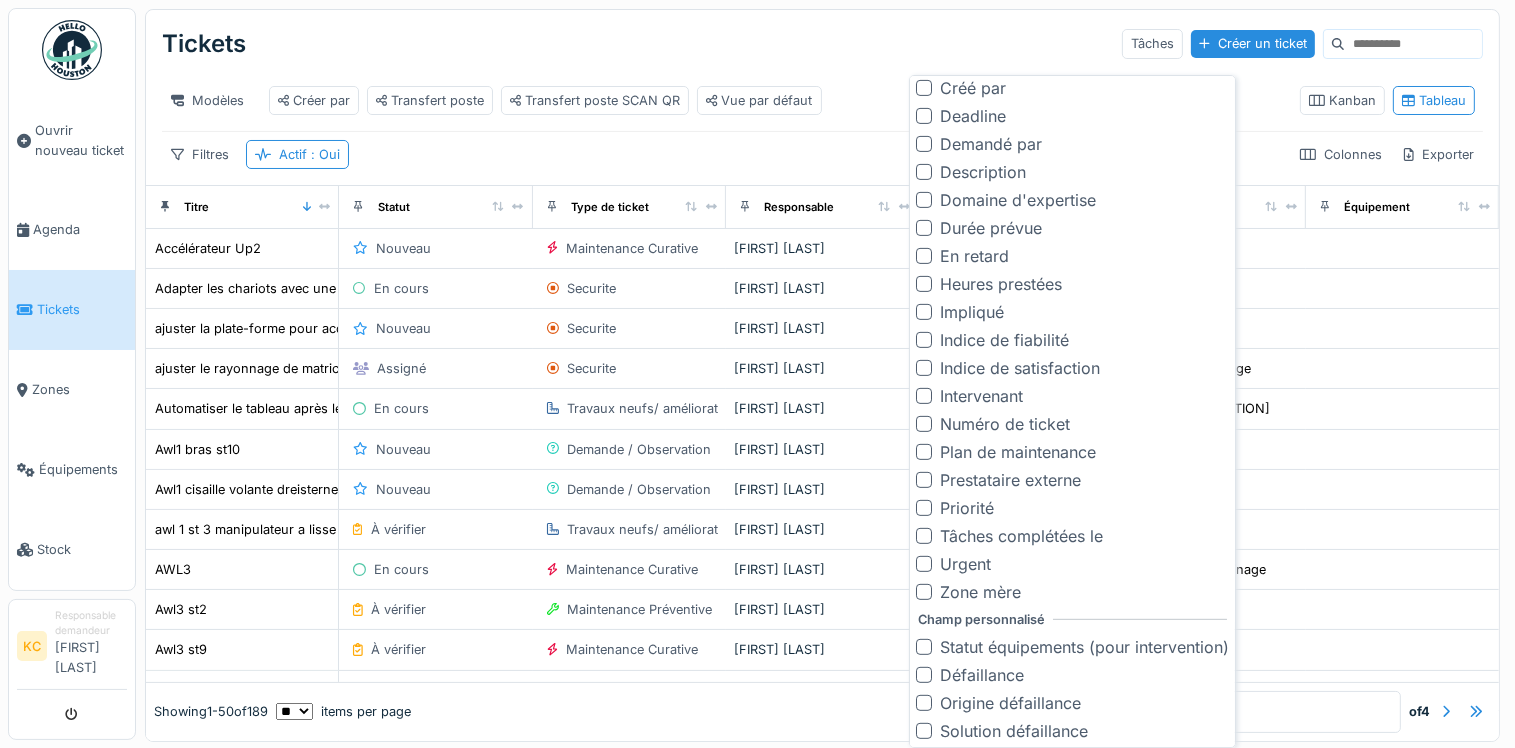 click at bounding box center (924, 592) 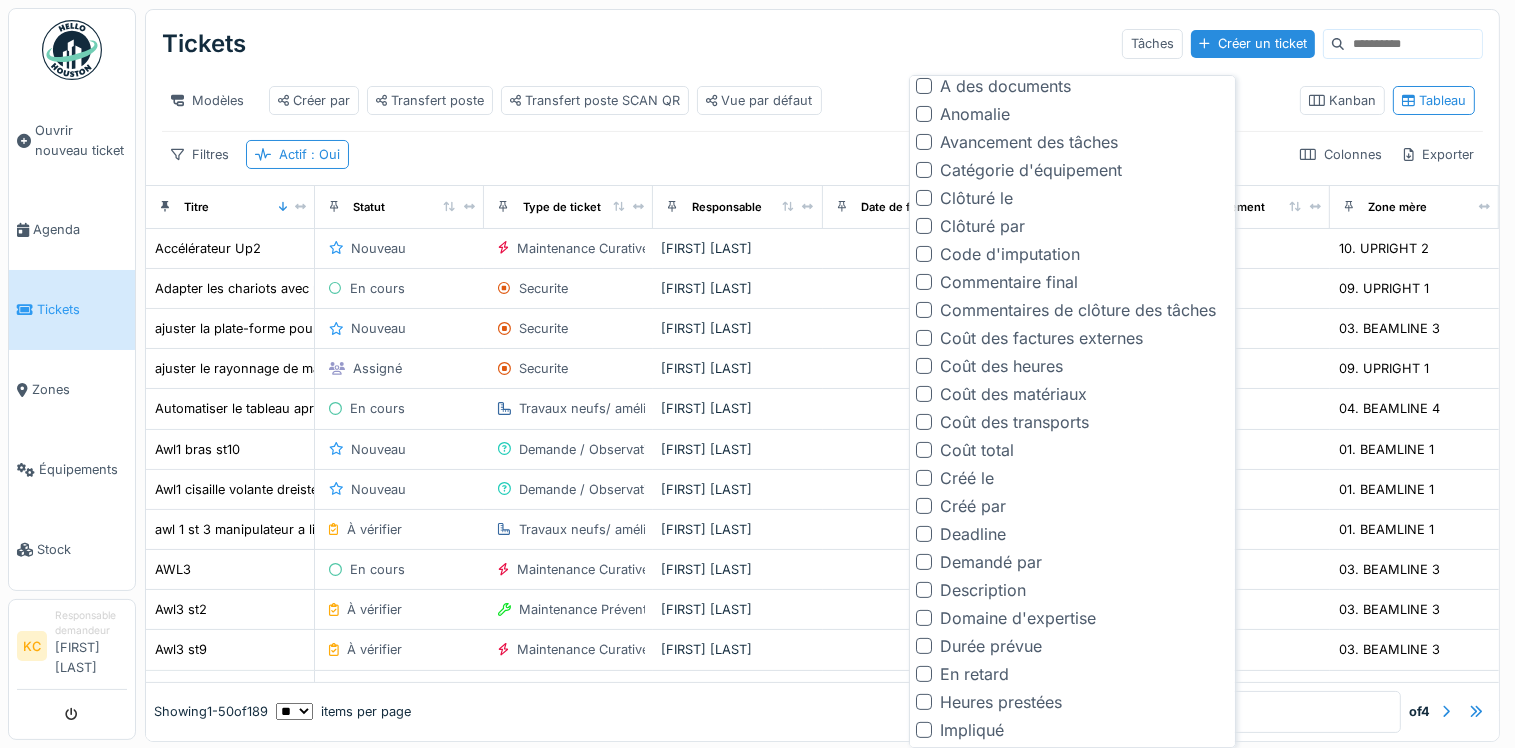scroll, scrollTop: 324, scrollLeft: 0, axis: vertical 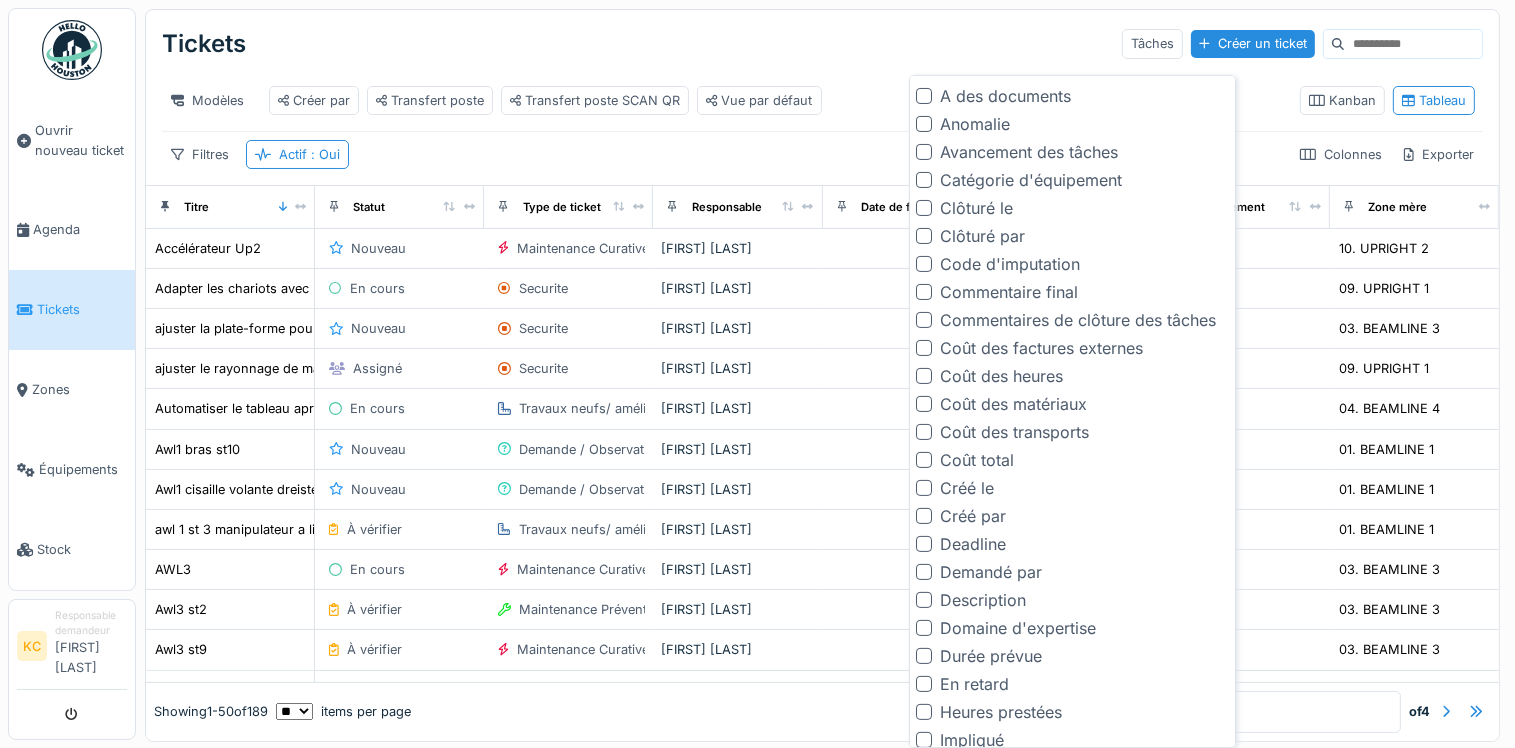 click at bounding box center (924, 488) 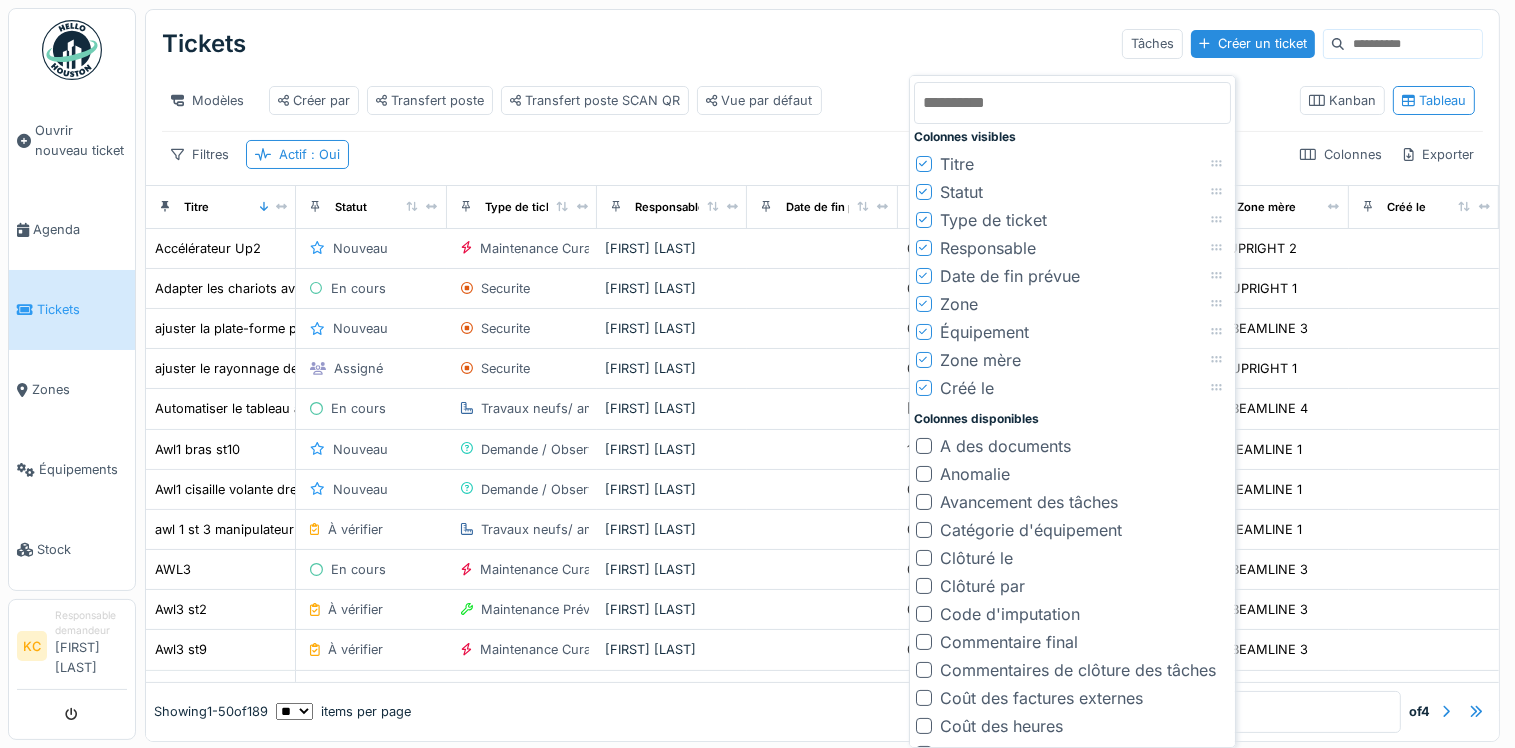 scroll, scrollTop: 0, scrollLeft: 0, axis: both 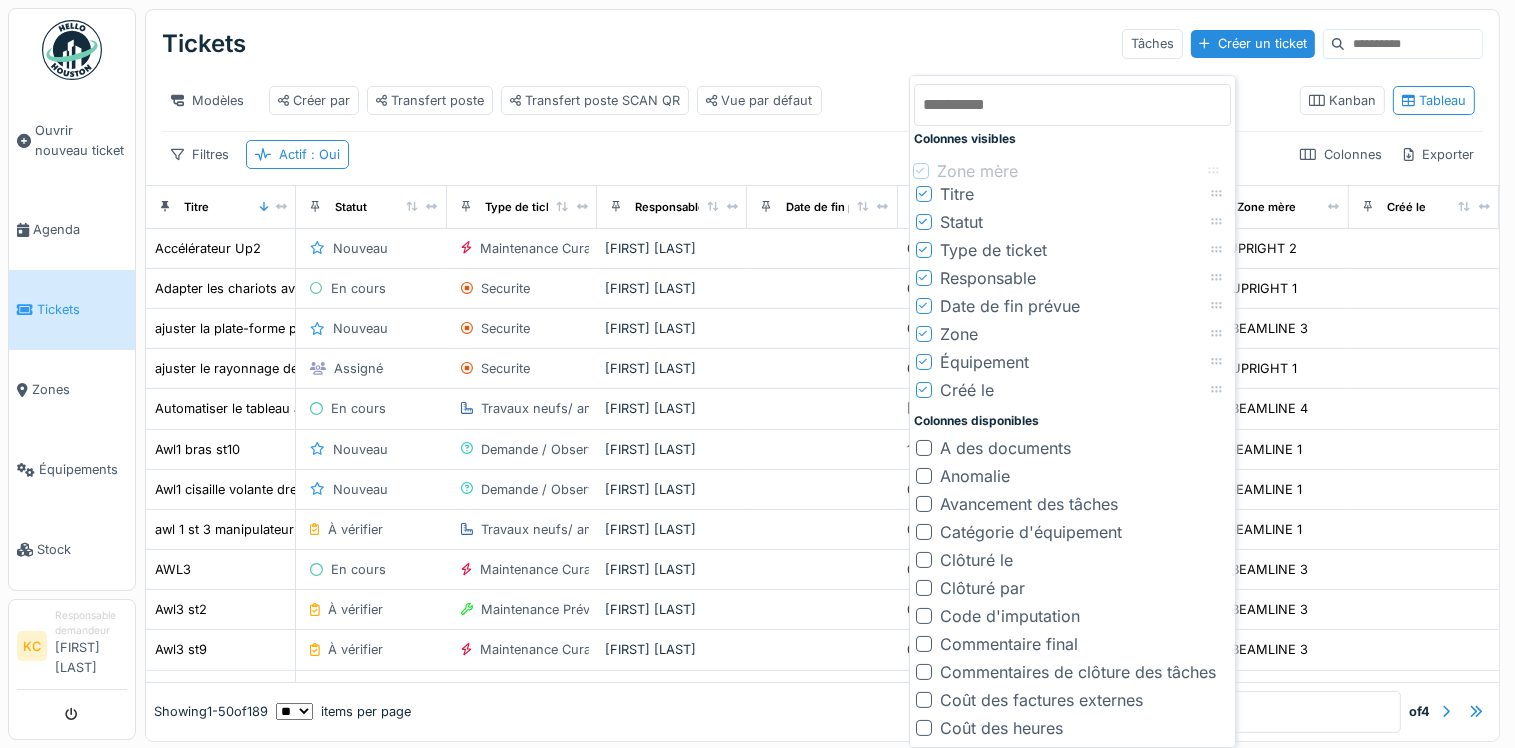 drag, startPoint x: 1220, startPoint y: 364, endPoint x: 1217, endPoint y: 173, distance: 191.02356 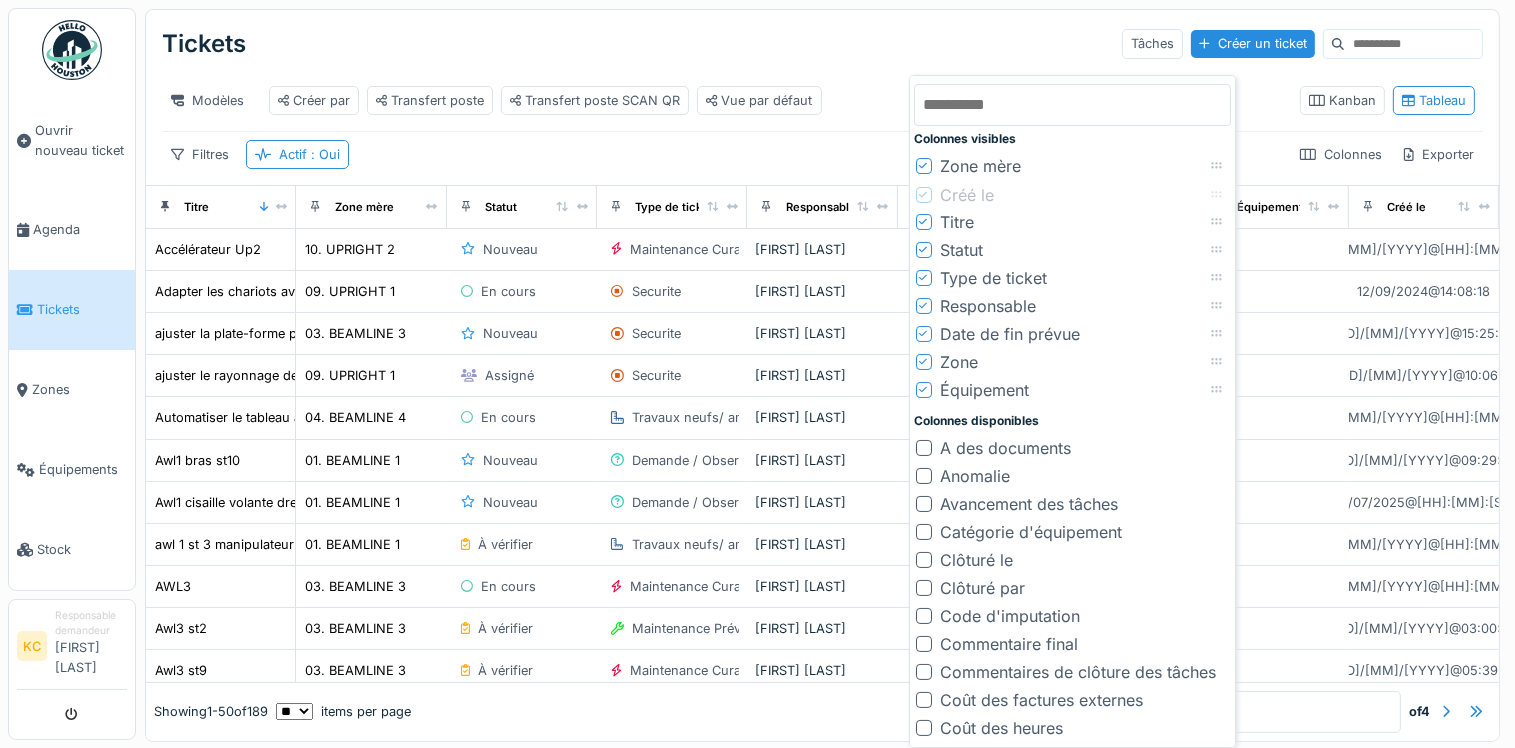 drag, startPoint x: 1219, startPoint y: 391, endPoint x: 1219, endPoint y: 196, distance: 195 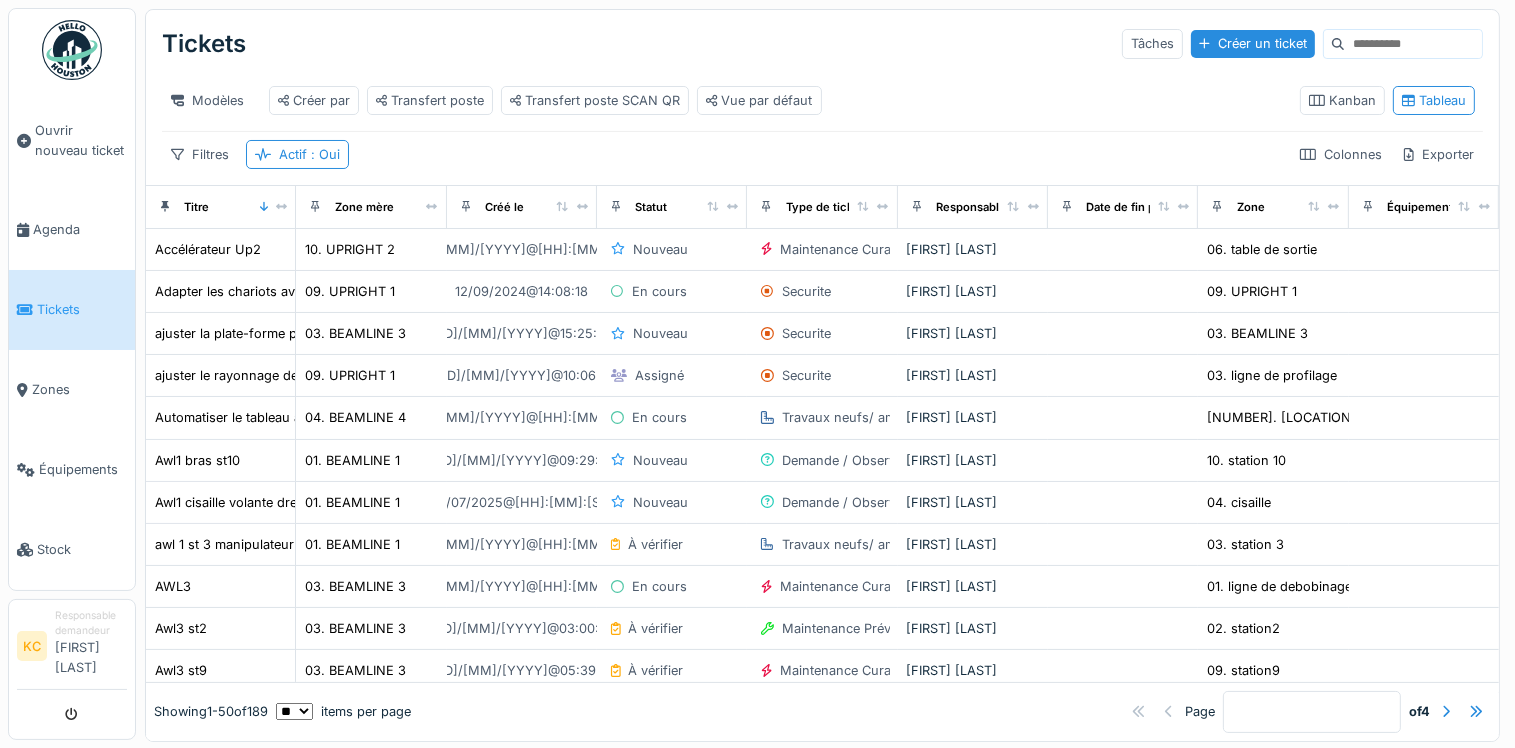 click on "Filtres Actif   :   Oui Colonnes Exporter" at bounding box center (822, 154) 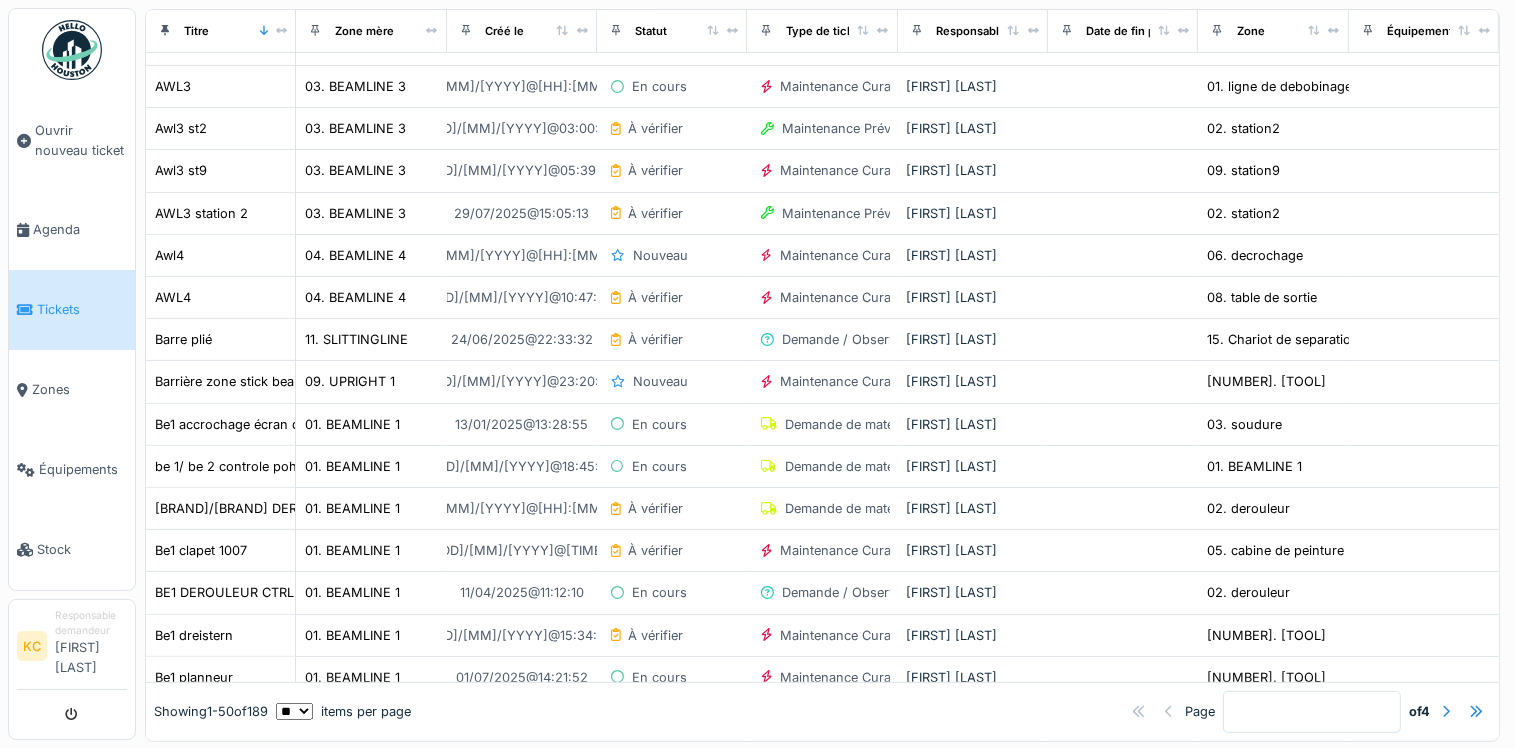 scroll, scrollTop: 0, scrollLeft: 0, axis: both 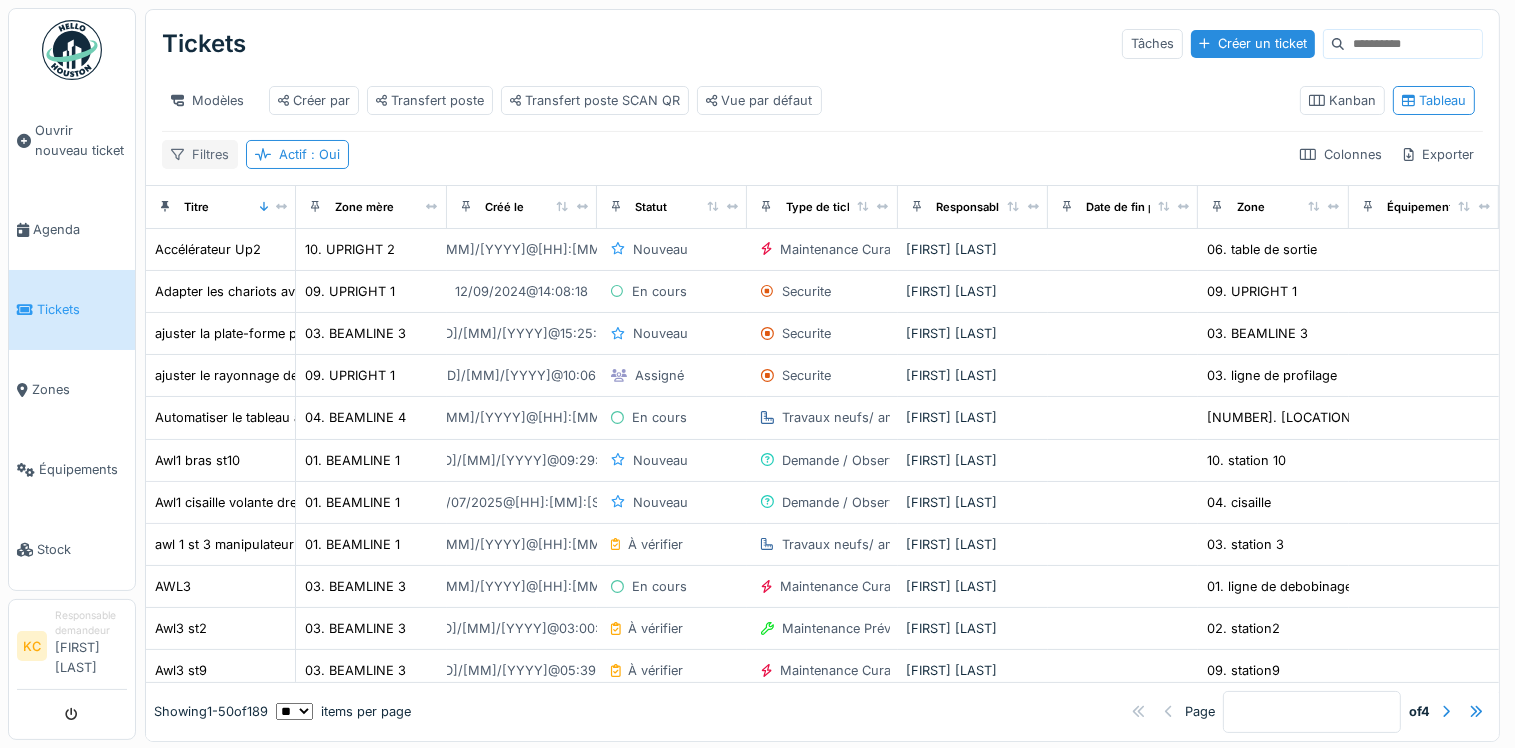 click on "Filtres" at bounding box center (200, 154) 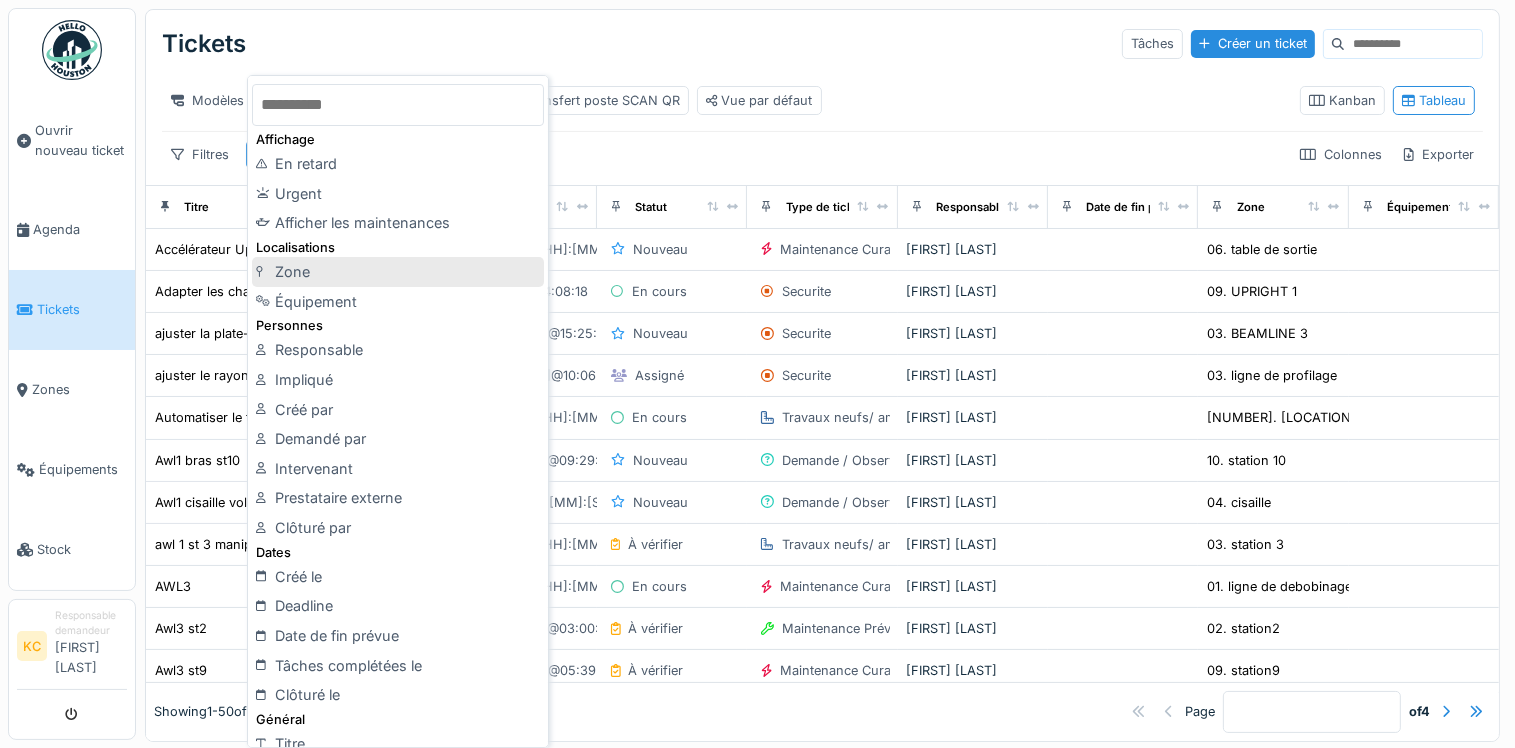 click on "Zone" at bounding box center [398, 272] 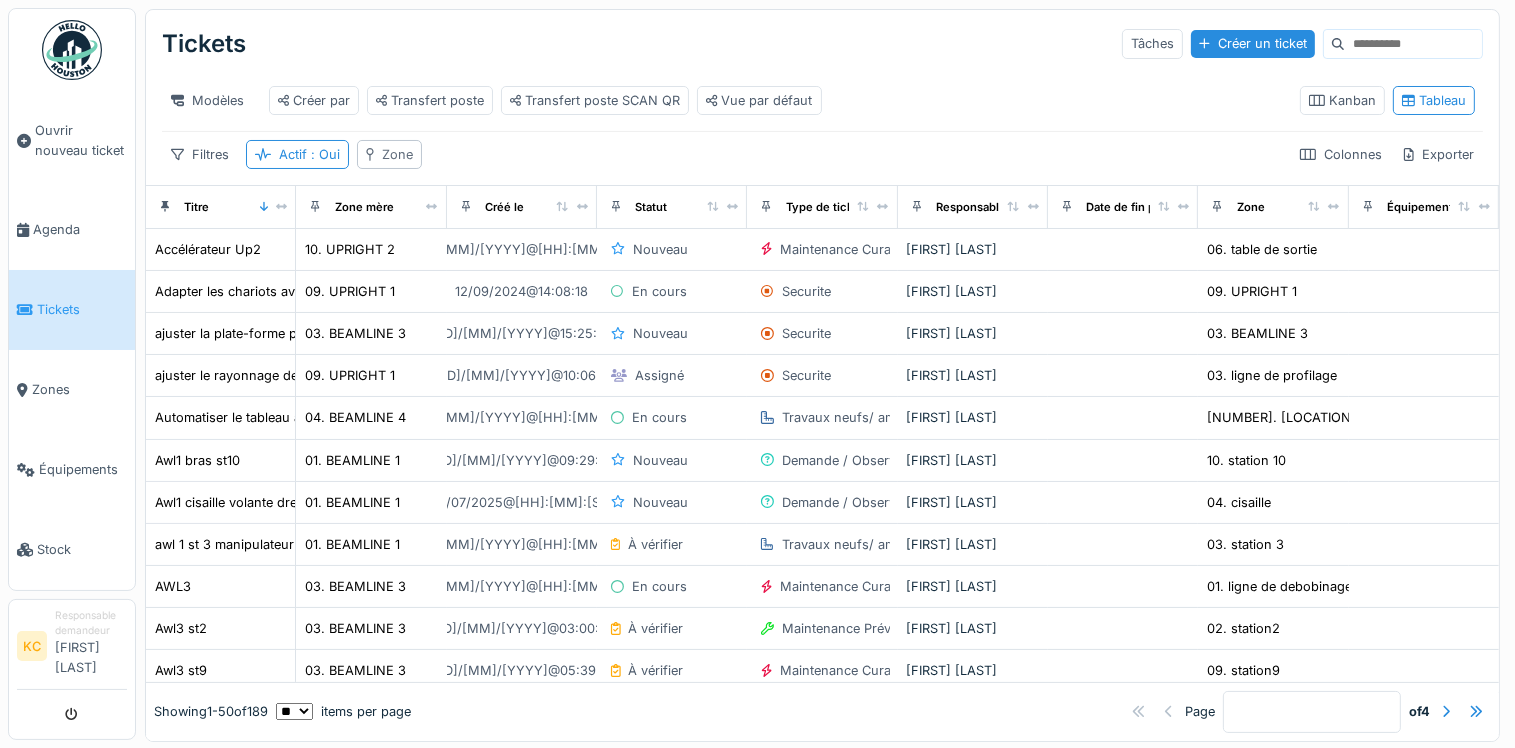 click on "Zone" at bounding box center (389, 154) 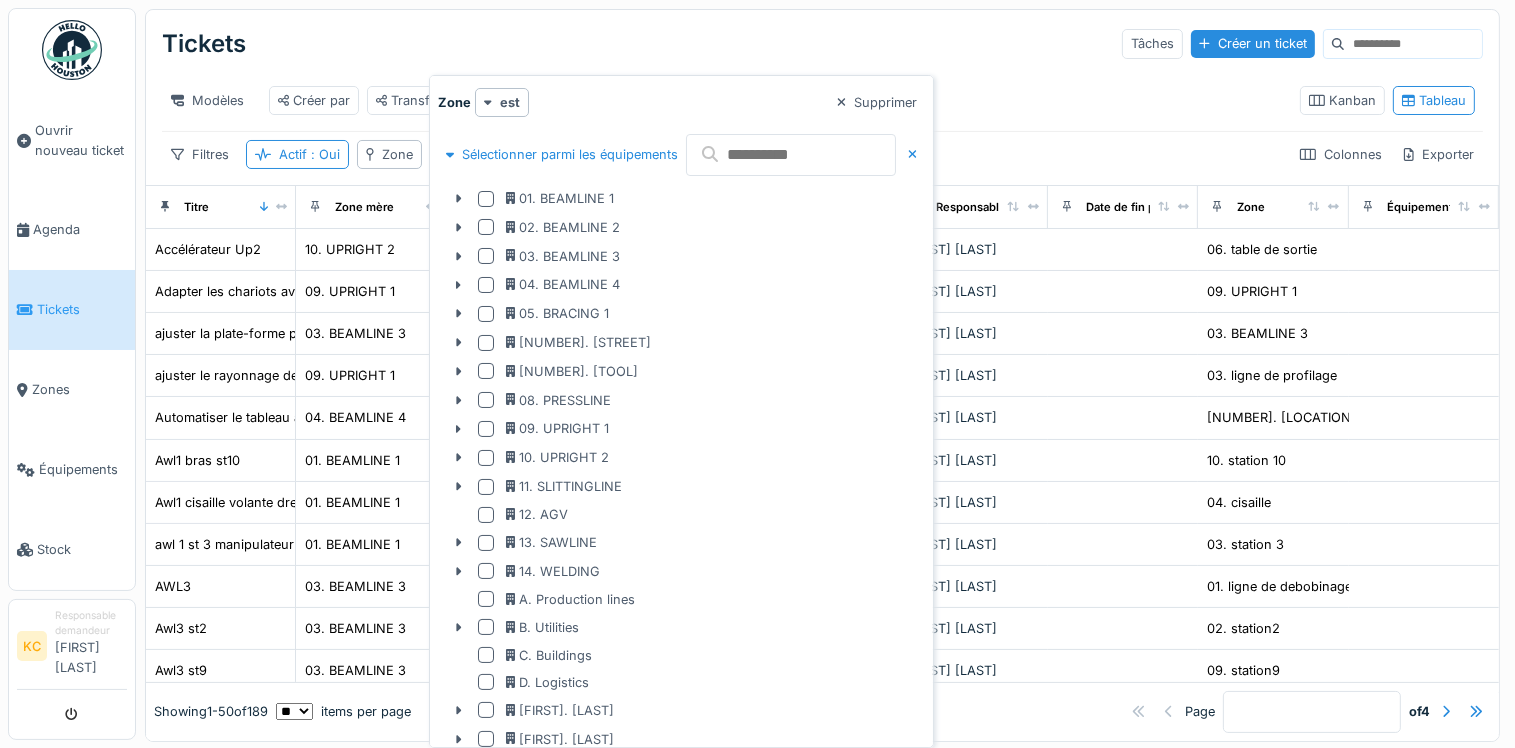 drag, startPoint x: 483, startPoint y: 196, endPoint x: 495, endPoint y: 231, distance: 37 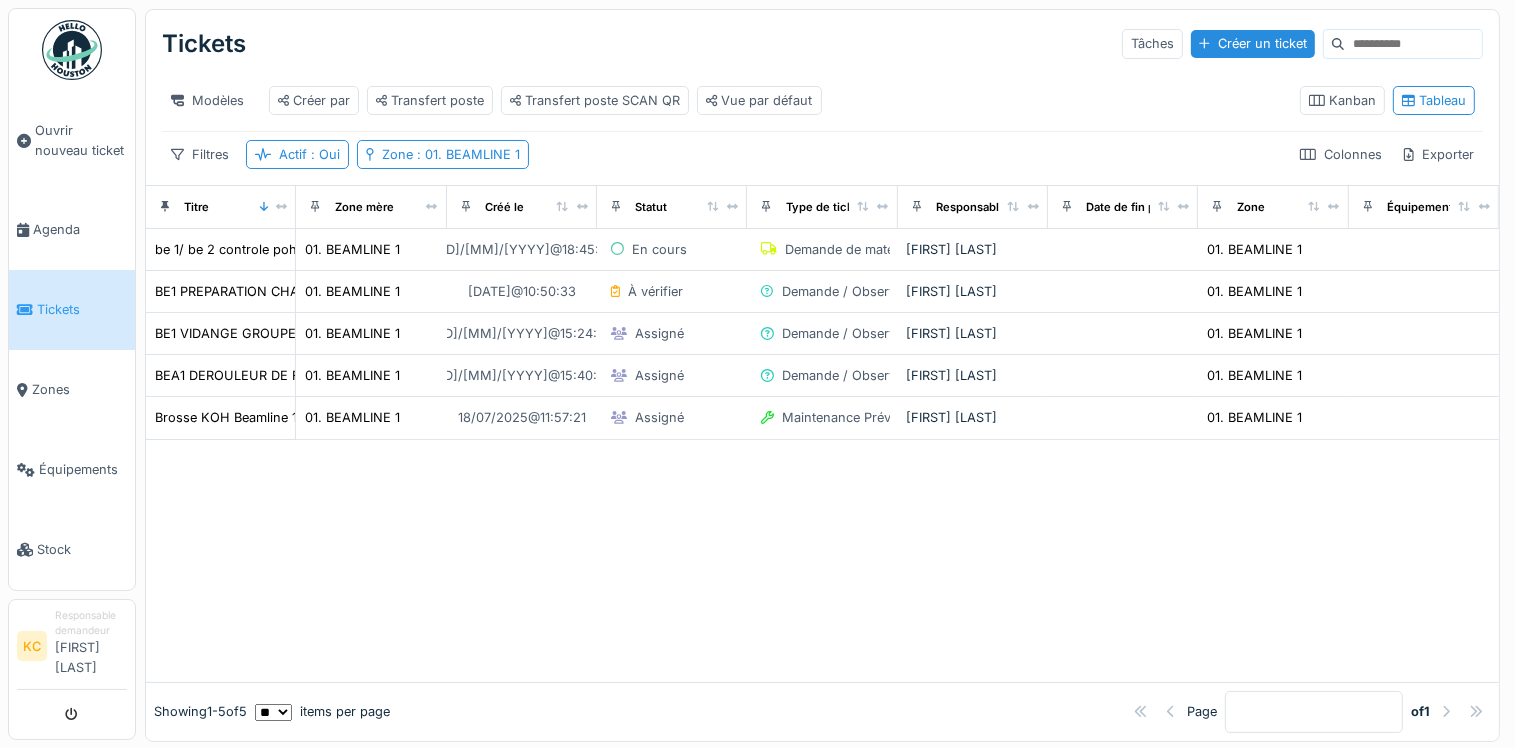 click on "Tickets Tâches Créer un ticket" at bounding box center (822, 44) 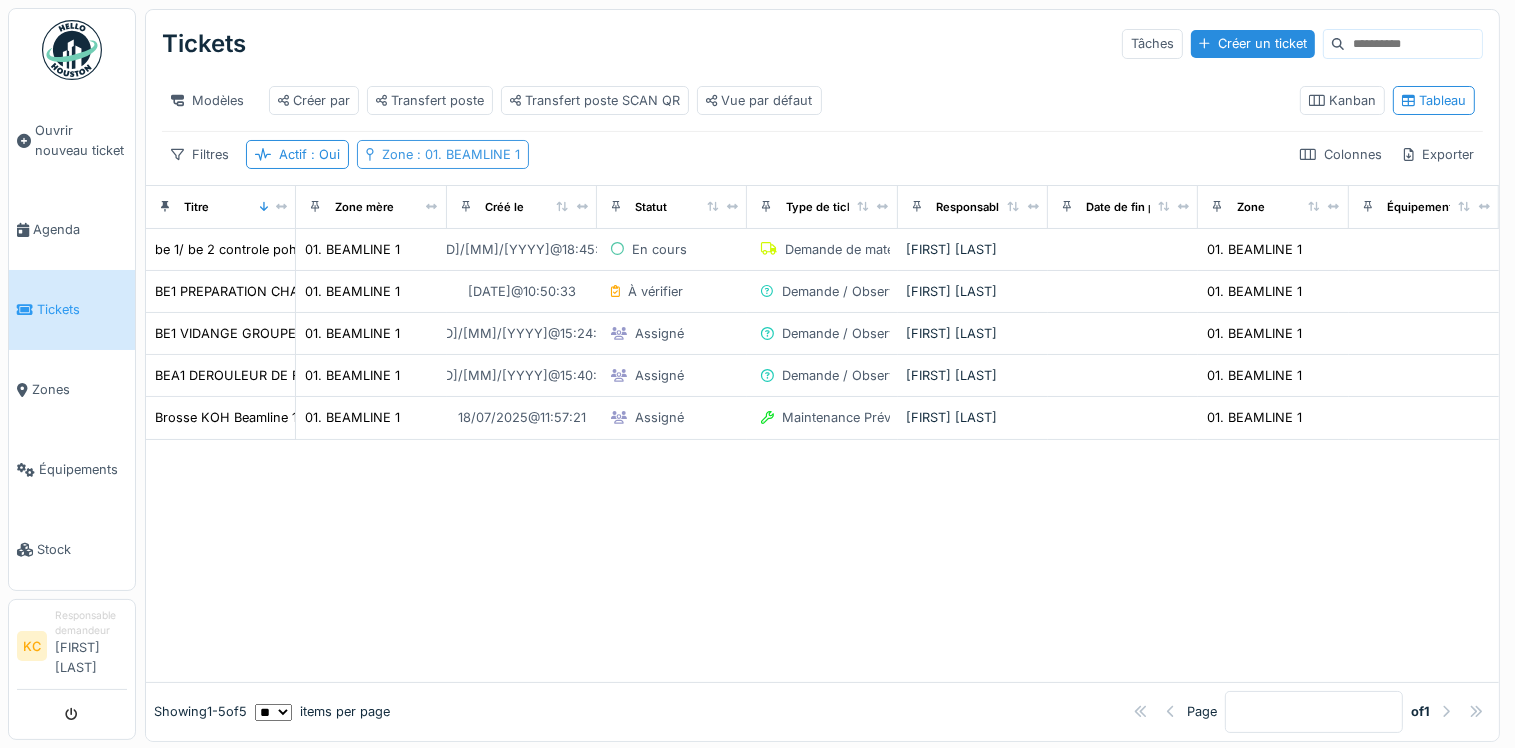click on ":   01. BEAMLINE 1" at bounding box center [466, 154] 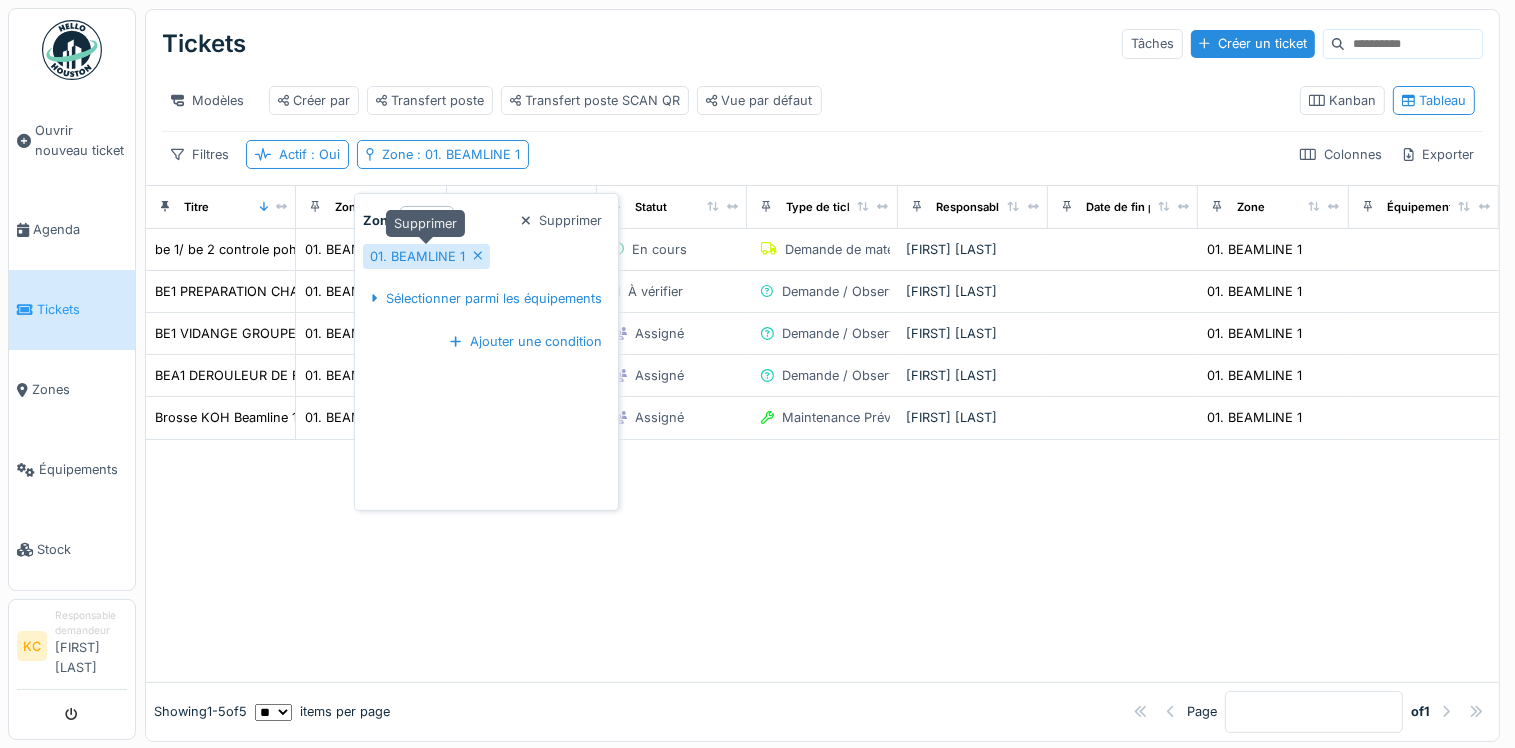 click on "01. BEAMLINE 1" at bounding box center (426, 256) 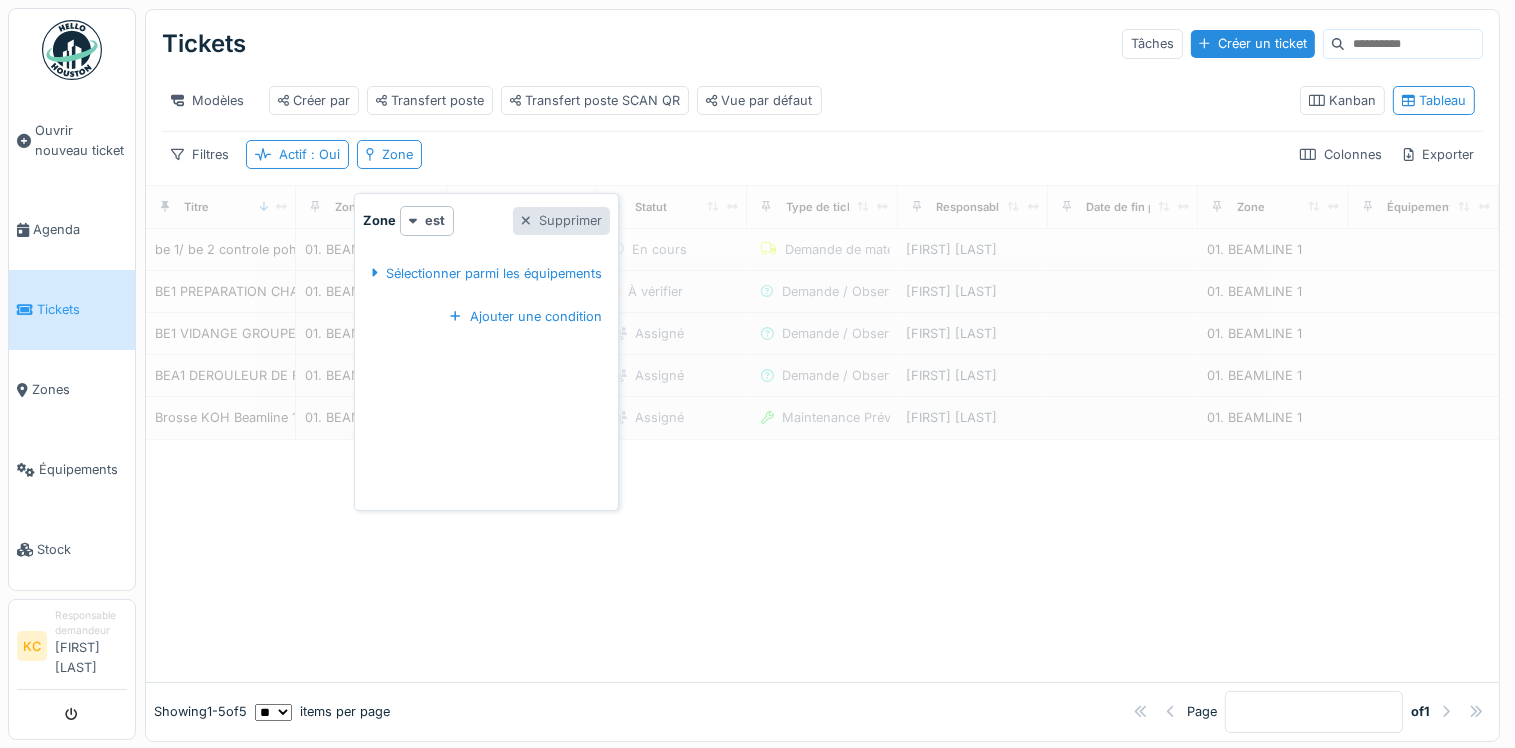 click at bounding box center (526, 220) 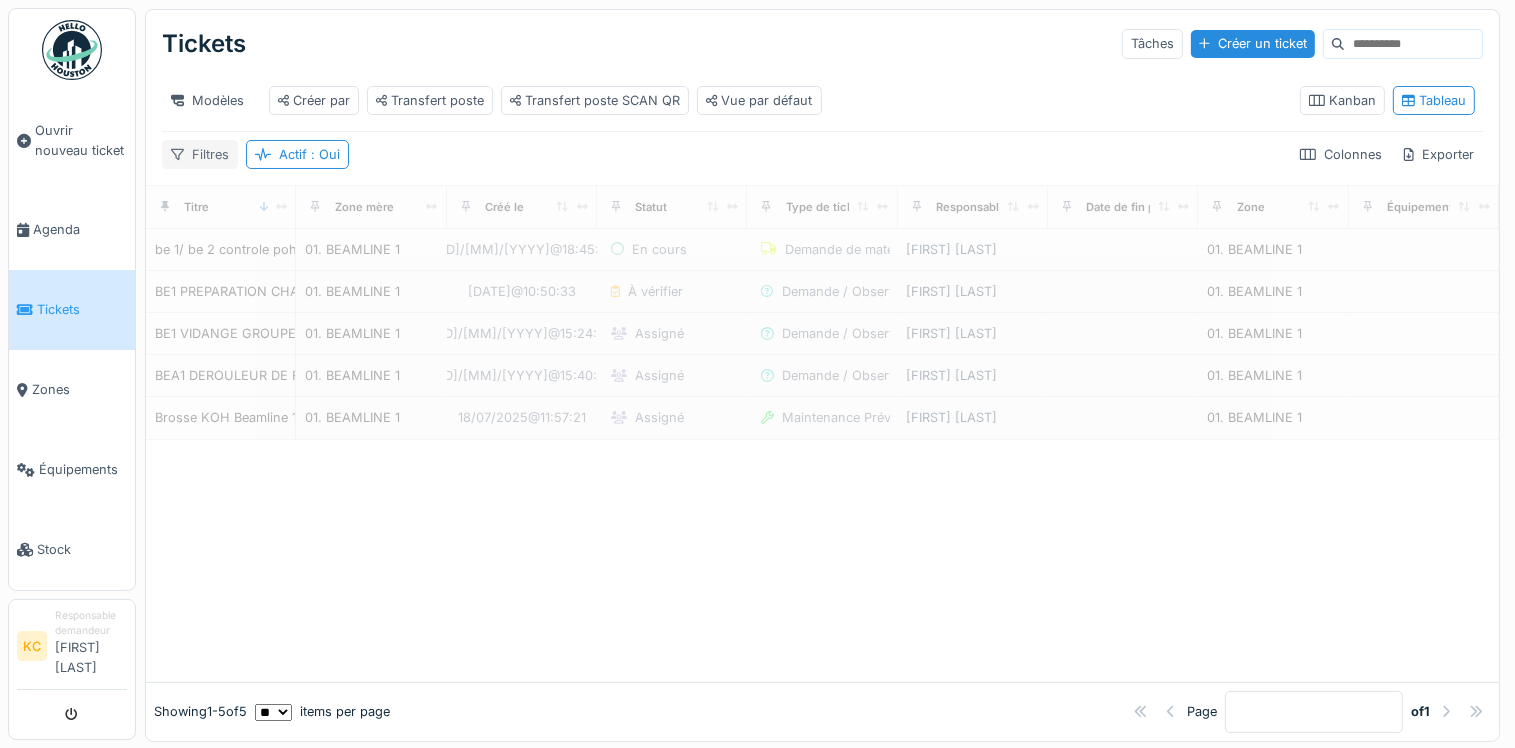 click on "Filtres" at bounding box center (200, 154) 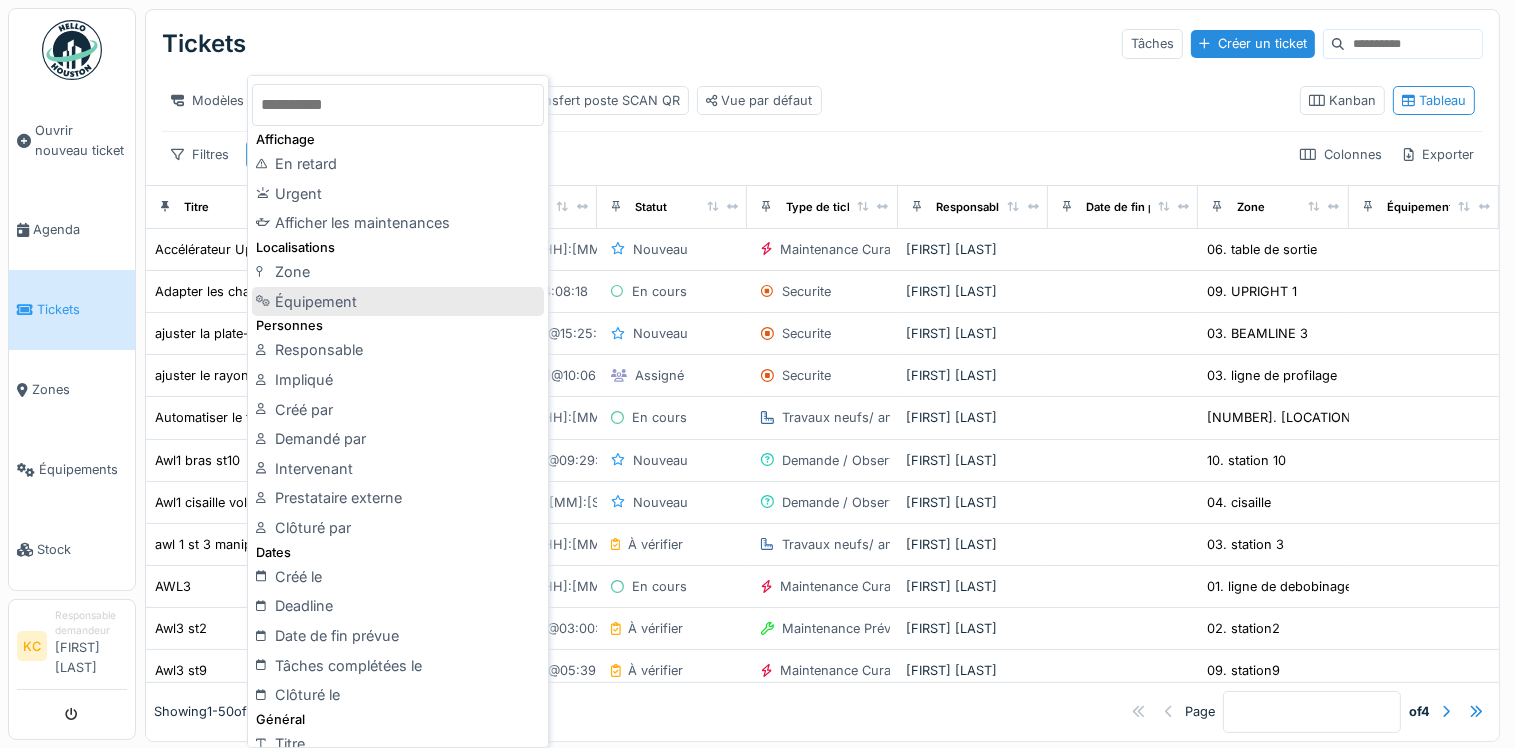click on "Équipement" at bounding box center (398, 302) 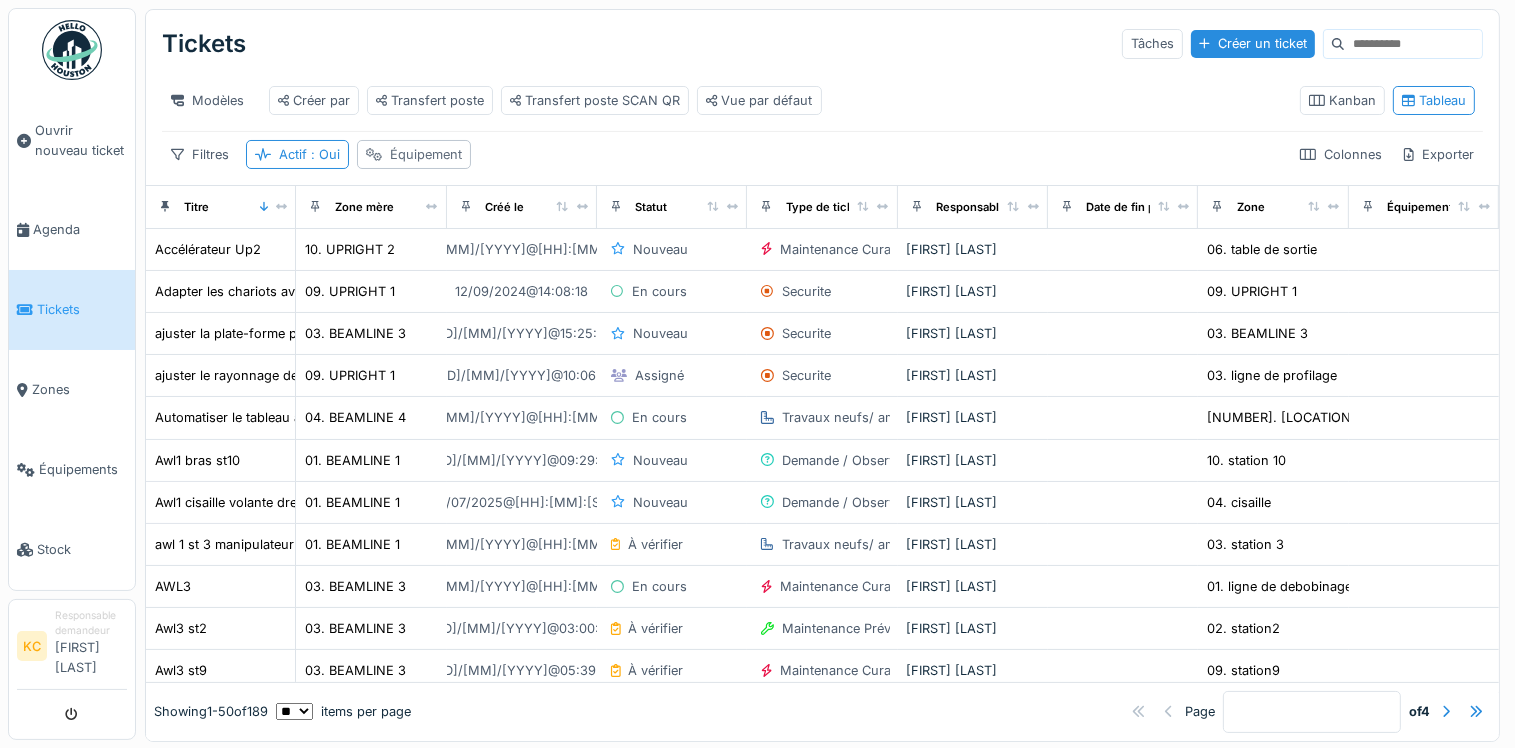 click on "Équipement" at bounding box center (426, 154) 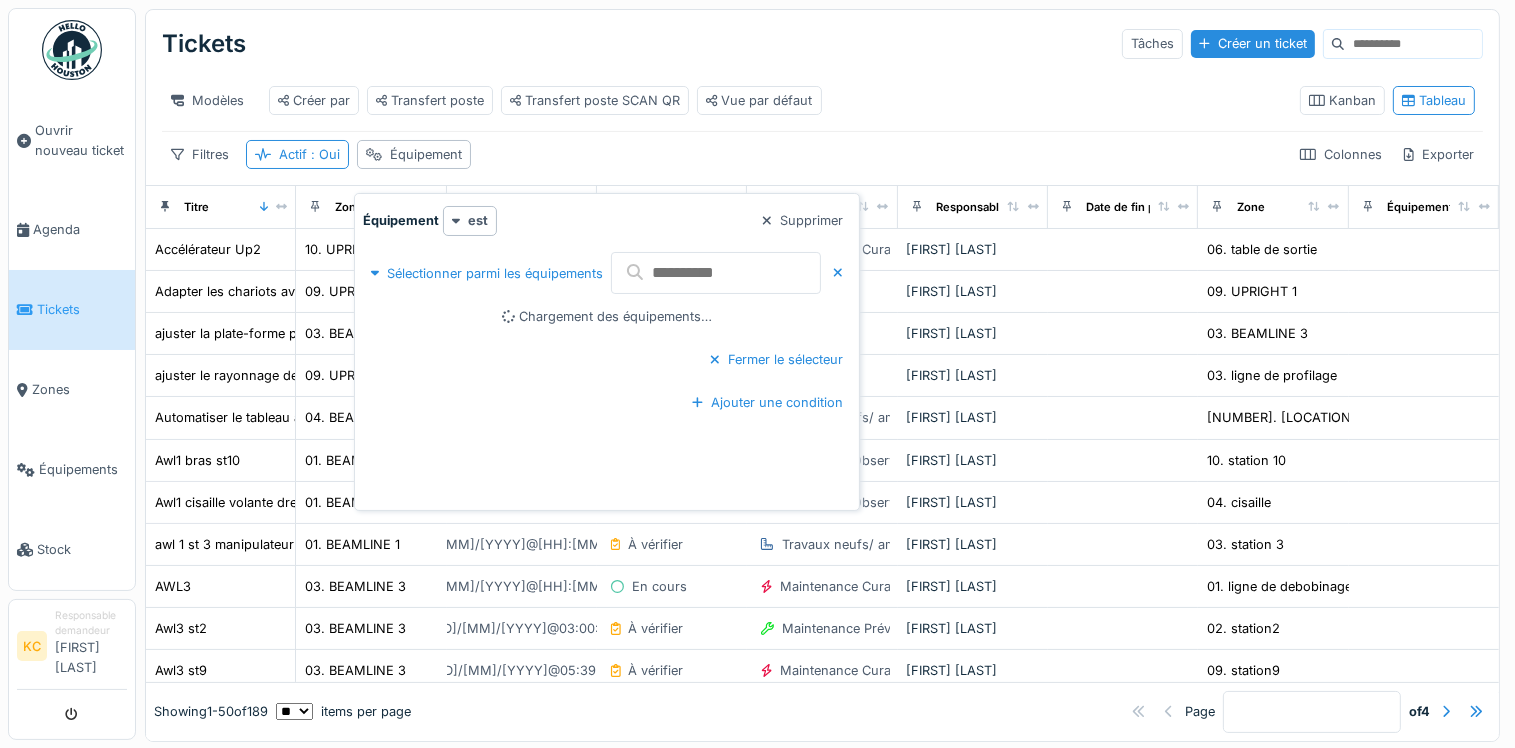 click on "Filtres Actif   :   Oui Équipement Colonnes Exporter" at bounding box center [822, 154] 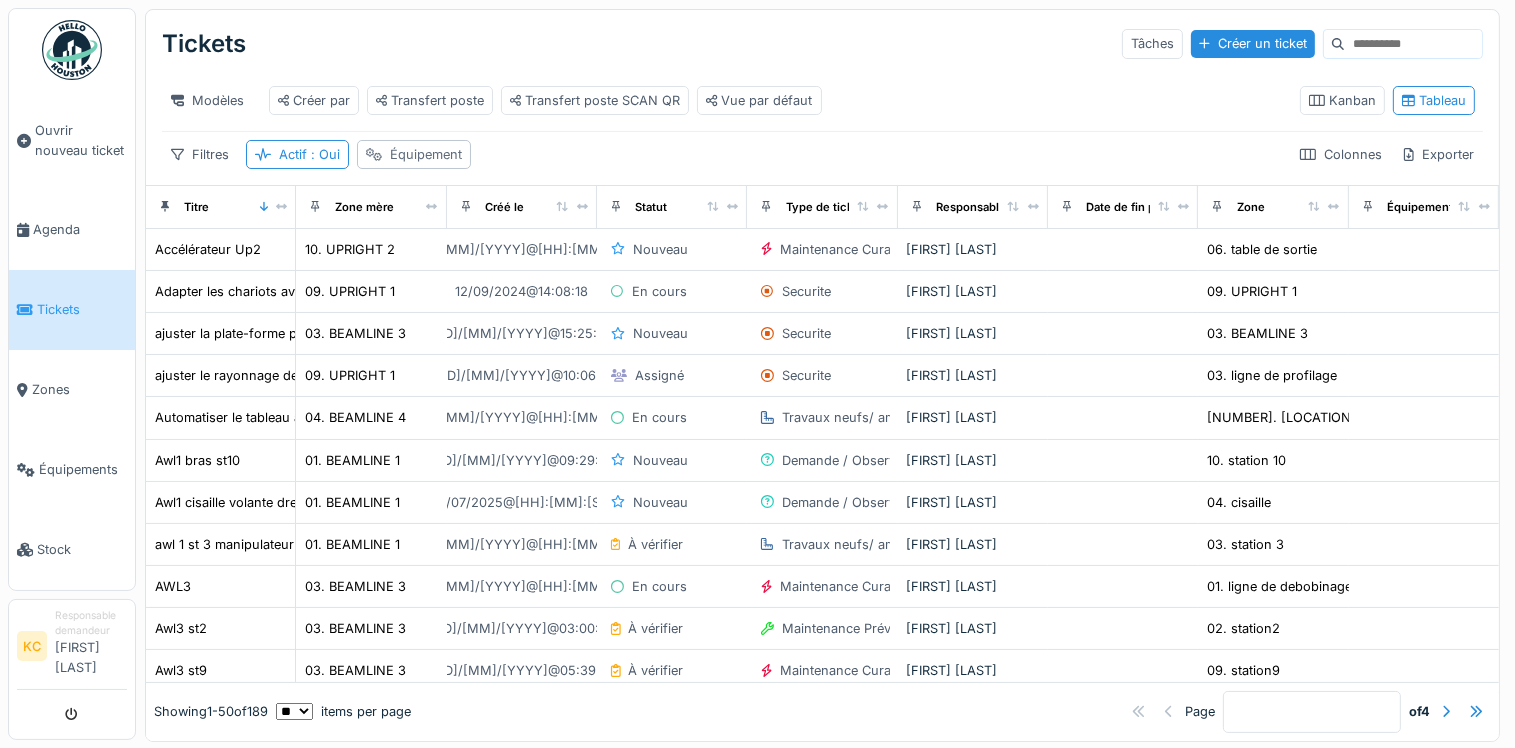click on "Équipement" at bounding box center [414, 154] 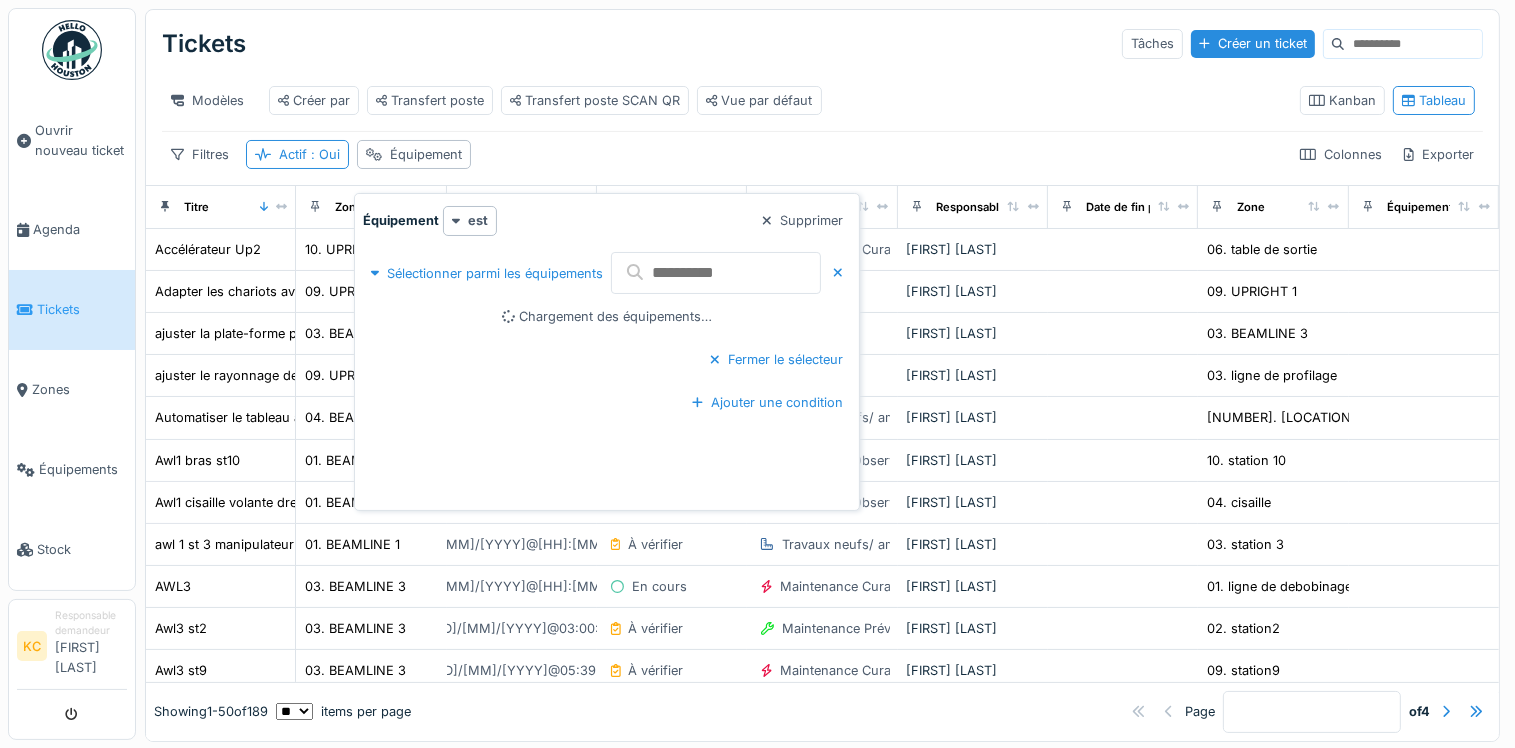 click at bounding box center (716, 273) 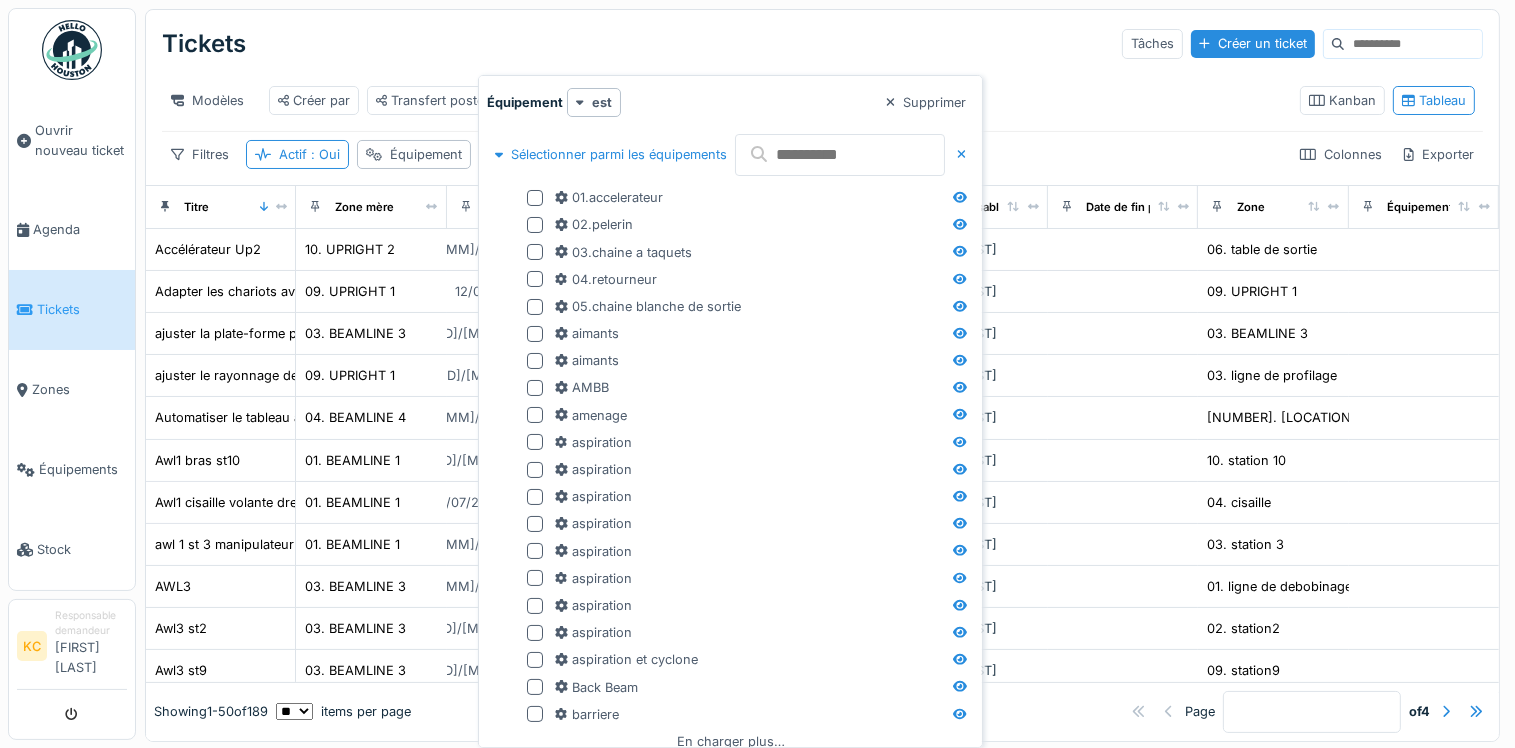 click on "Tickets Tâches Créer un ticket" at bounding box center (822, 44) 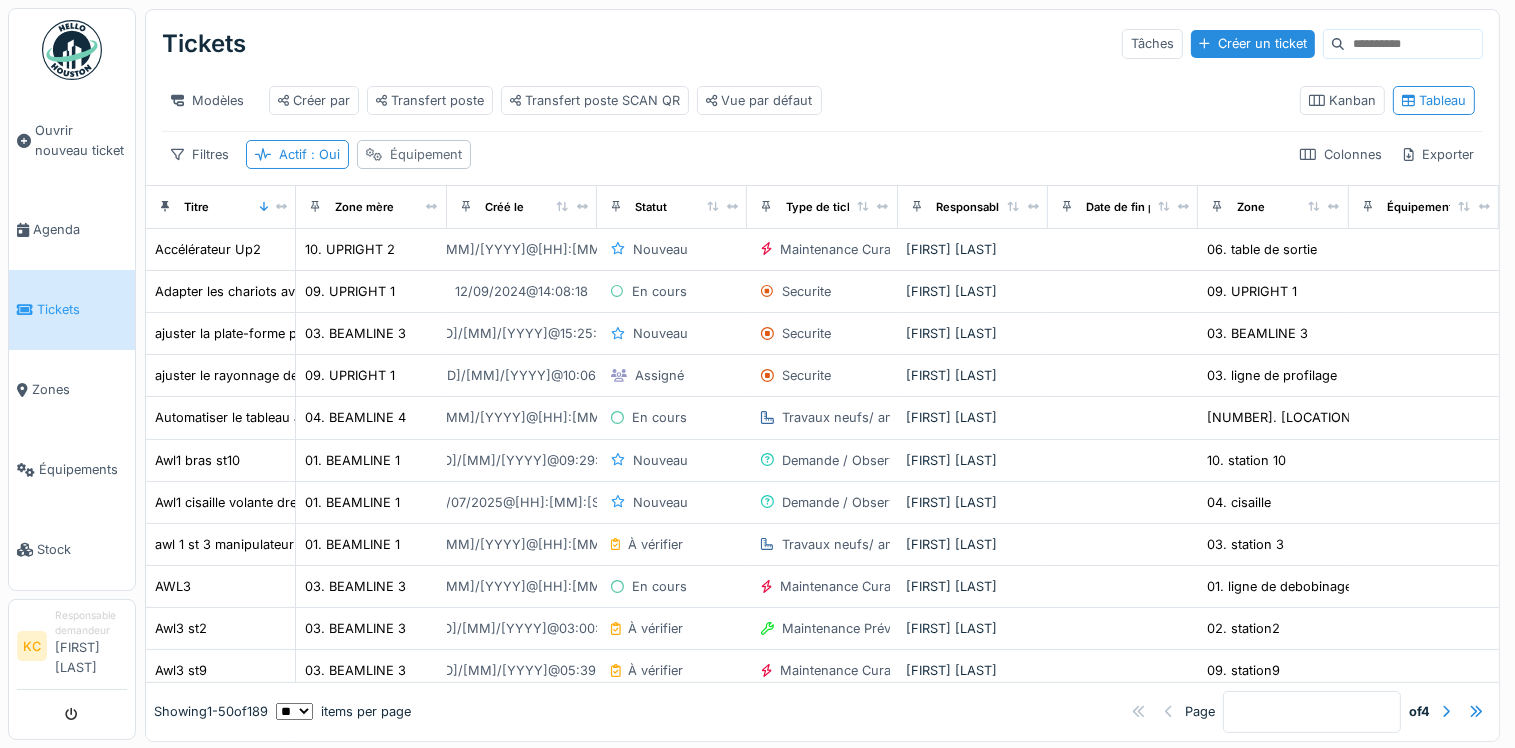 click on "Équipement" at bounding box center (426, 154) 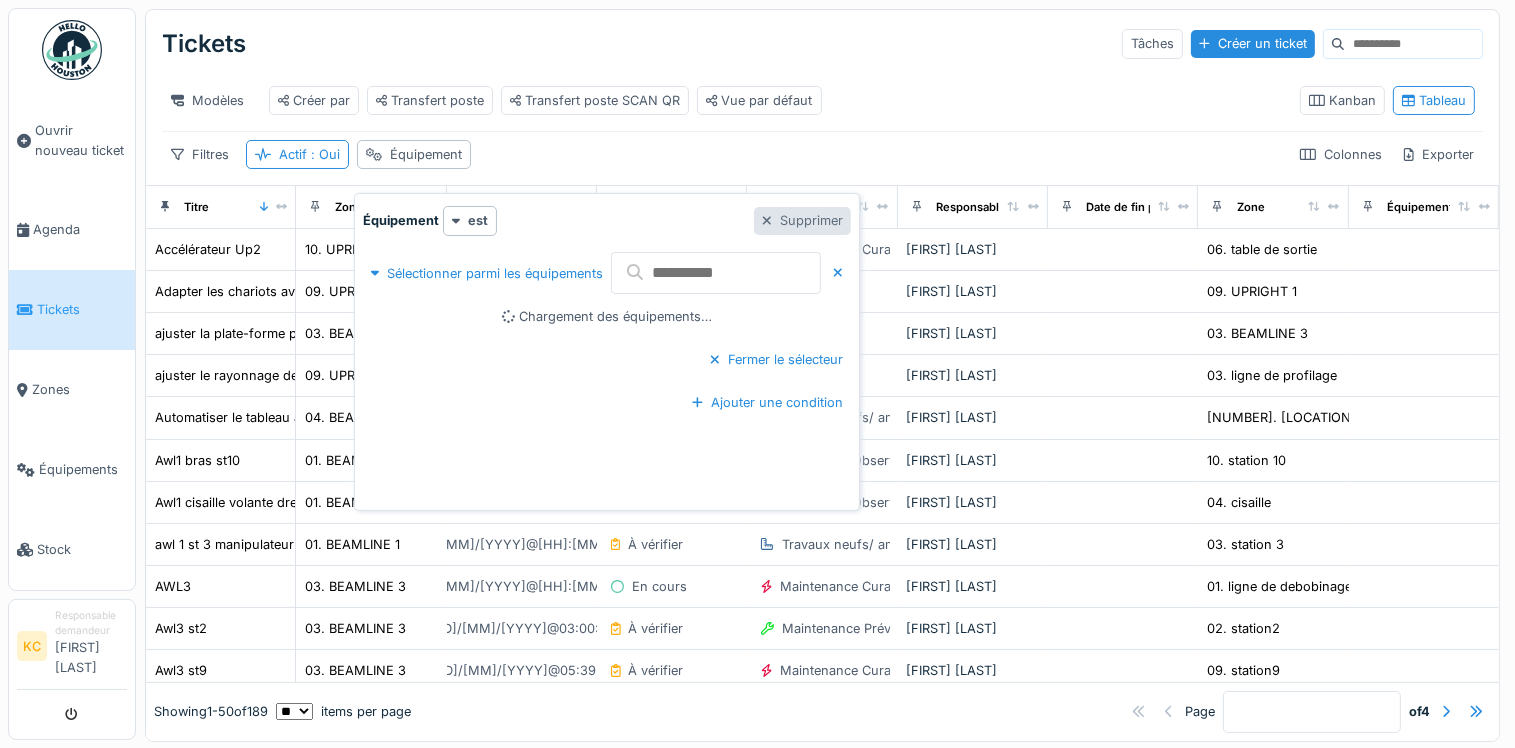 click at bounding box center [767, 220] 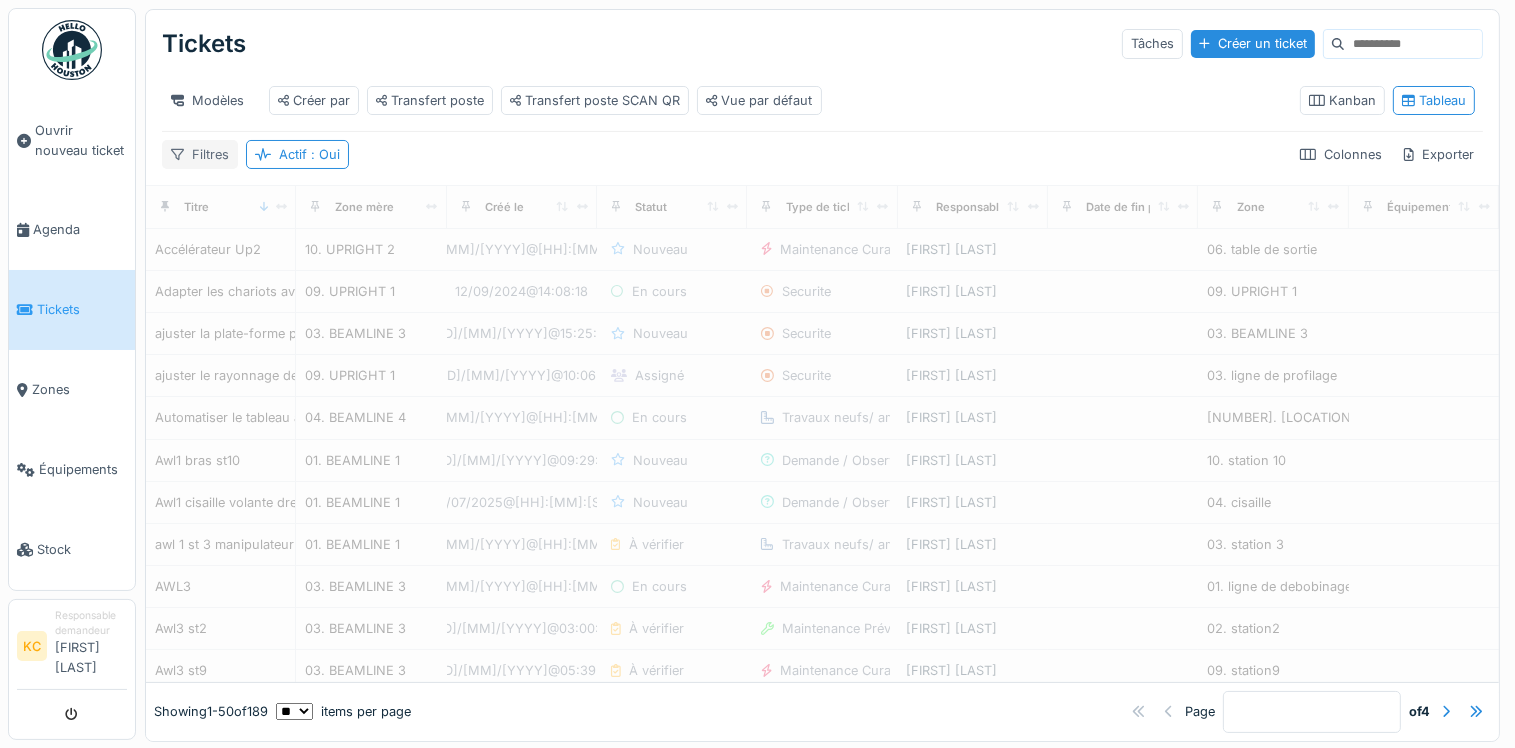 click on "Filtres" at bounding box center [200, 154] 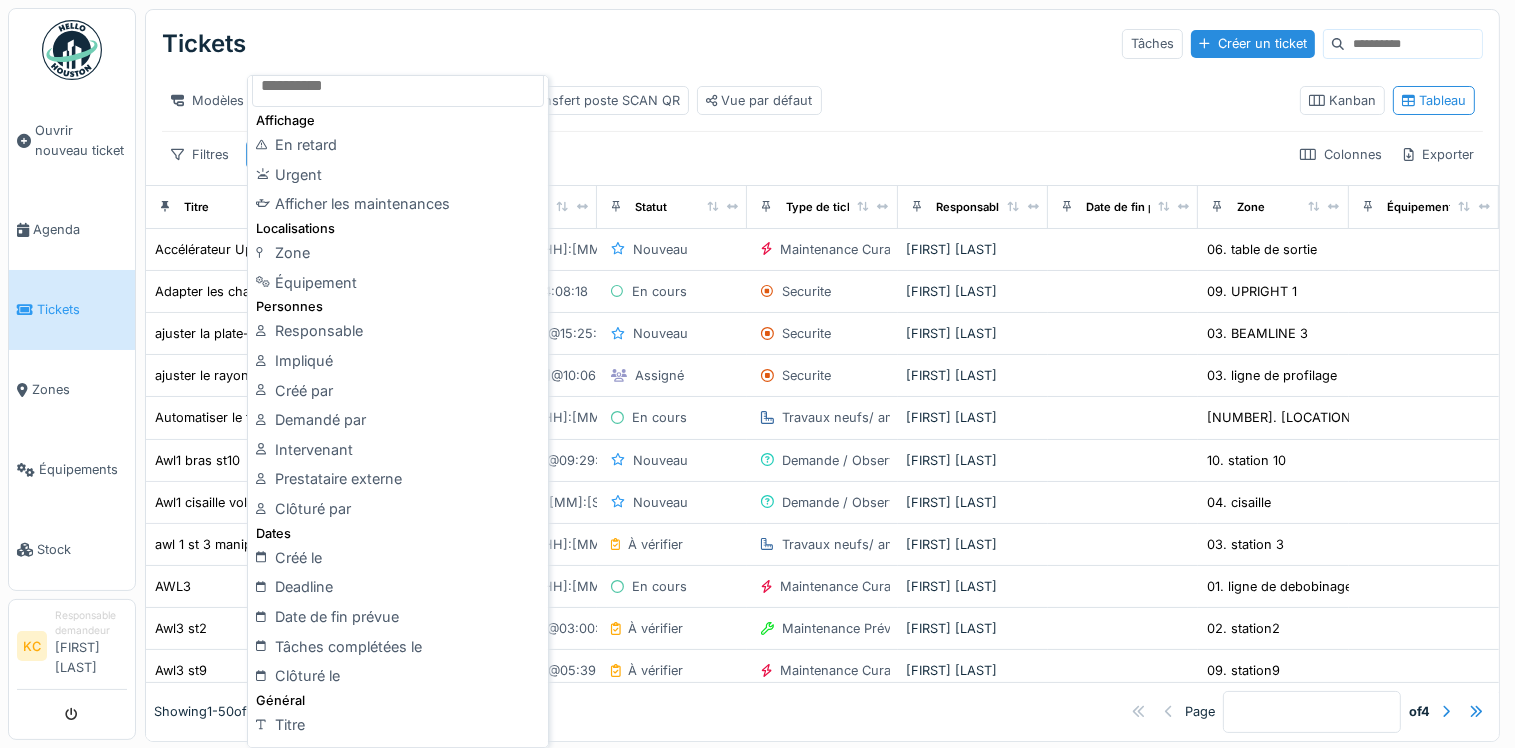 scroll, scrollTop: 0, scrollLeft: 0, axis: both 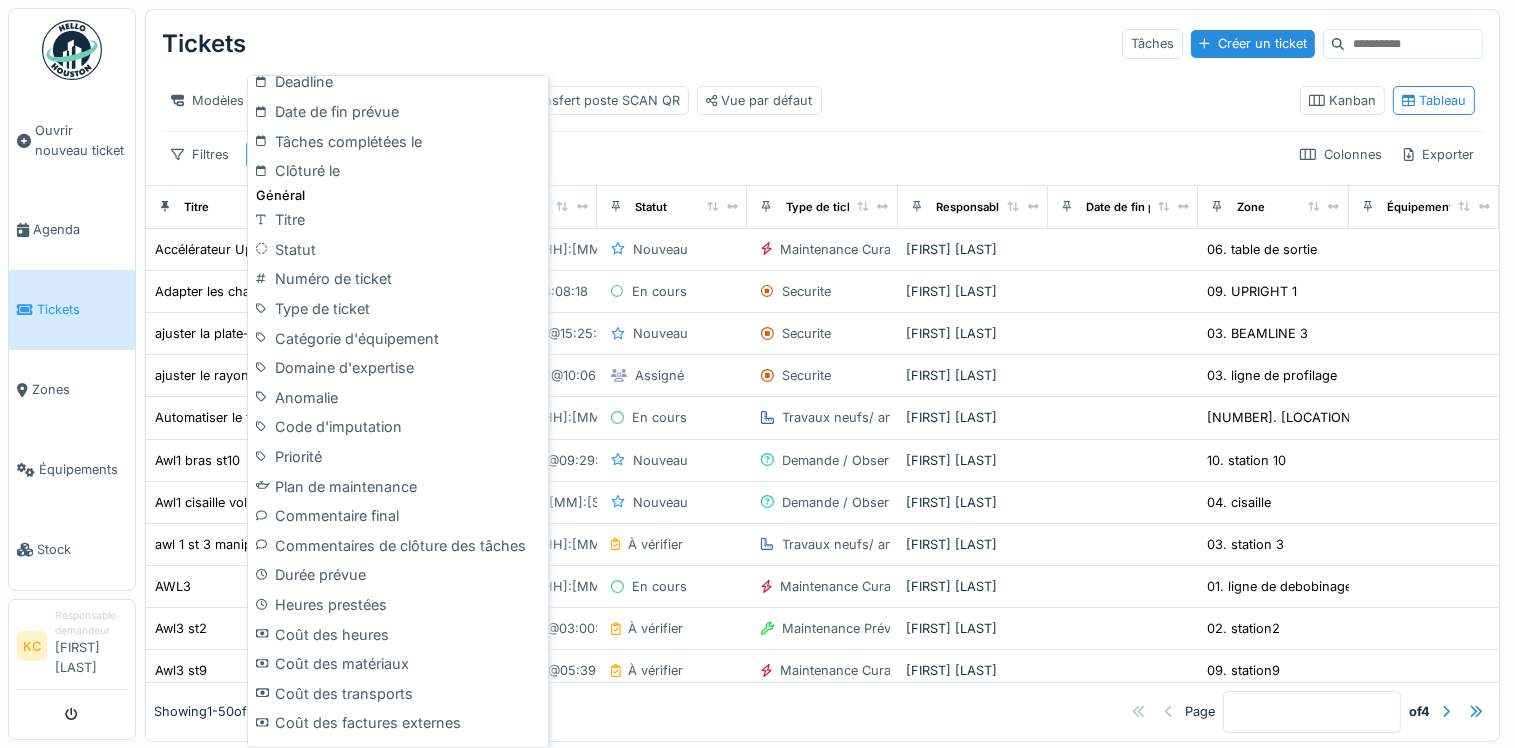 click on "Filtres Actif   :   Oui Colonnes Exporter" at bounding box center [822, 154] 